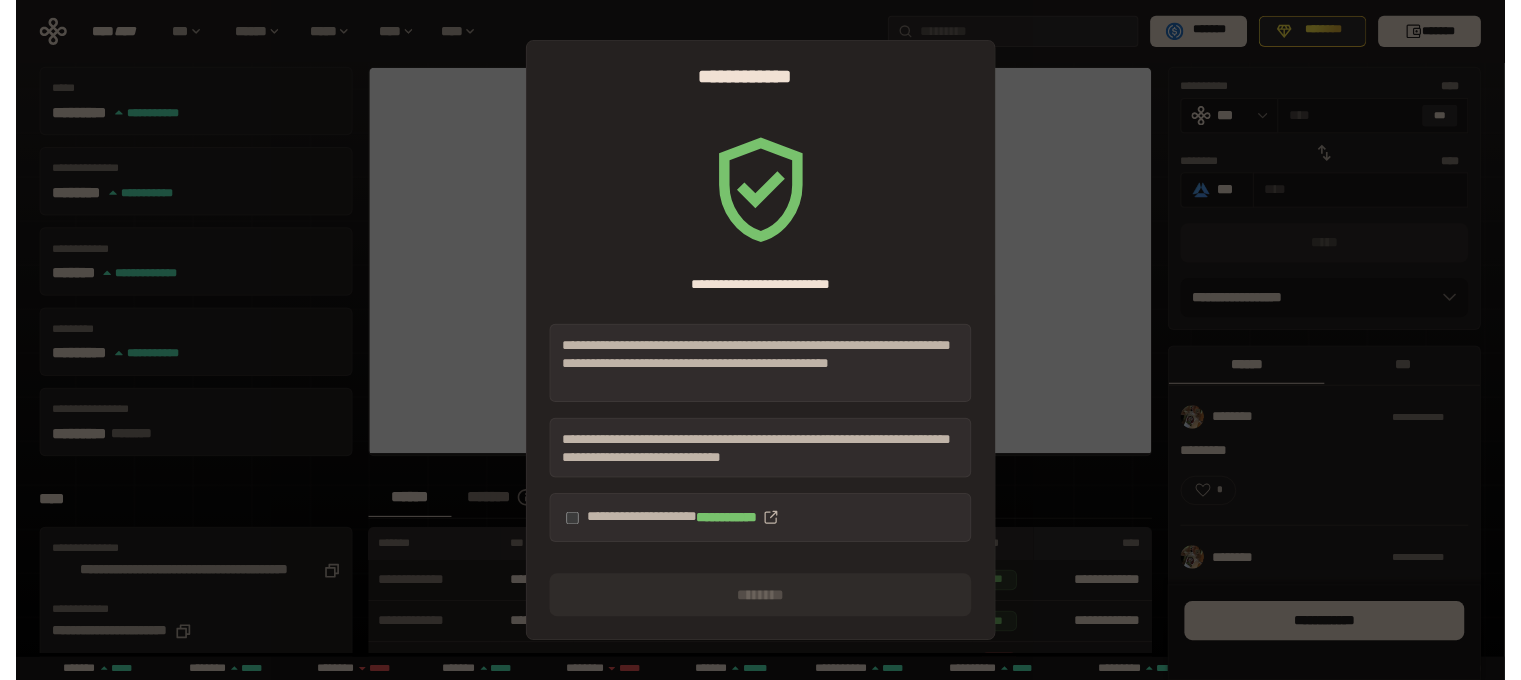scroll, scrollTop: 132, scrollLeft: 0, axis: vertical 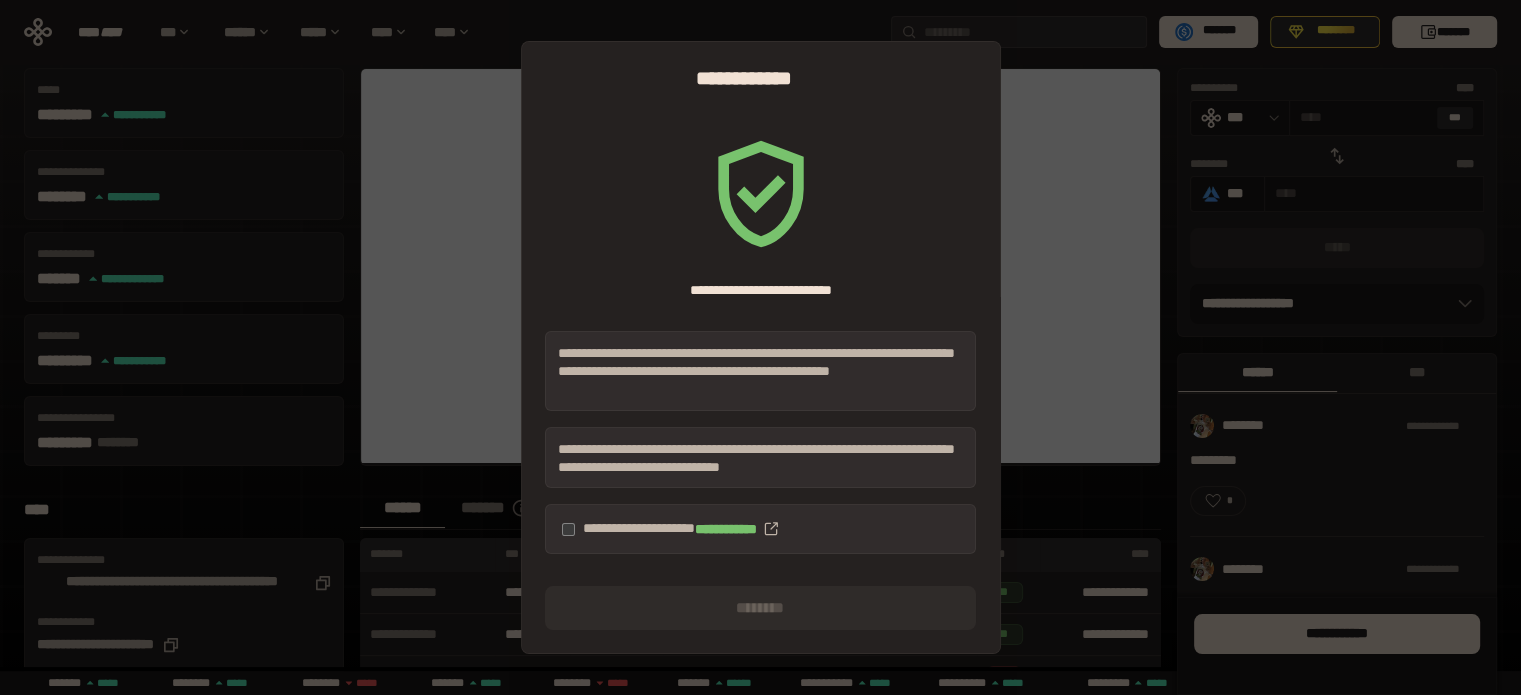 click on "**********" at bounding box center [760, 529] 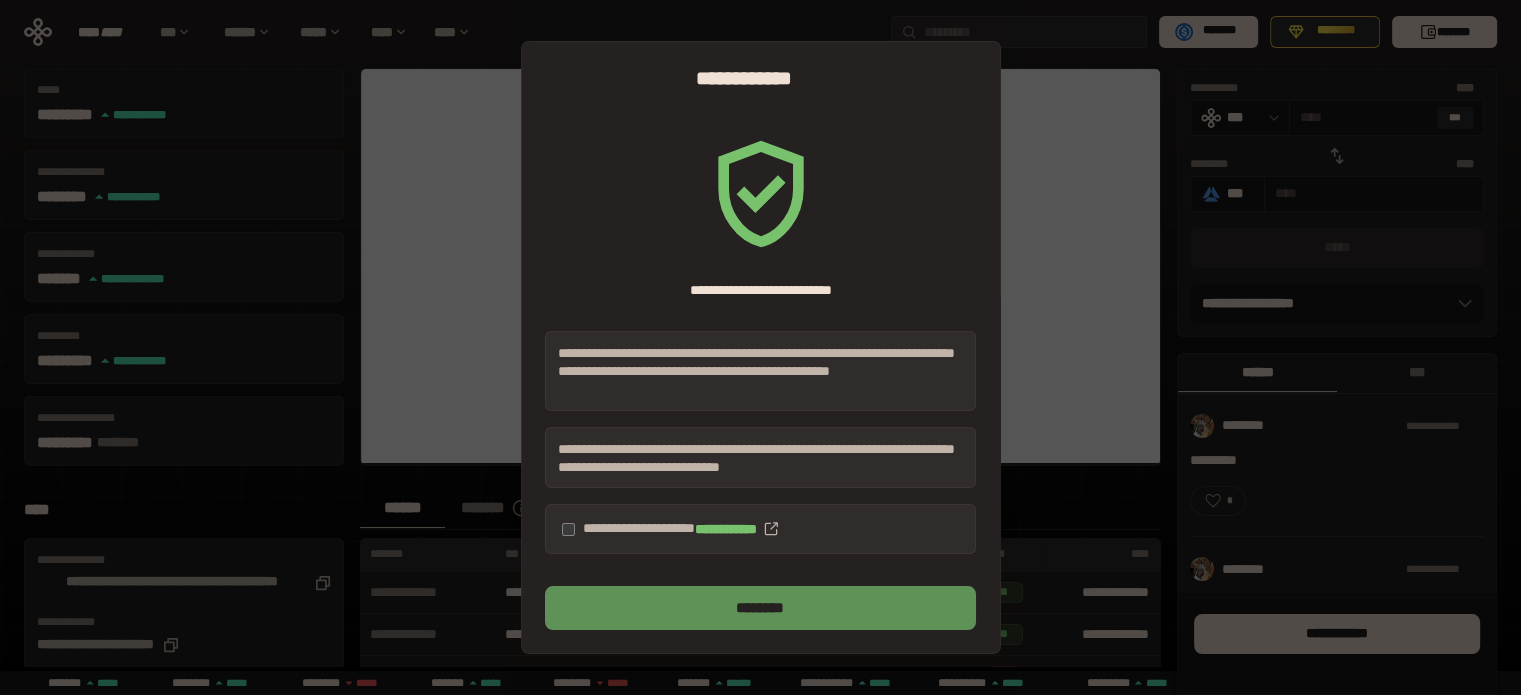 click on "********" at bounding box center [760, 608] 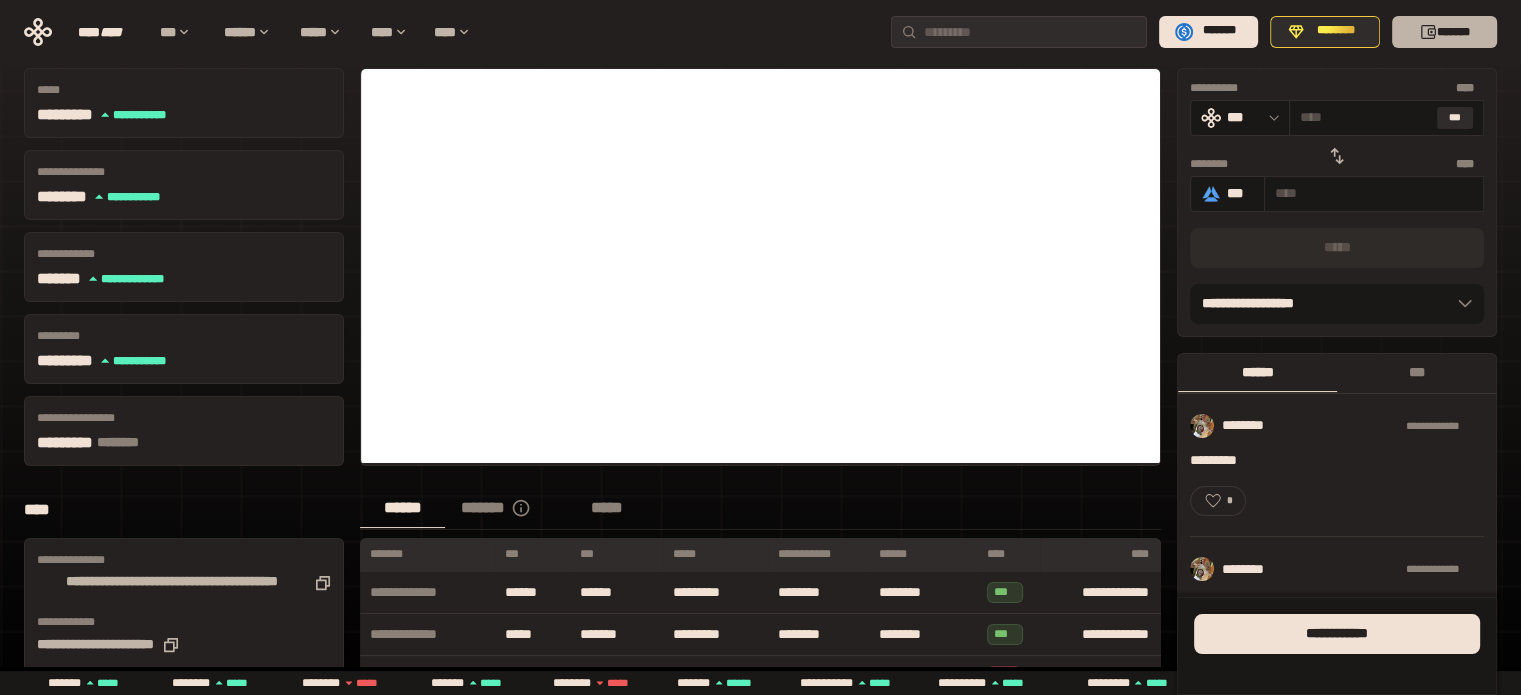 click on "*******" at bounding box center [1444, 32] 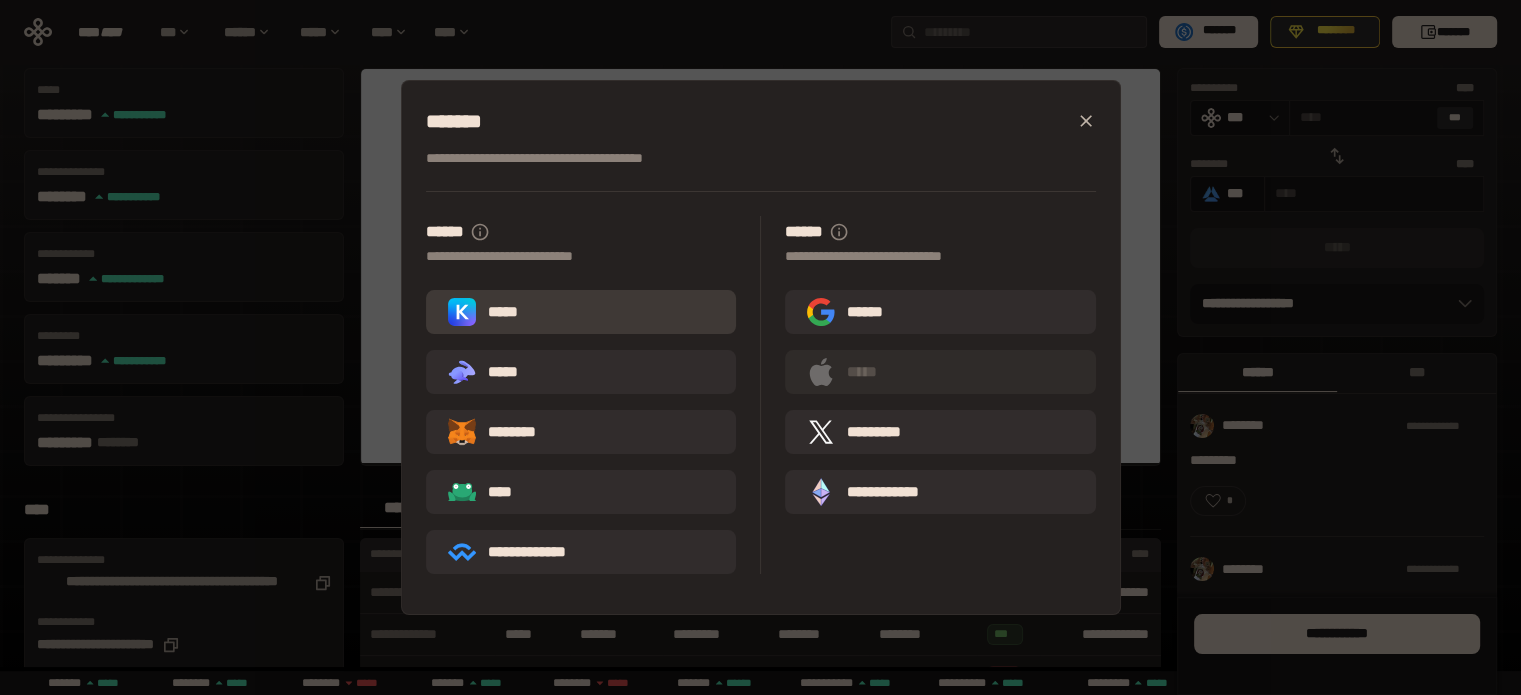 click on "*****" at bounding box center (581, 312) 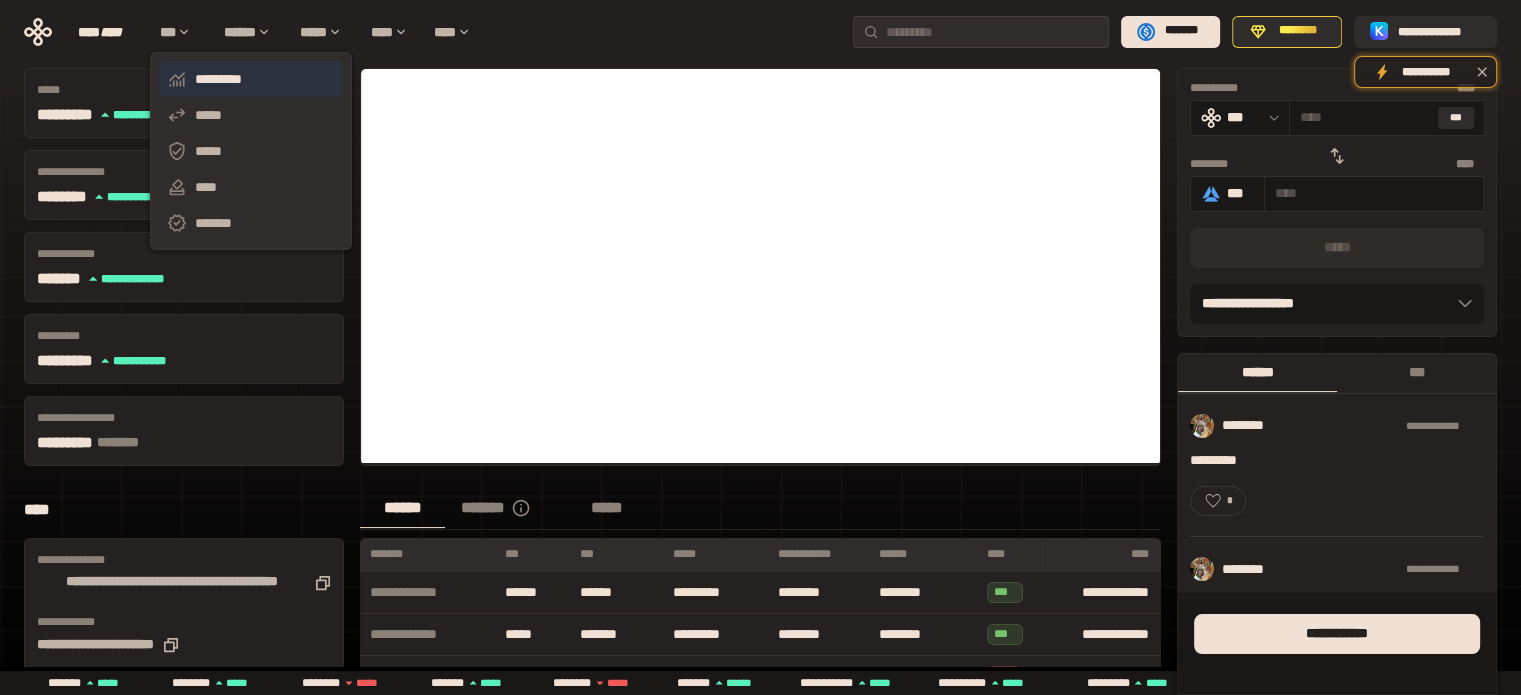 click on "*********" at bounding box center [251, 79] 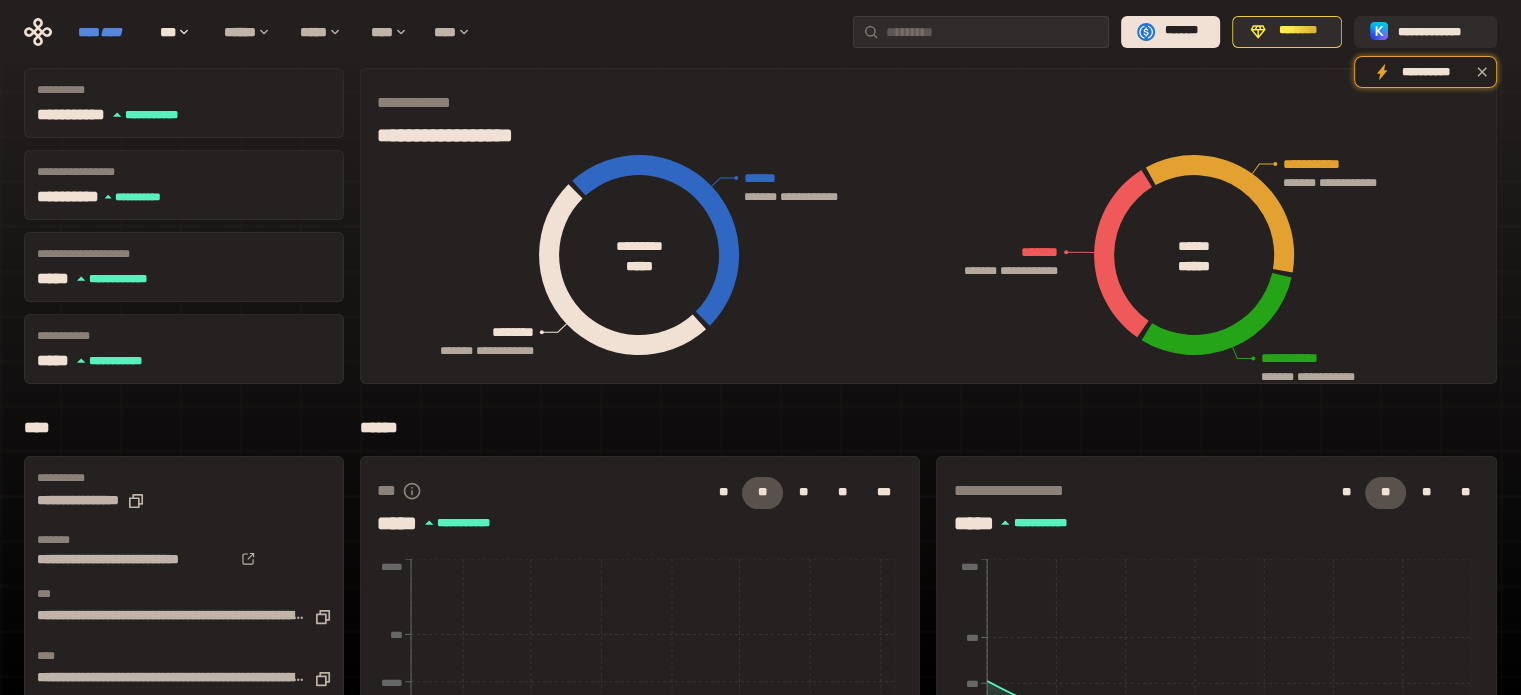 click on "****" at bounding box center (111, 32) 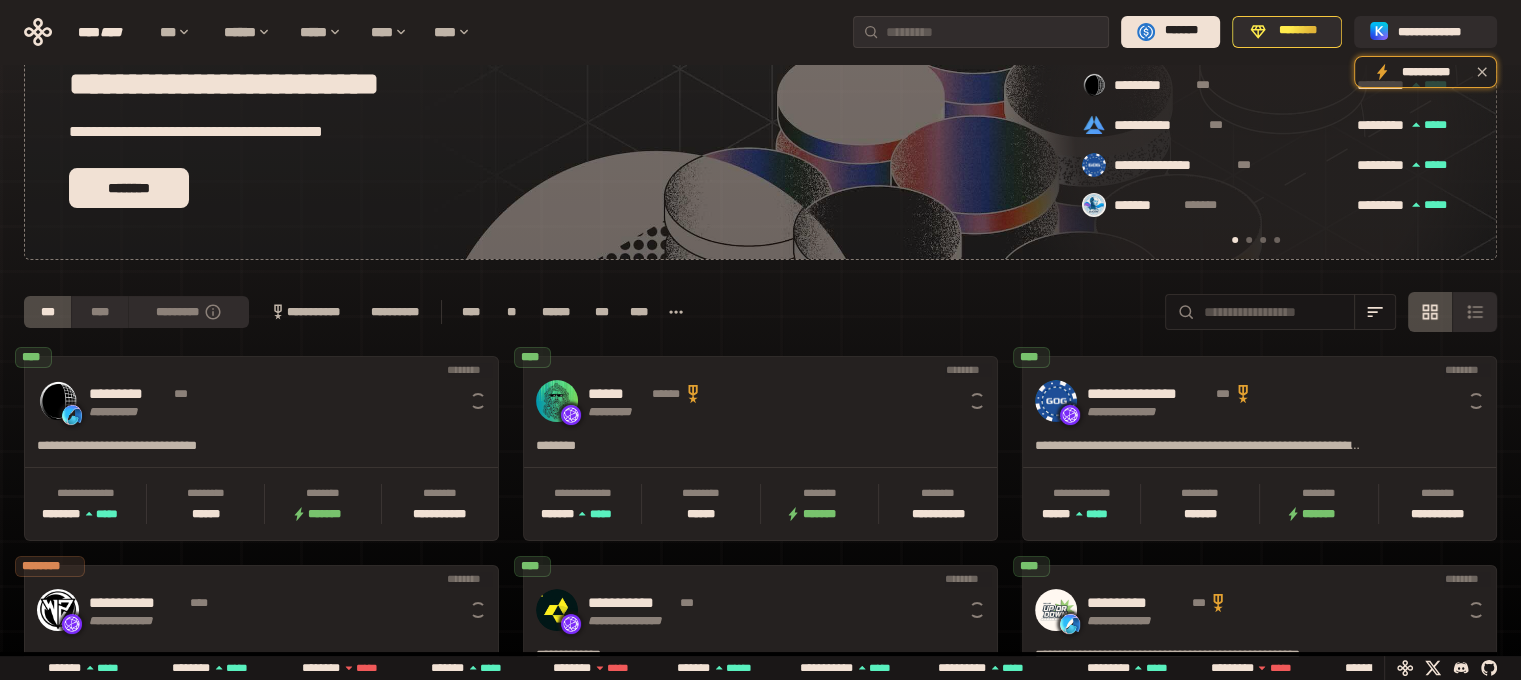 scroll, scrollTop: 0, scrollLeft: 16, axis: horizontal 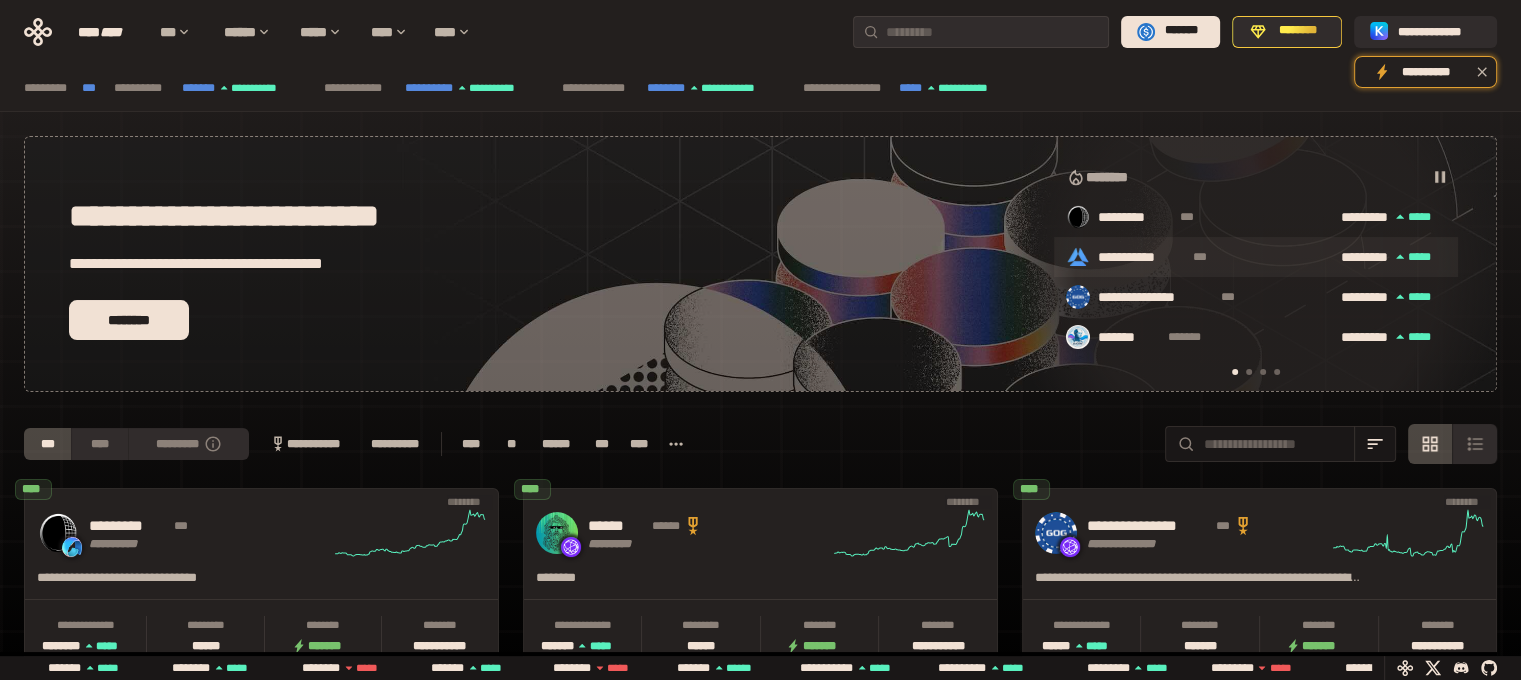 click on "**********" at bounding box center (1141, 258) 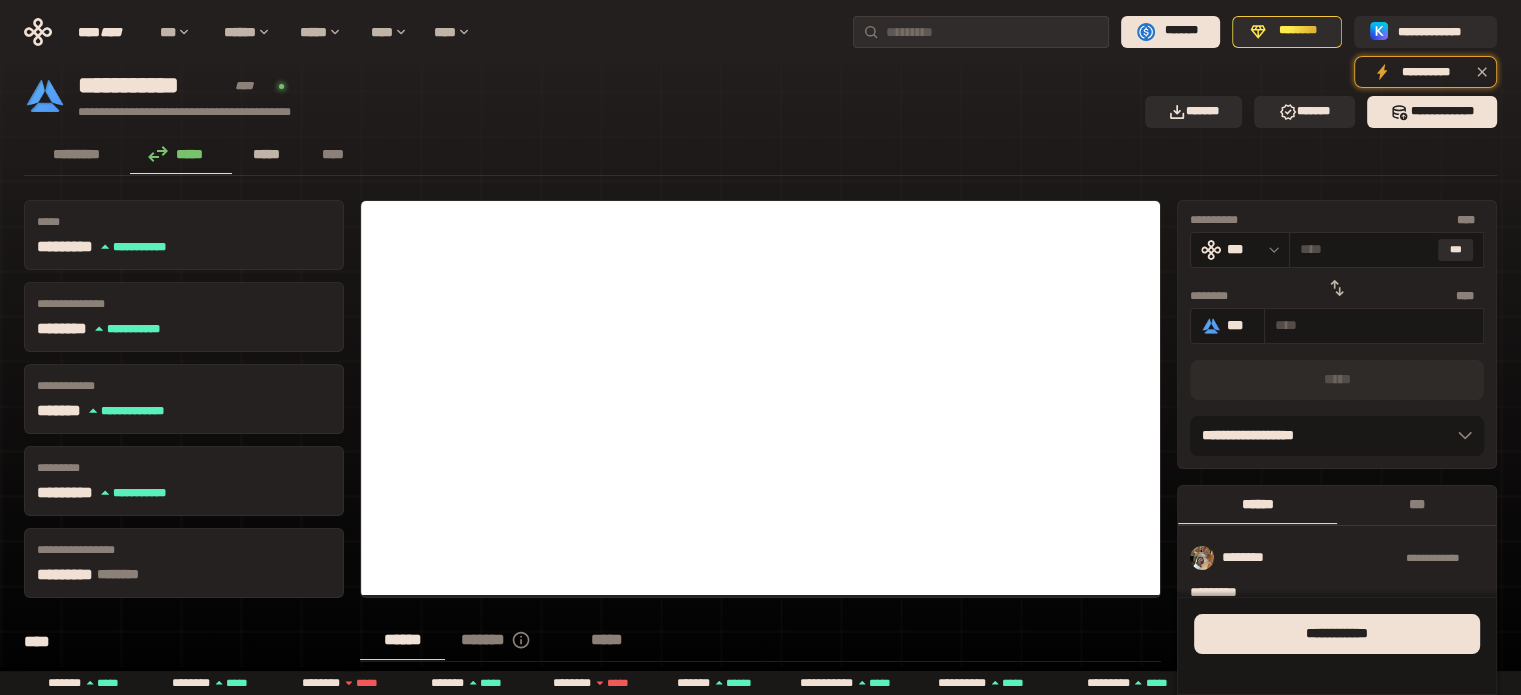 click on "*****" at bounding box center (267, 154) 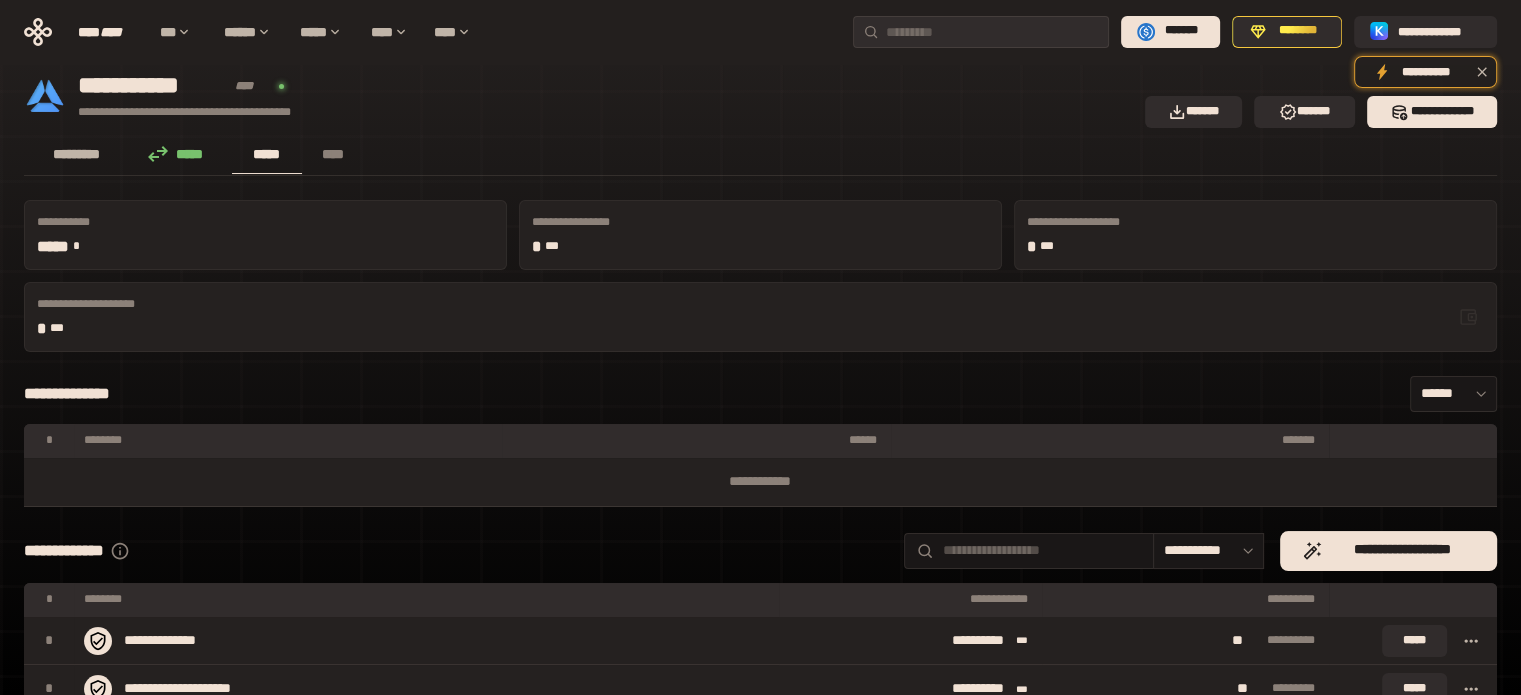 click on "*********" at bounding box center (77, 154) 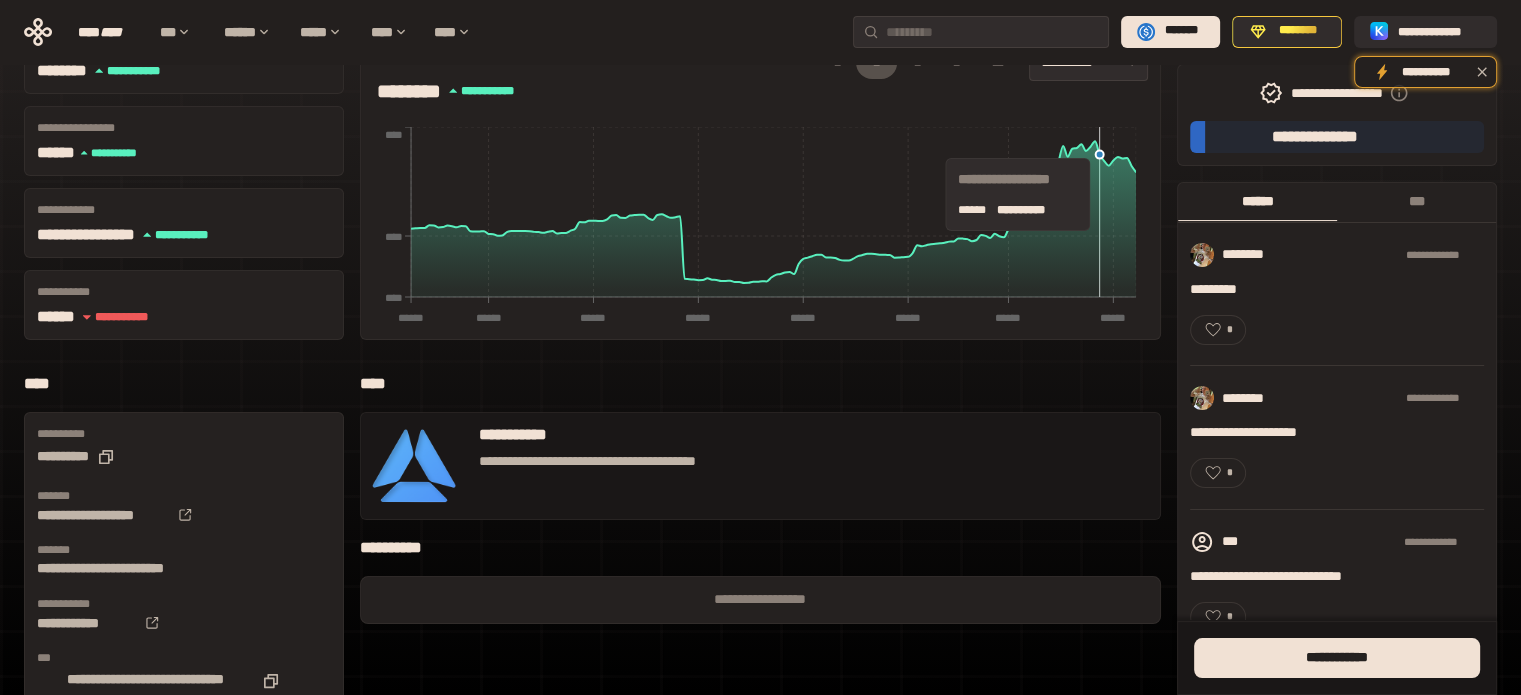 scroll, scrollTop: 200, scrollLeft: 0, axis: vertical 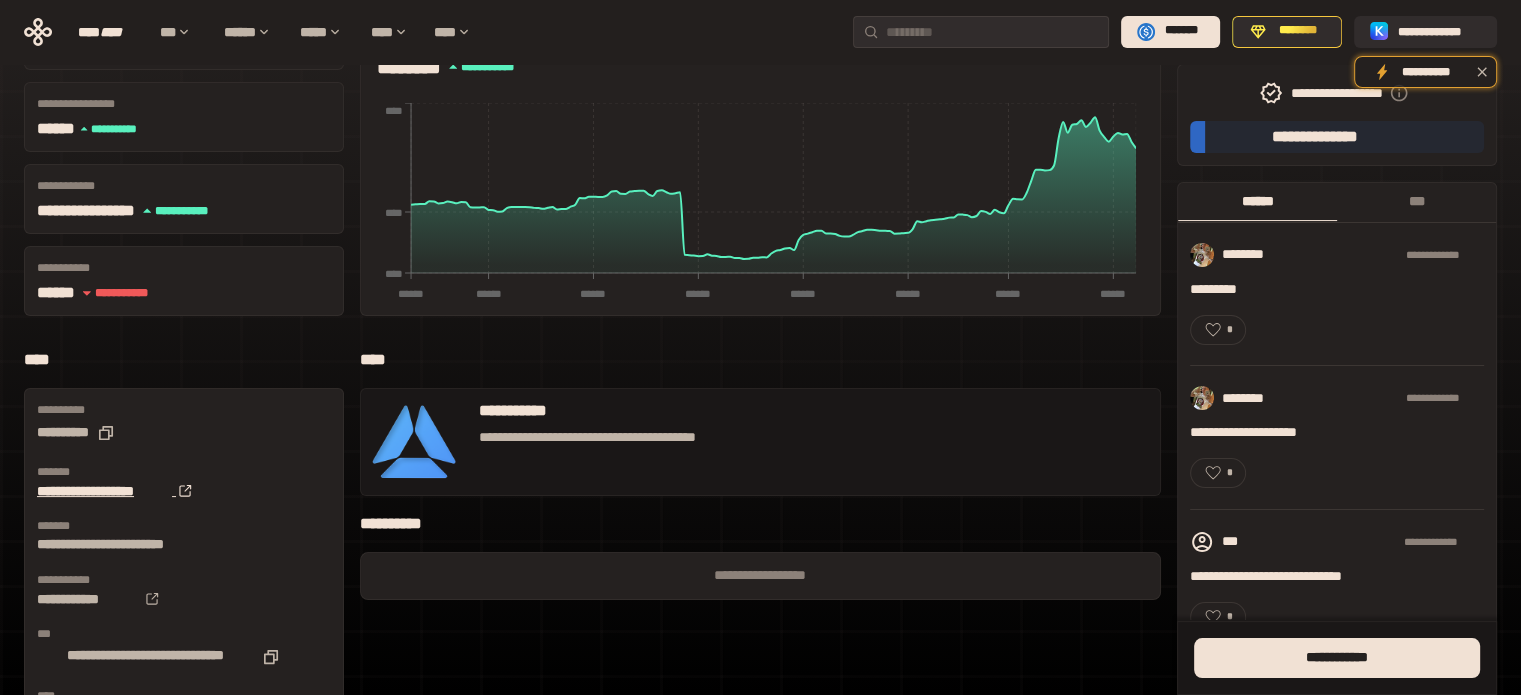 click on "**********" at bounding box center [104, 491] 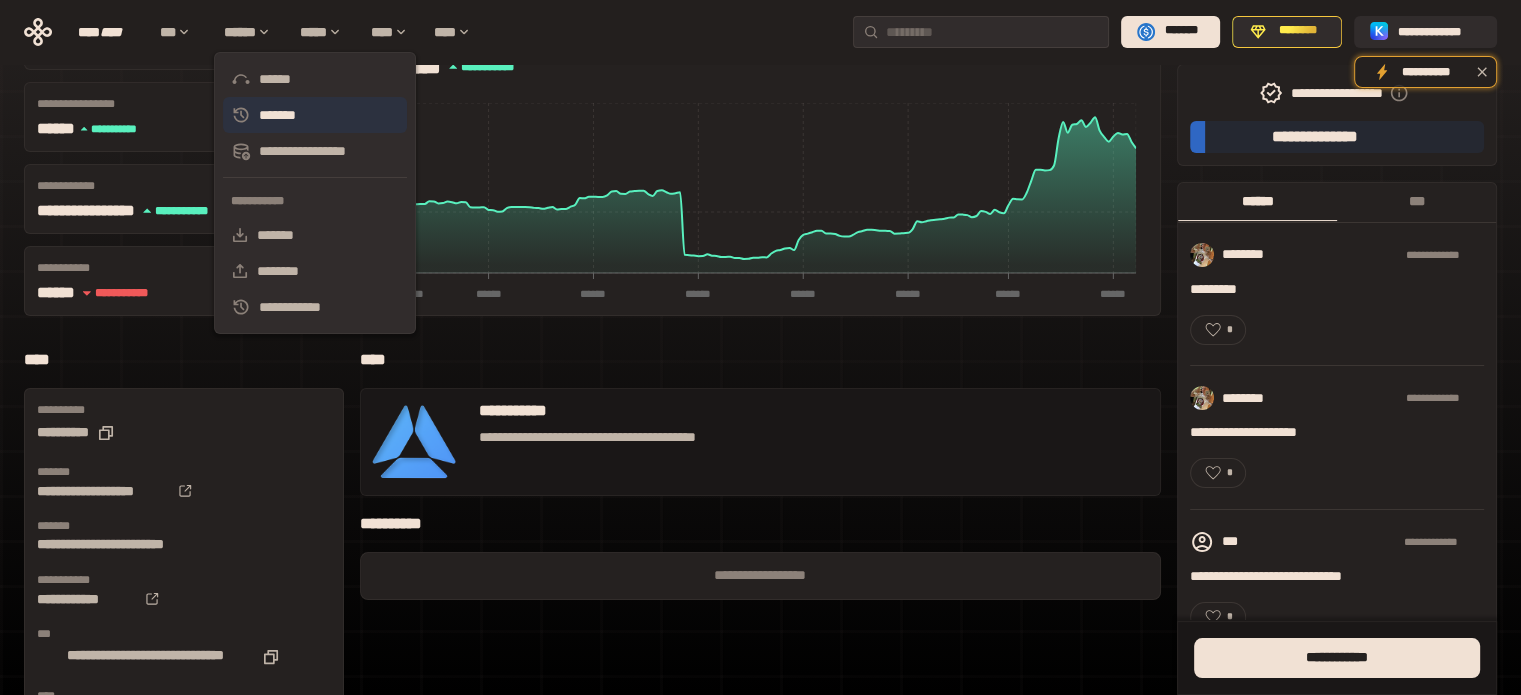 click on "*******" at bounding box center [315, 115] 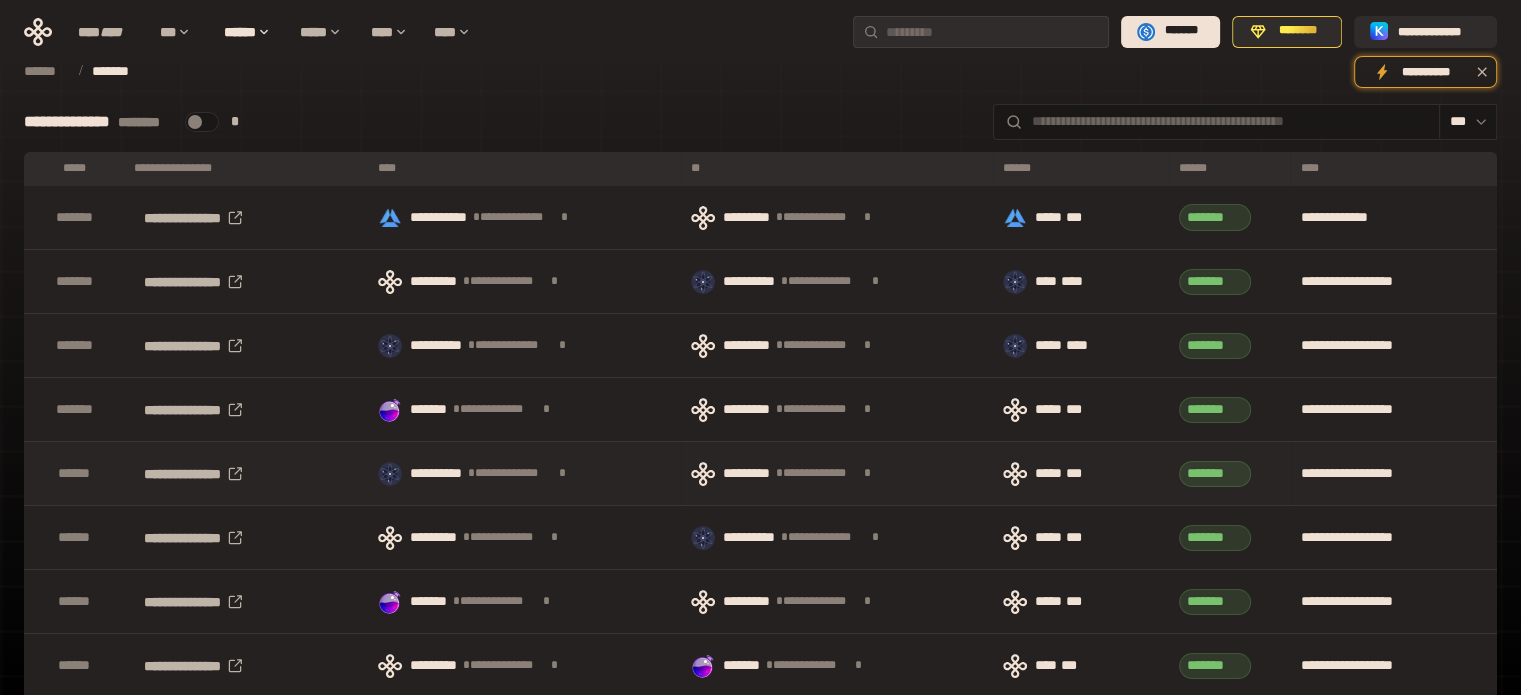 scroll, scrollTop: 0, scrollLeft: 0, axis: both 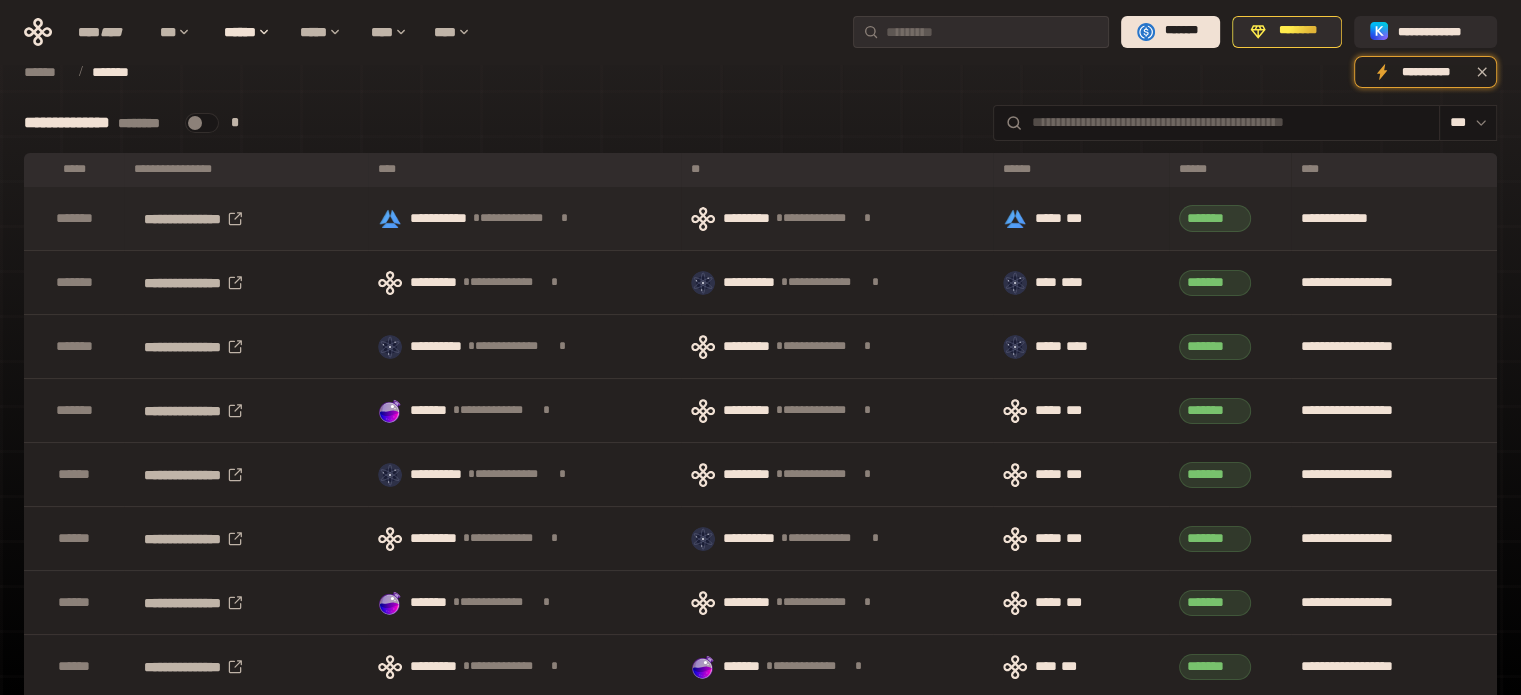click on "**********" at bounding box center [1394, 219] 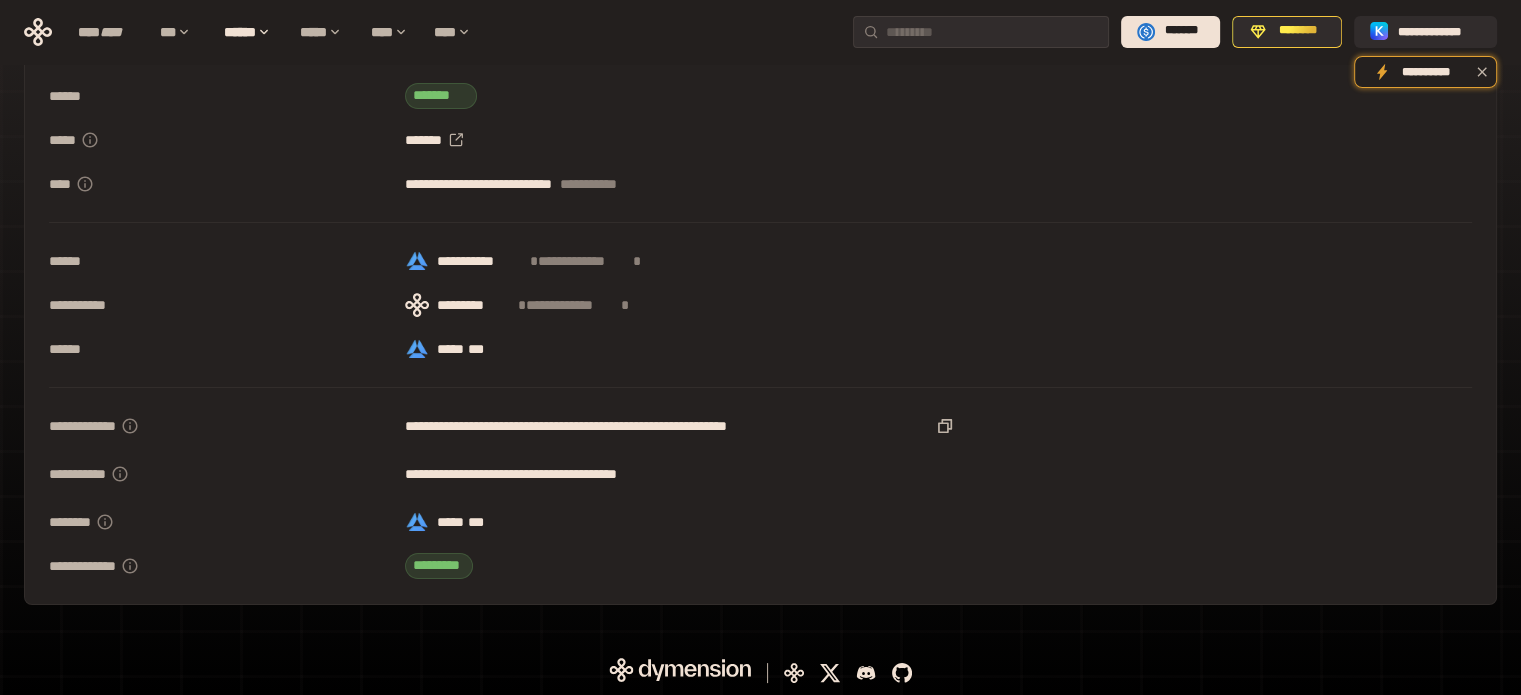 scroll, scrollTop: 70, scrollLeft: 0, axis: vertical 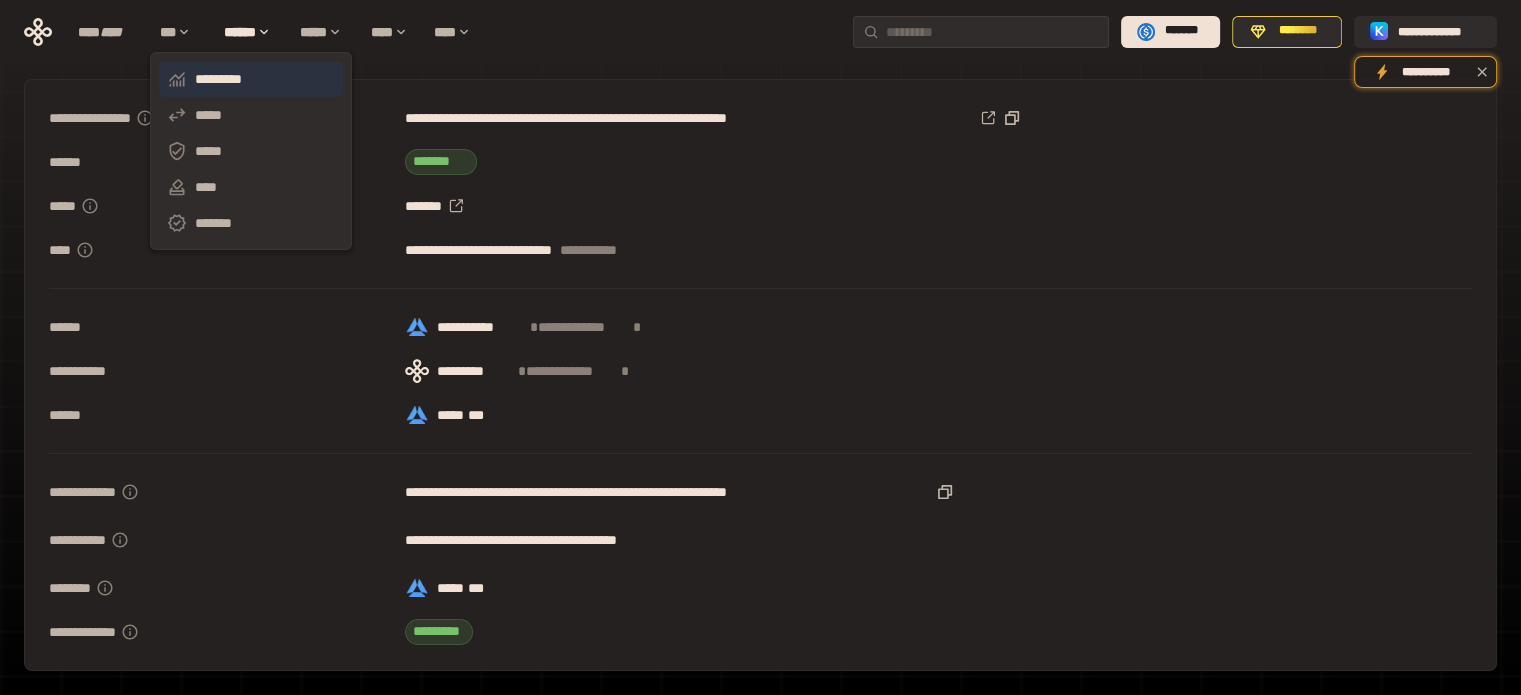 click on "*********" at bounding box center [251, 79] 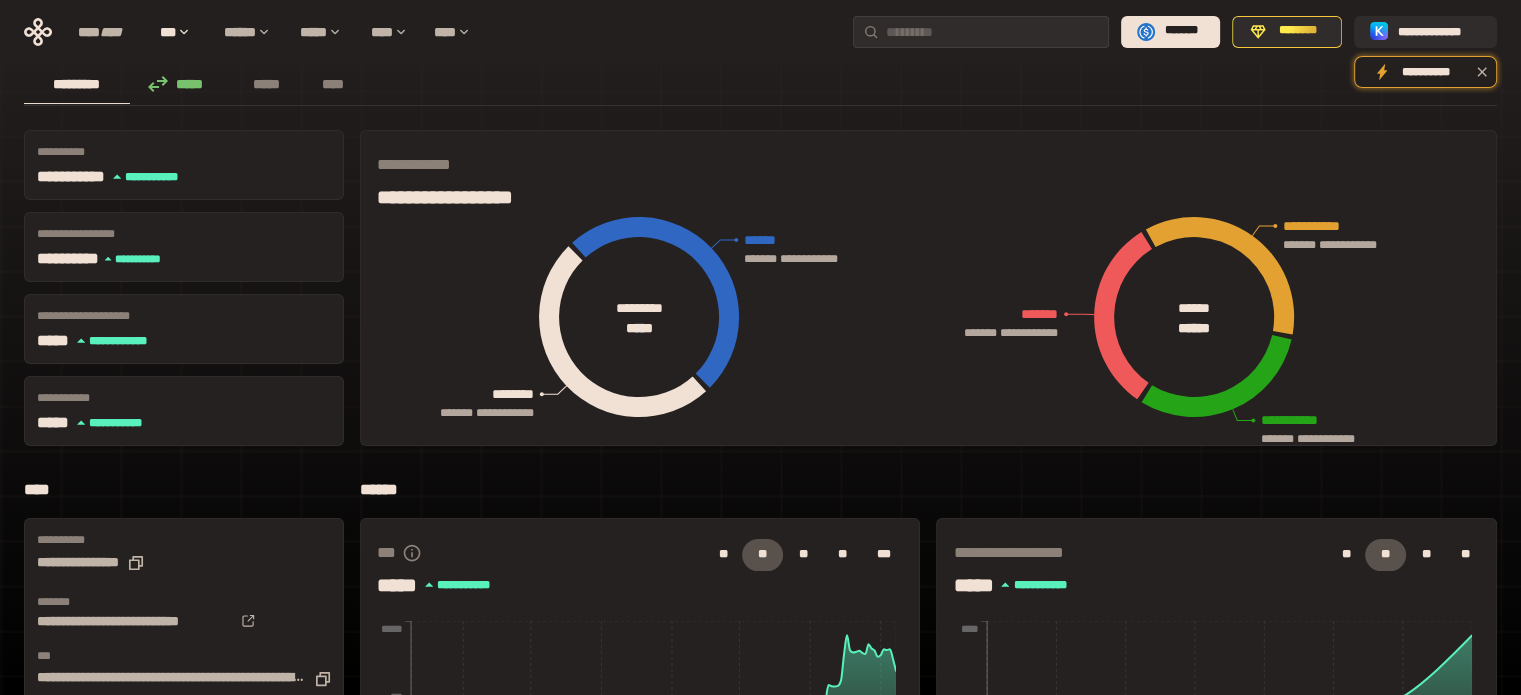 click on "*****" at bounding box center [181, 84] 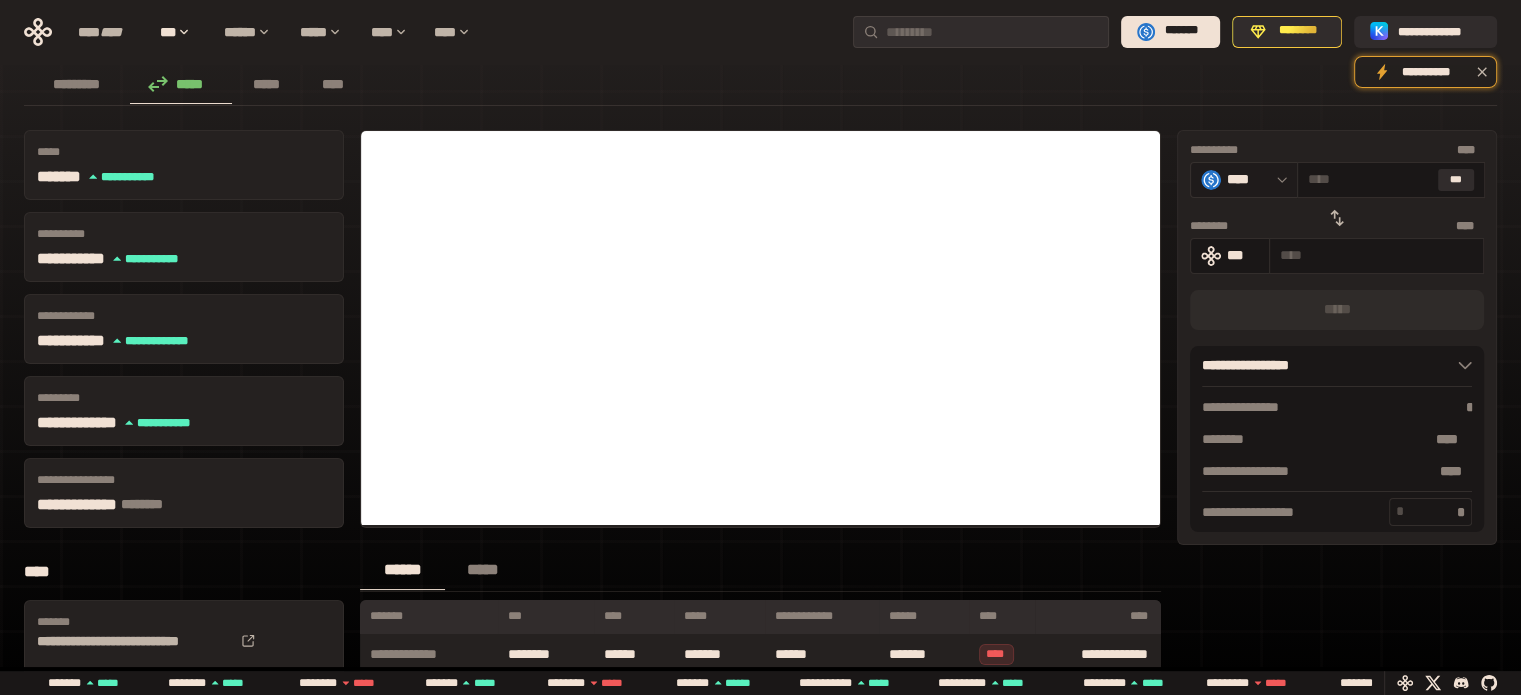 click 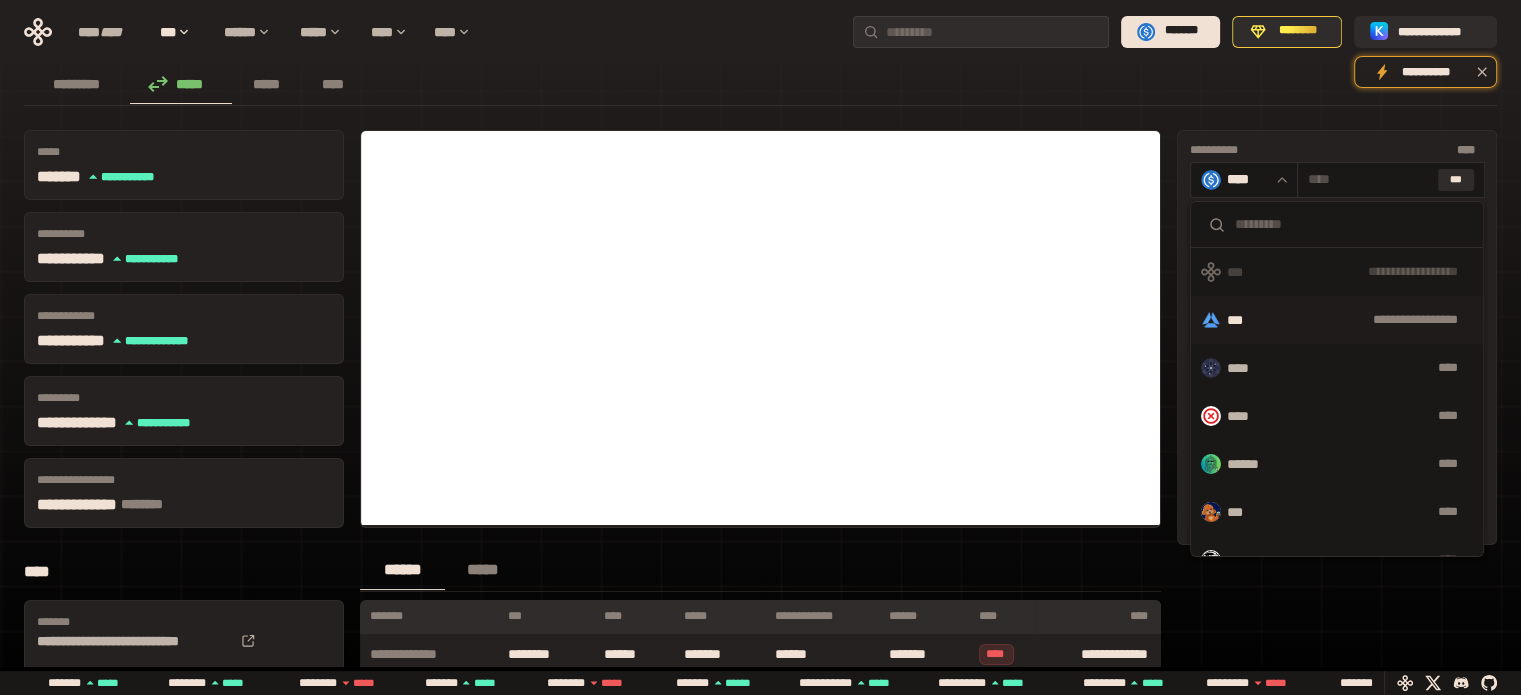 click on "**********" at bounding box center (1368, 320) 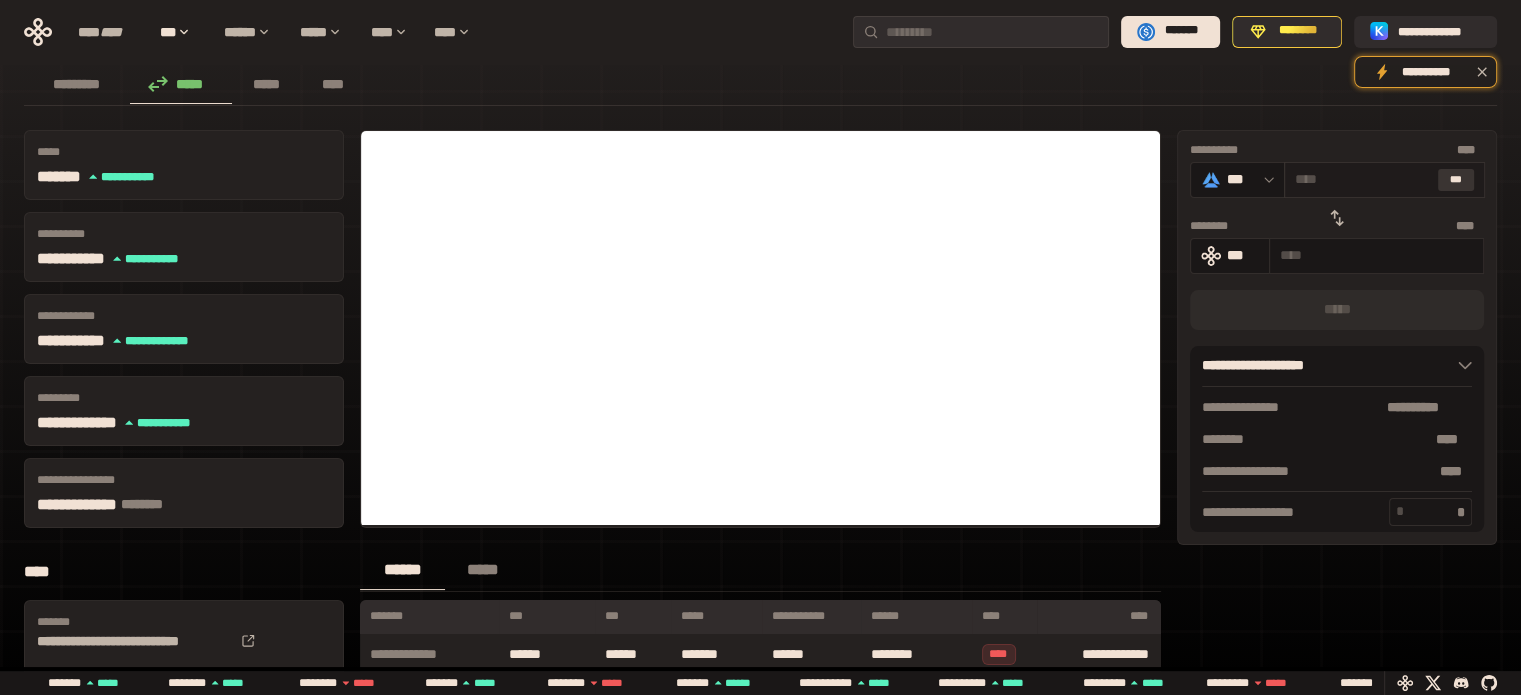 click on "***" at bounding box center [1456, 180] 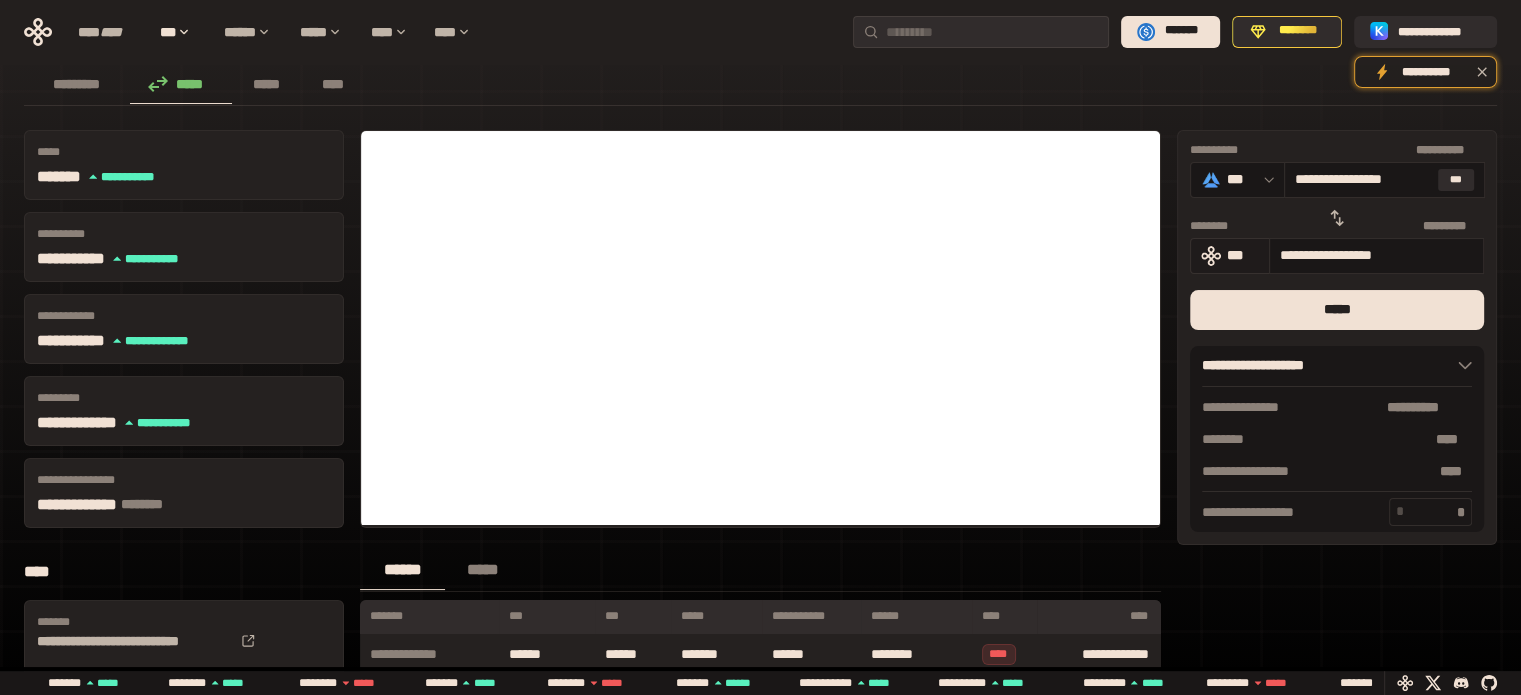 click on "***" at bounding box center (1243, 255) 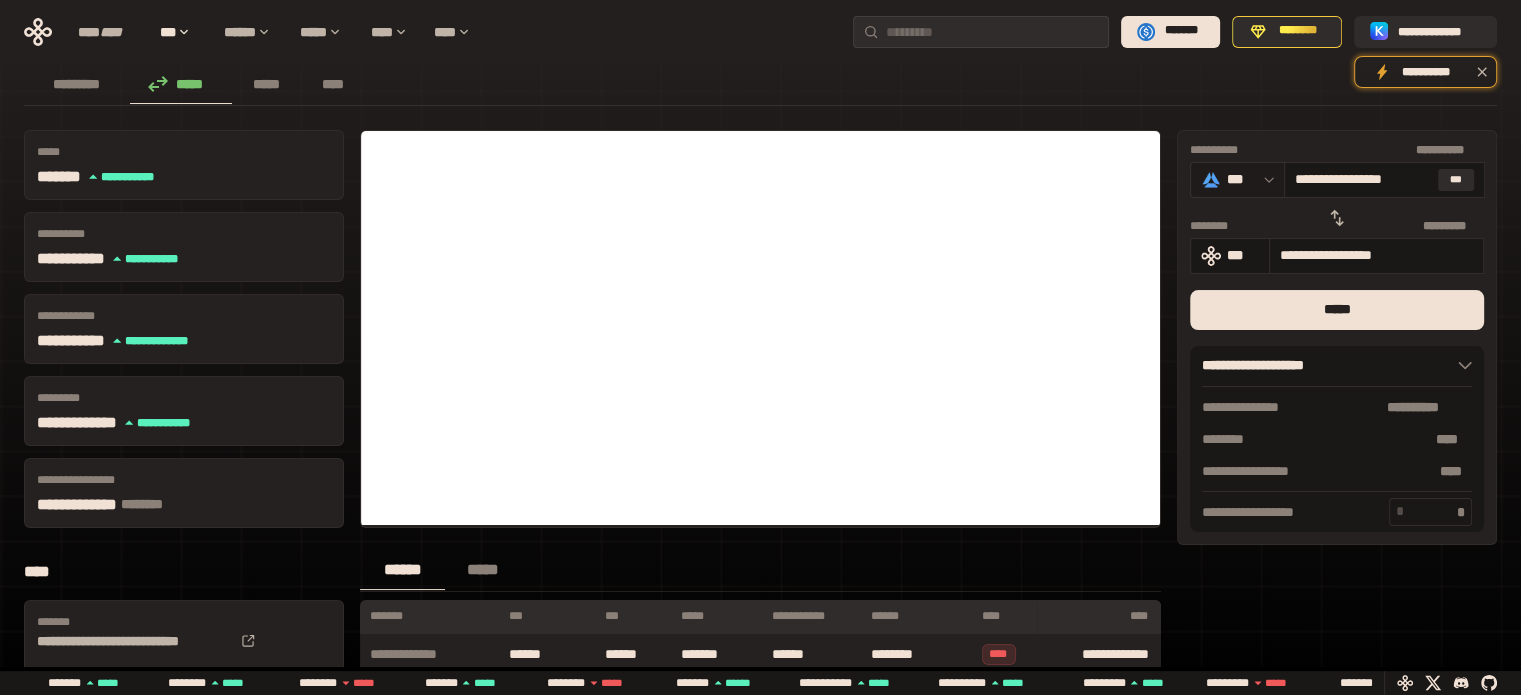 click 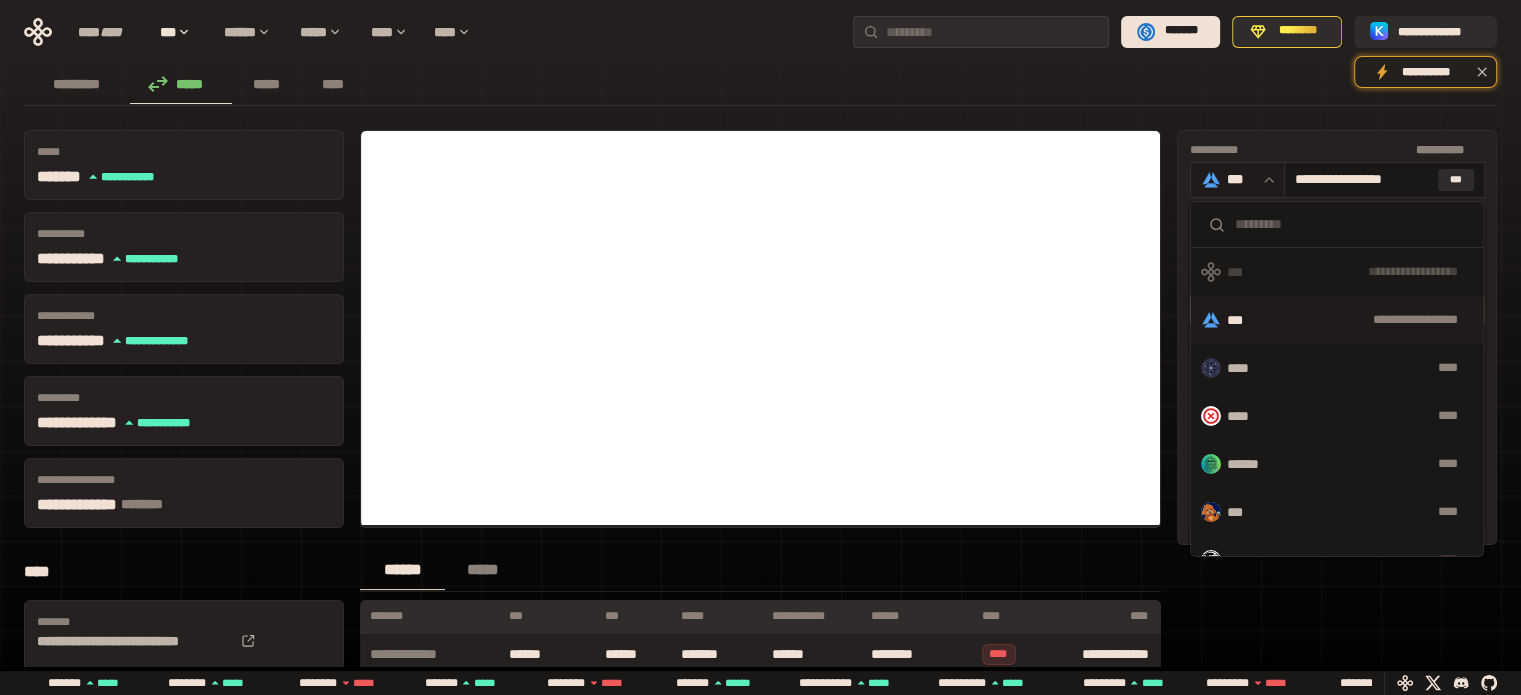 click 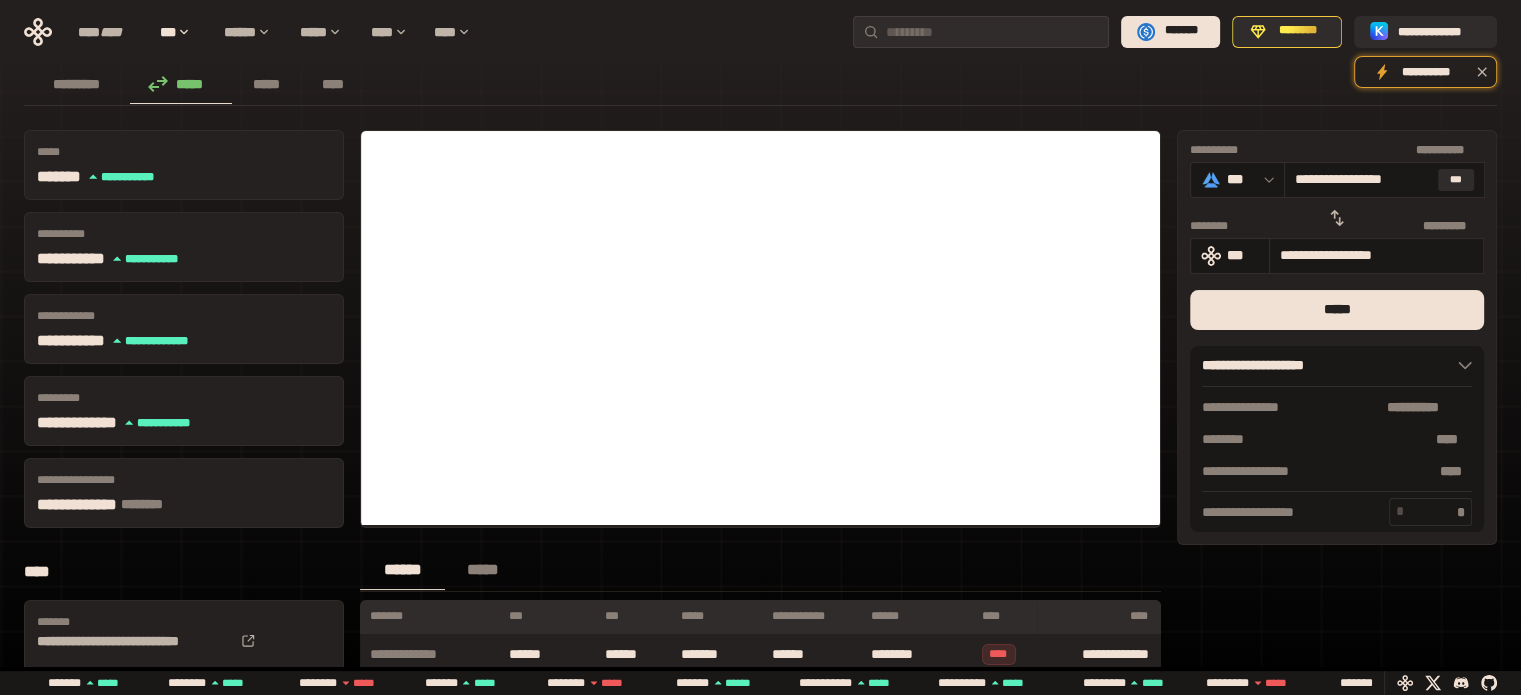 click 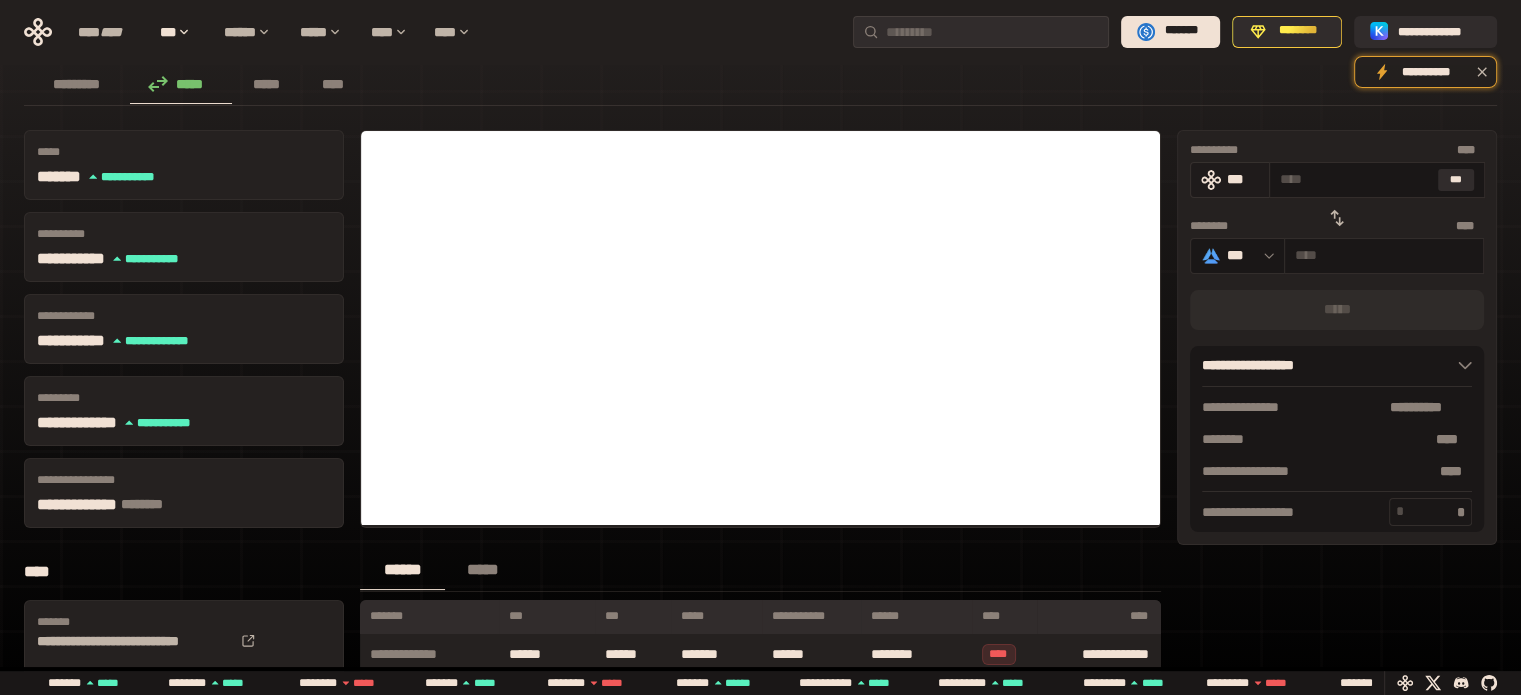 click on "***" at bounding box center (1243, 179) 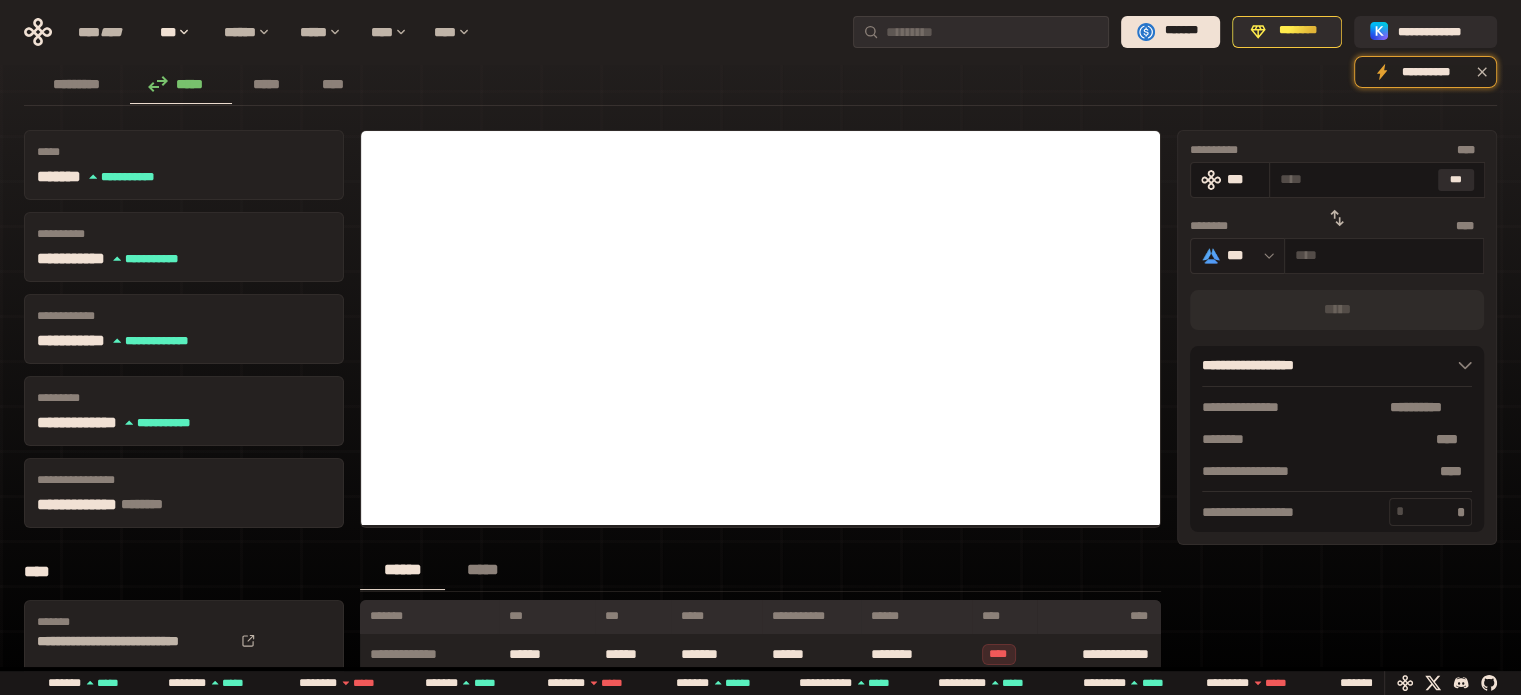 click 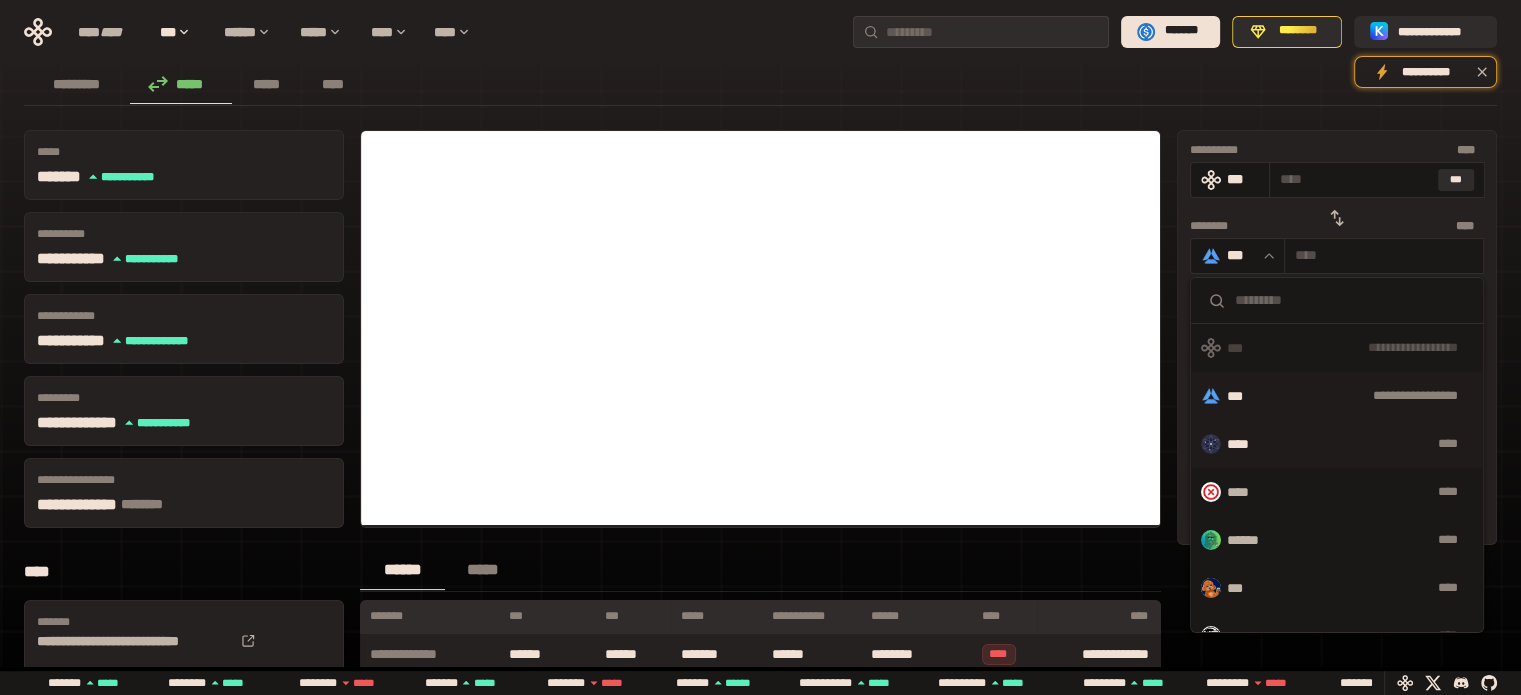 click on "****" at bounding box center [1247, 444] 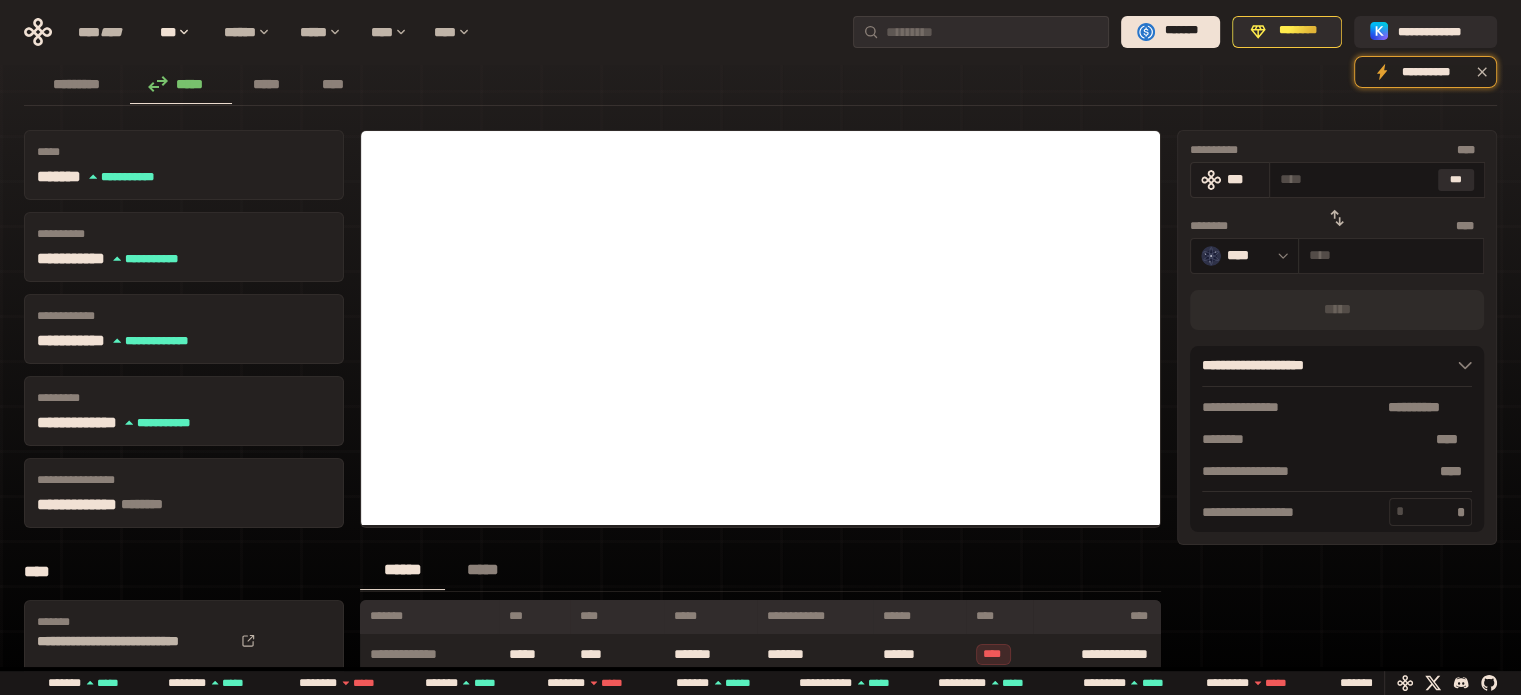 click on "***" at bounding box center [1243, 179] 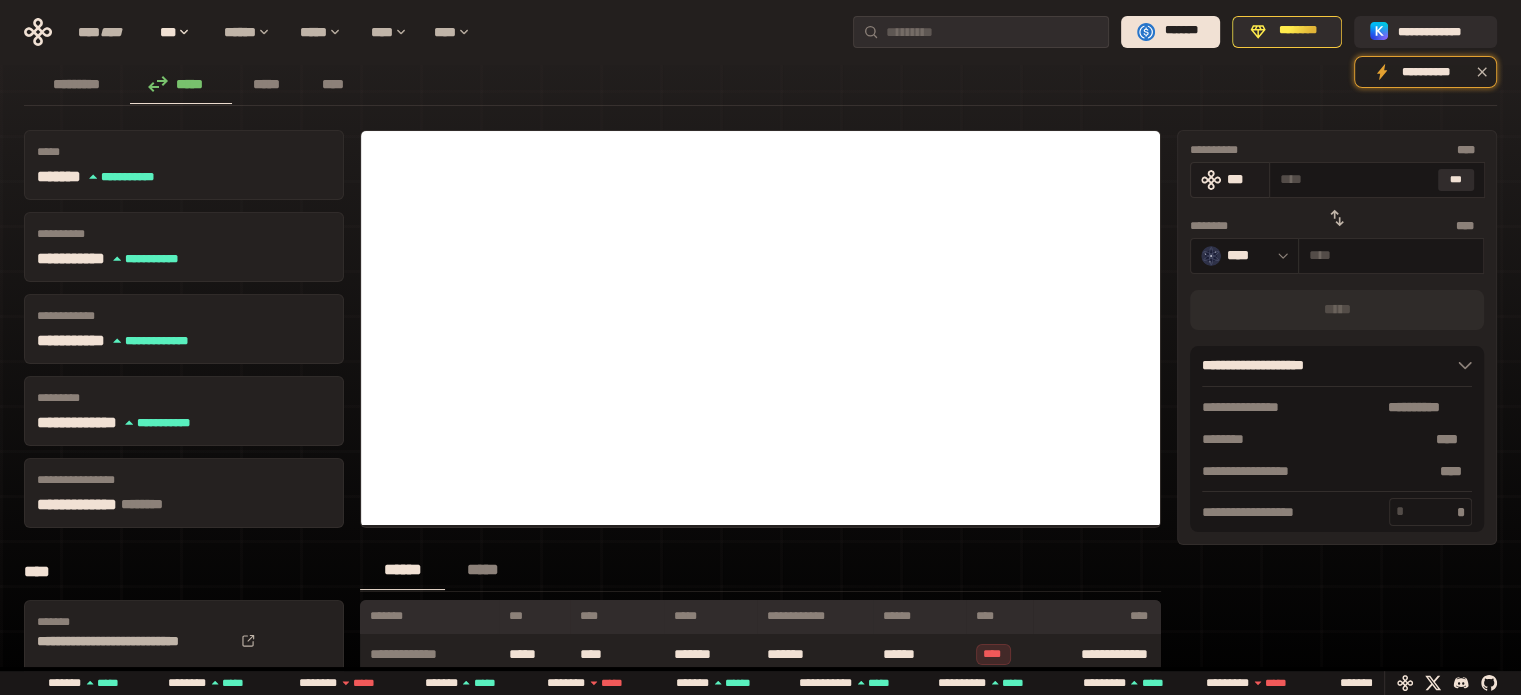 click on "***" at bounding box center [1243, 179] 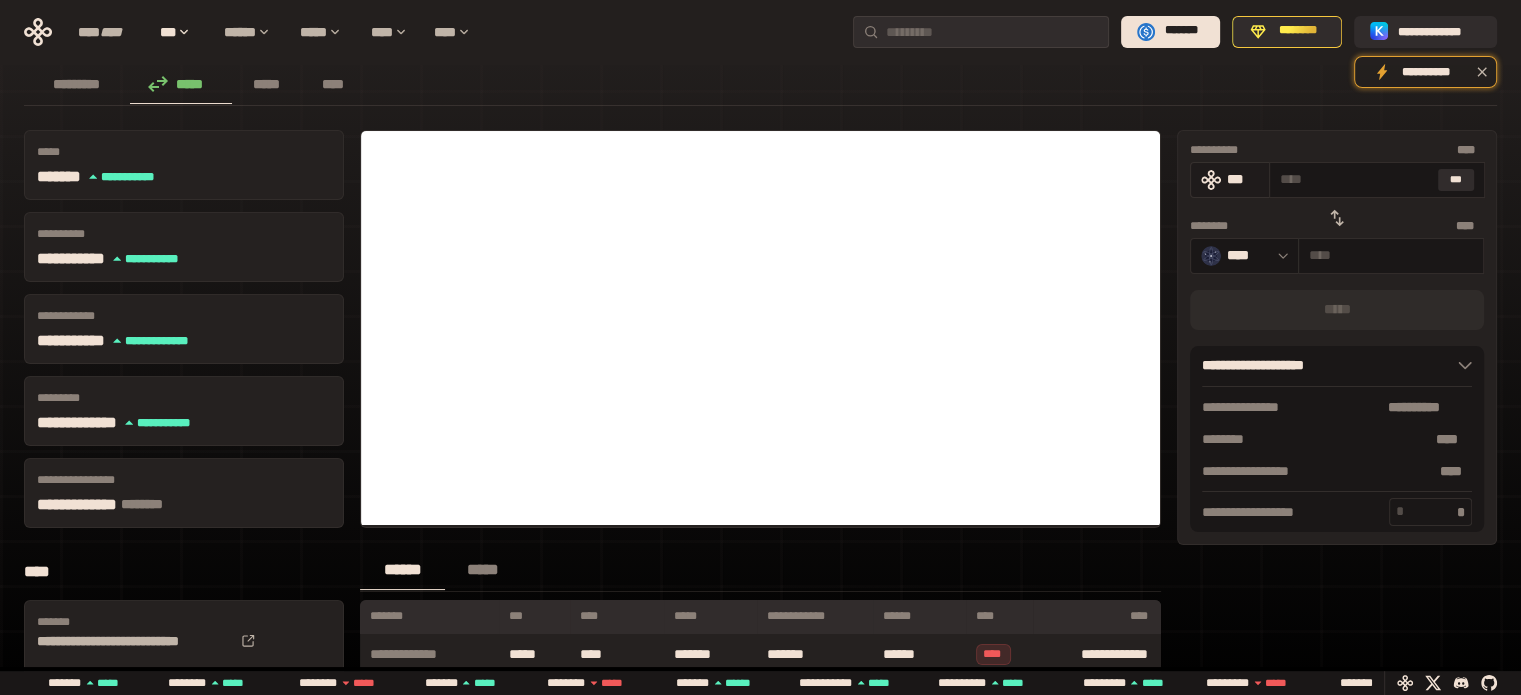 click on "***" at bounding box center (1243, 179) 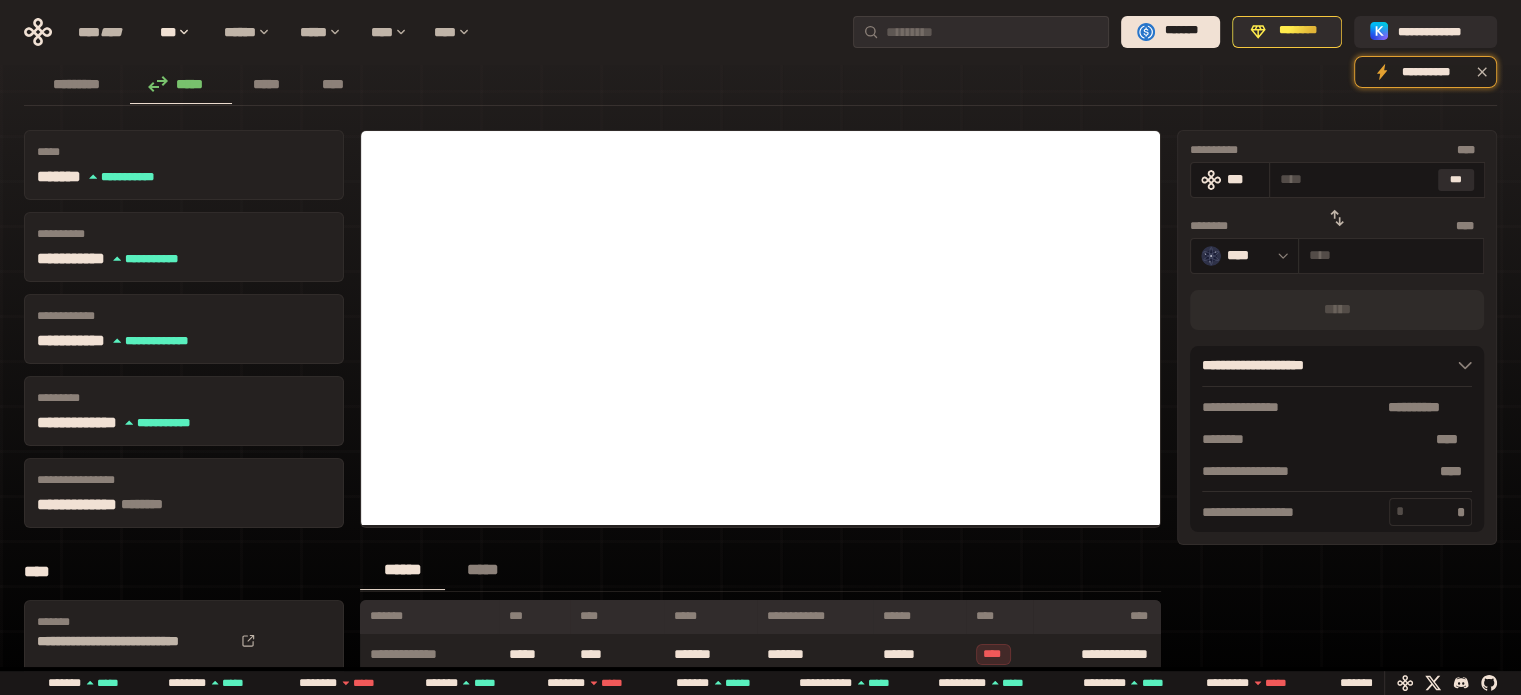 click 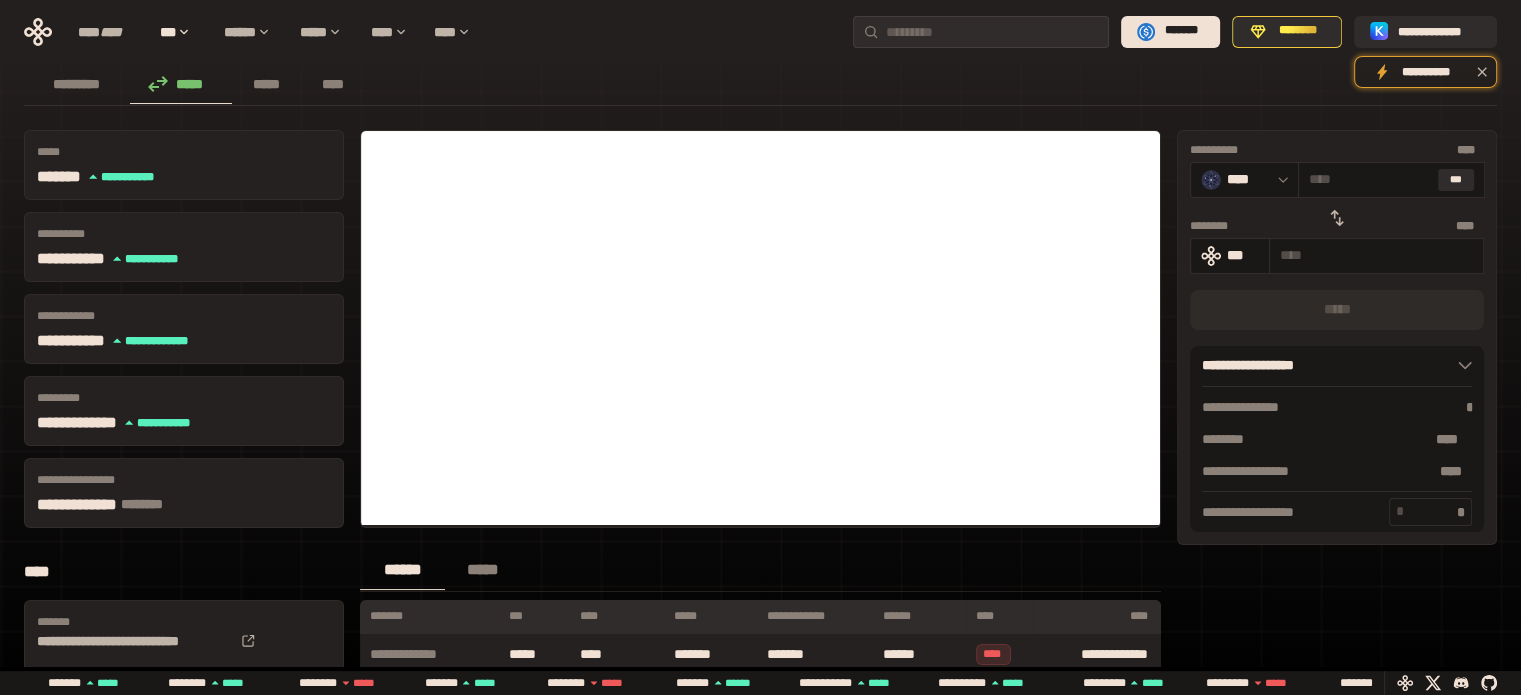click 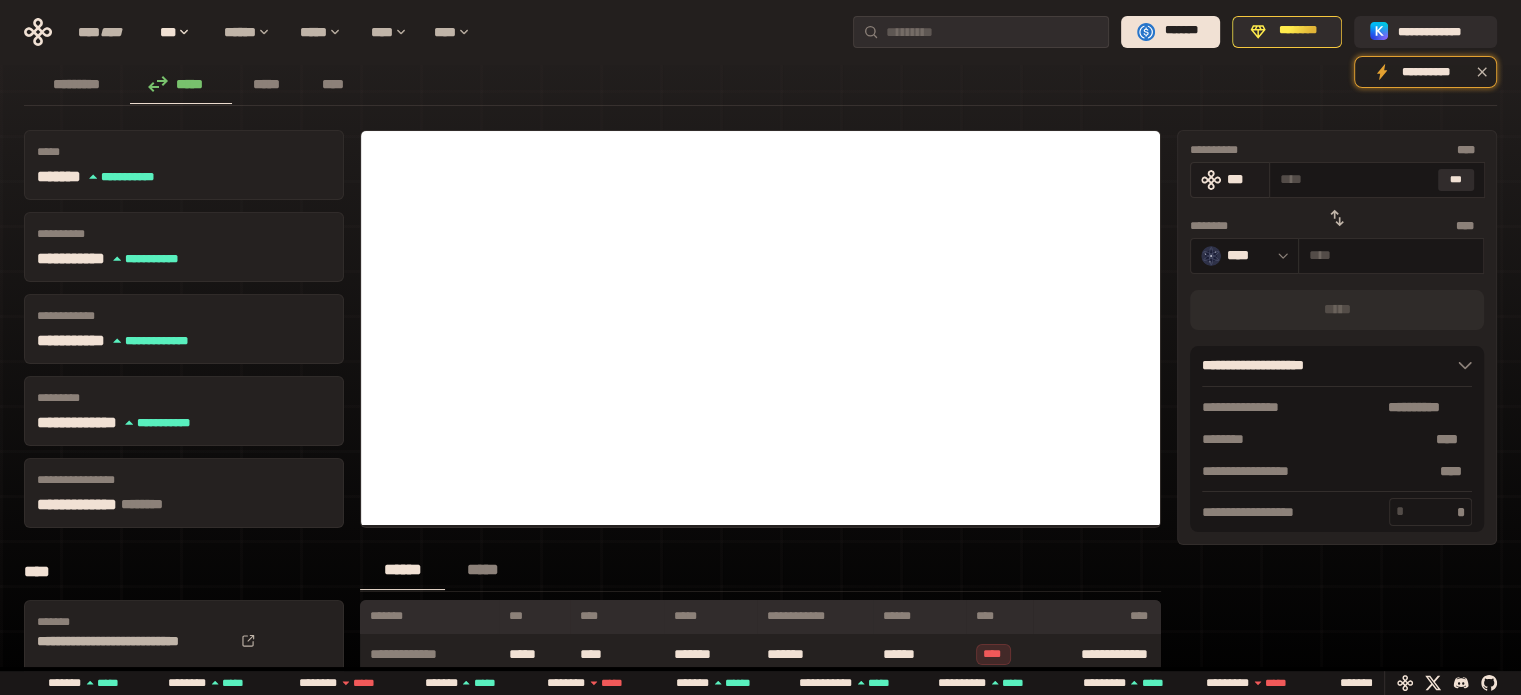 click on "***" at bounding box center [1243, 179] 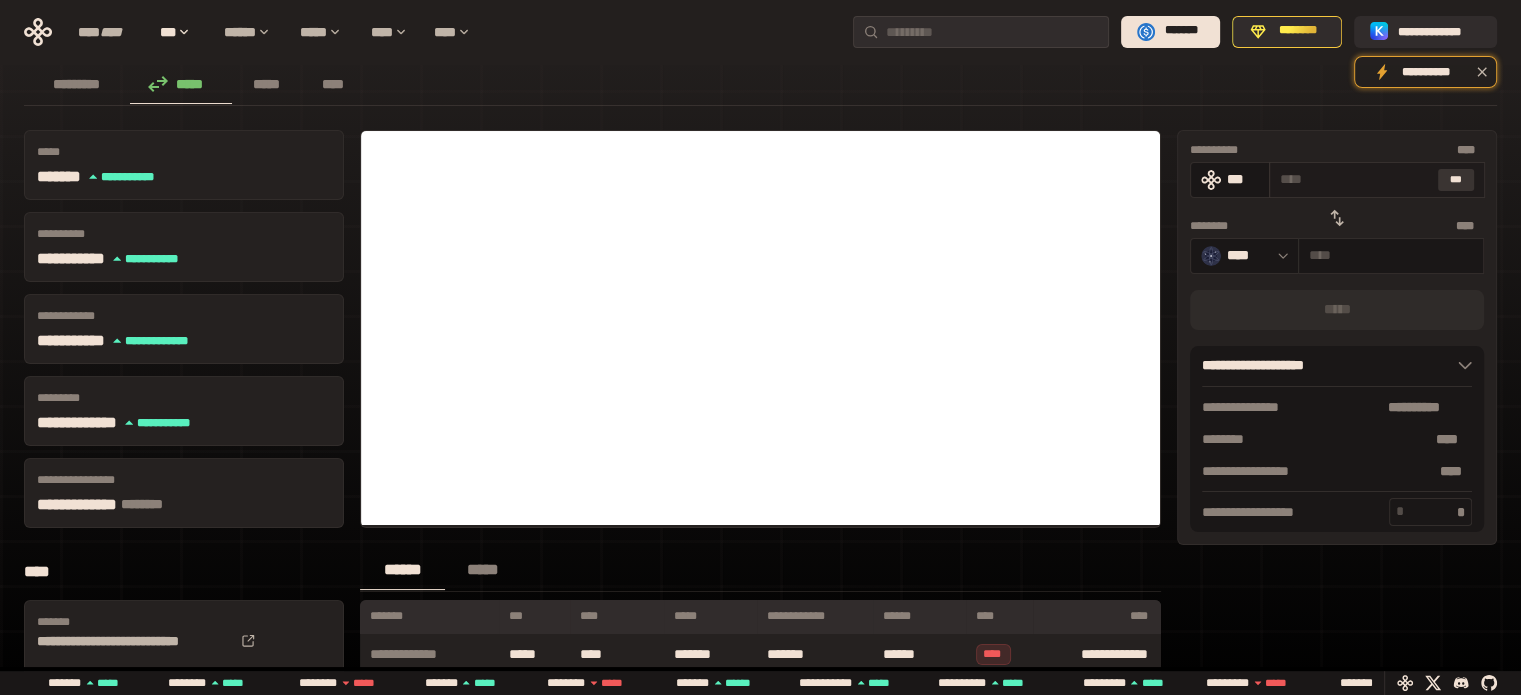 click on "***" at bounding box center (1456, 180) 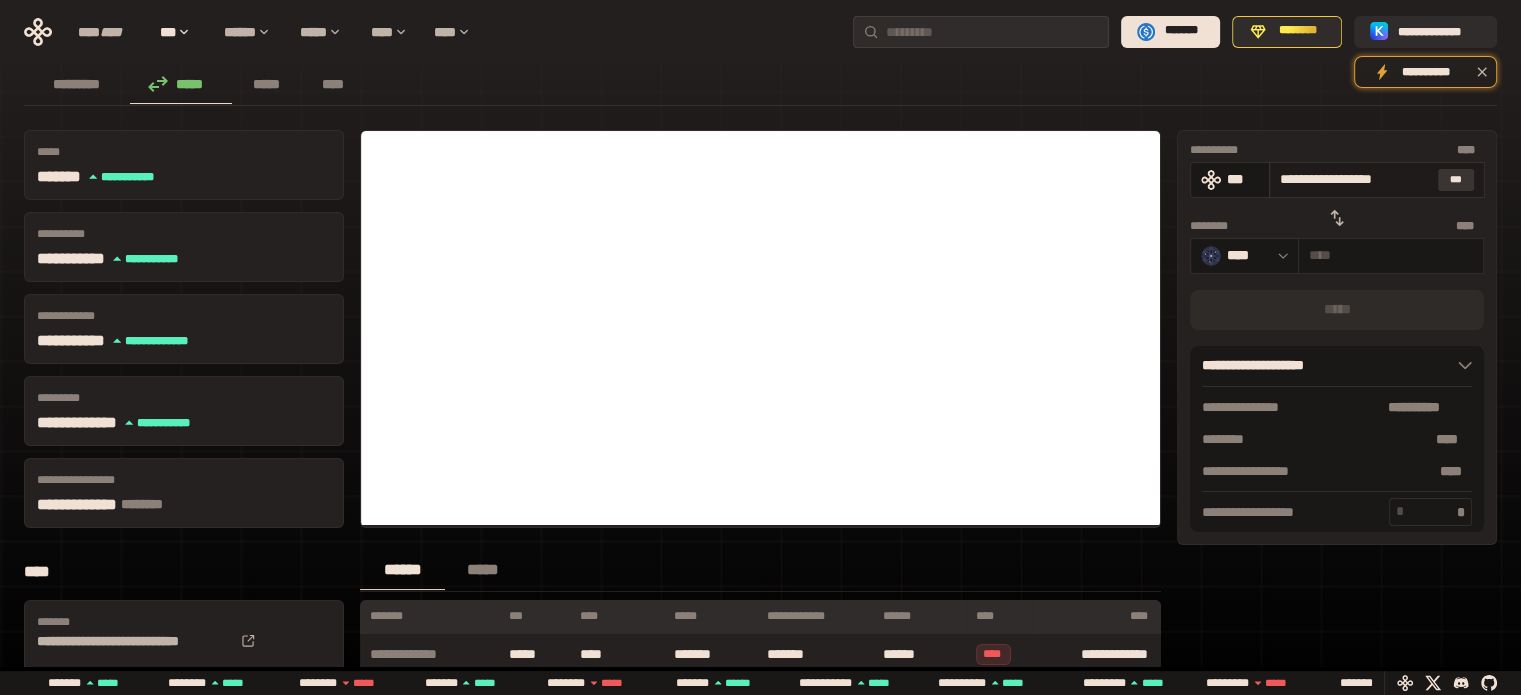 type on "********" 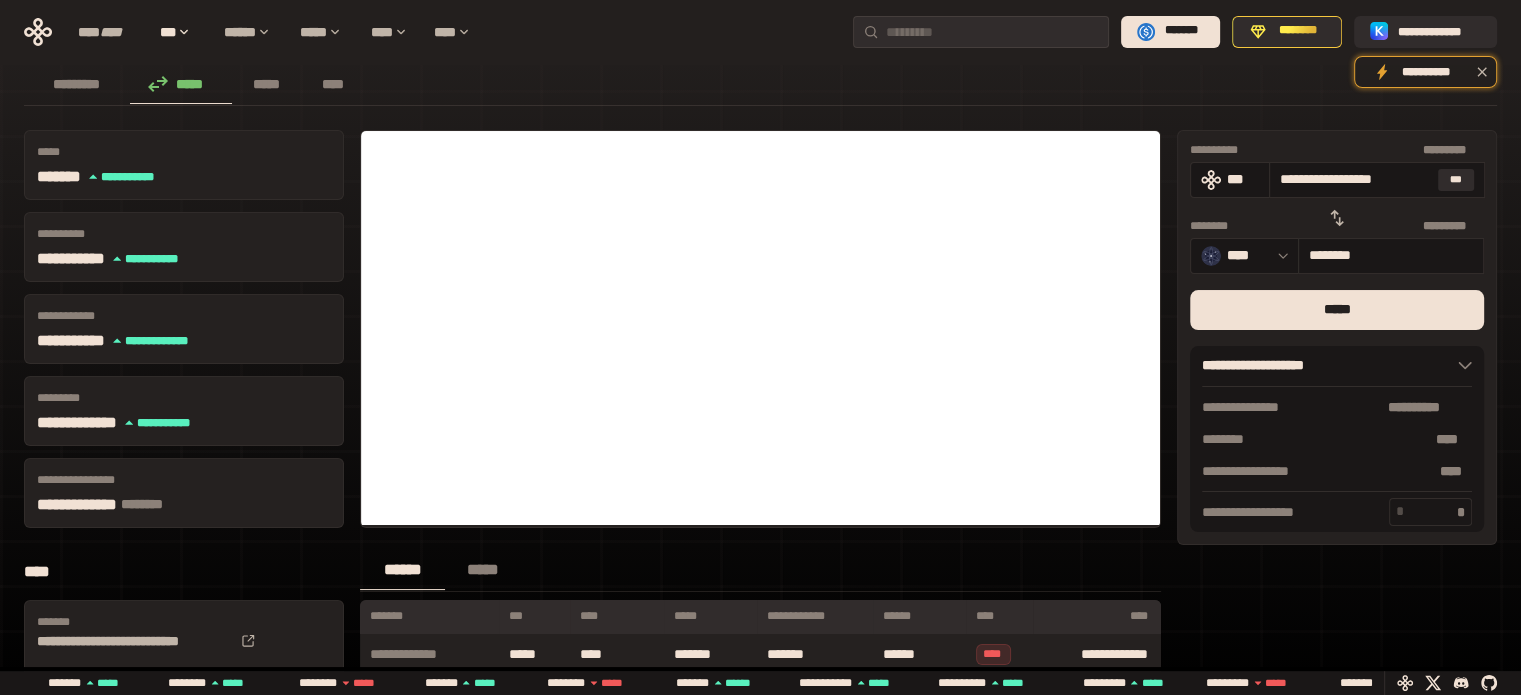 click 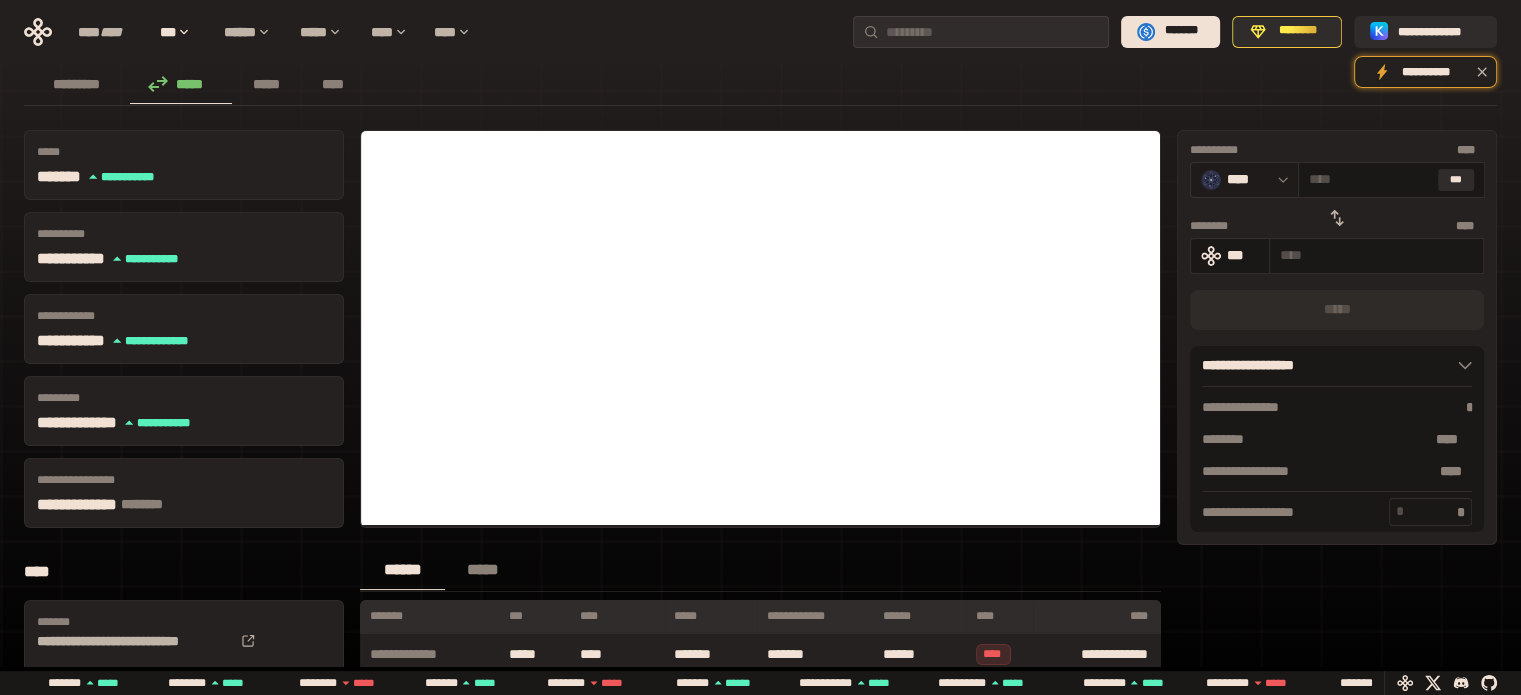 click on "****" at bounding box center (1244, 180) 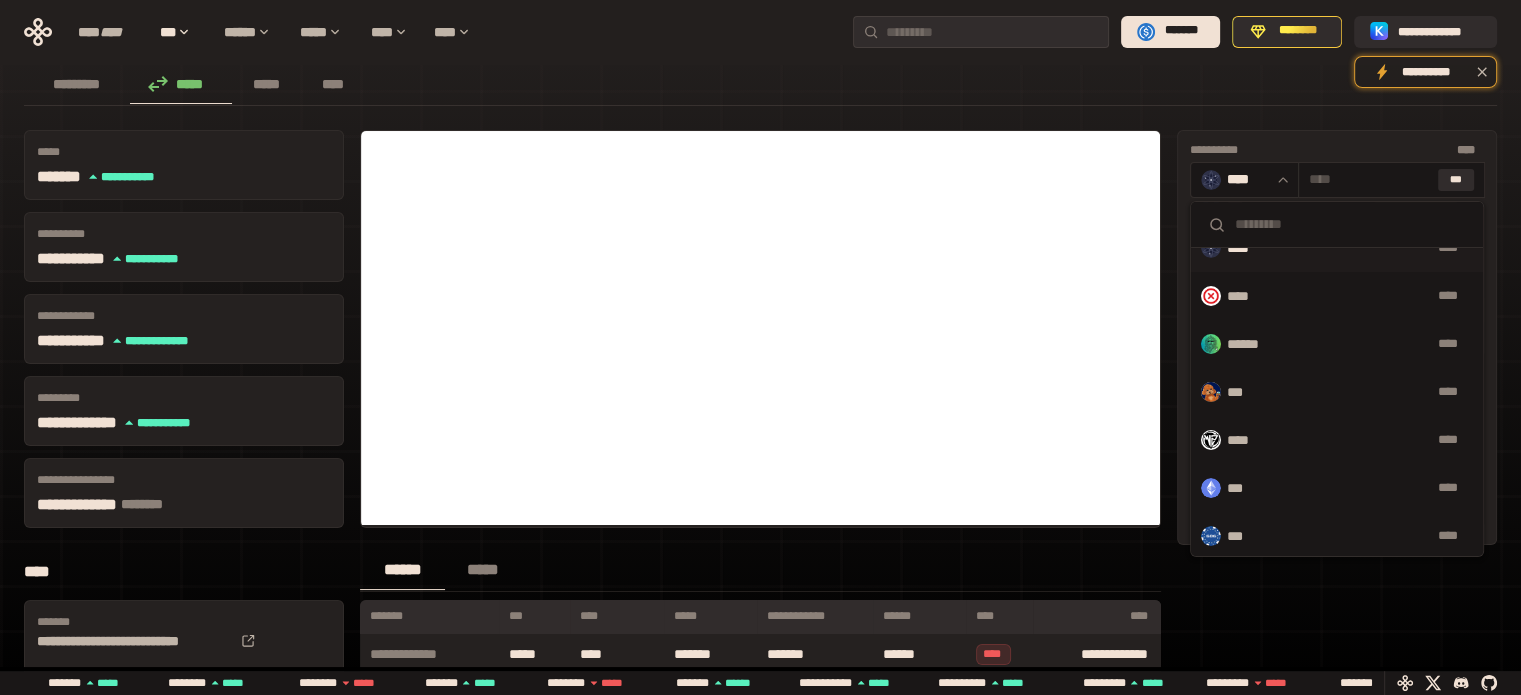 scroll, scrollTop: 0, scrollLeft: 0, axis: both 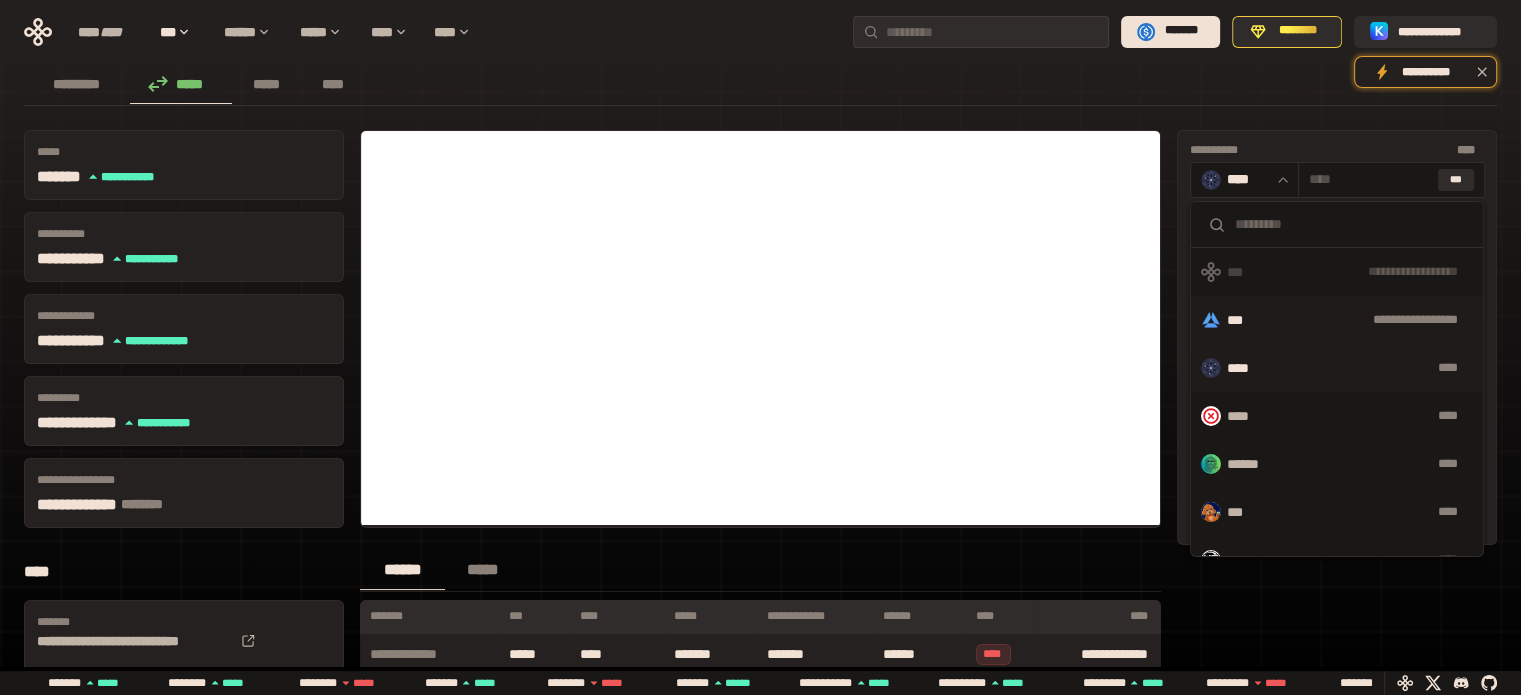 click on "**********" at bounding box center [1368, 320] 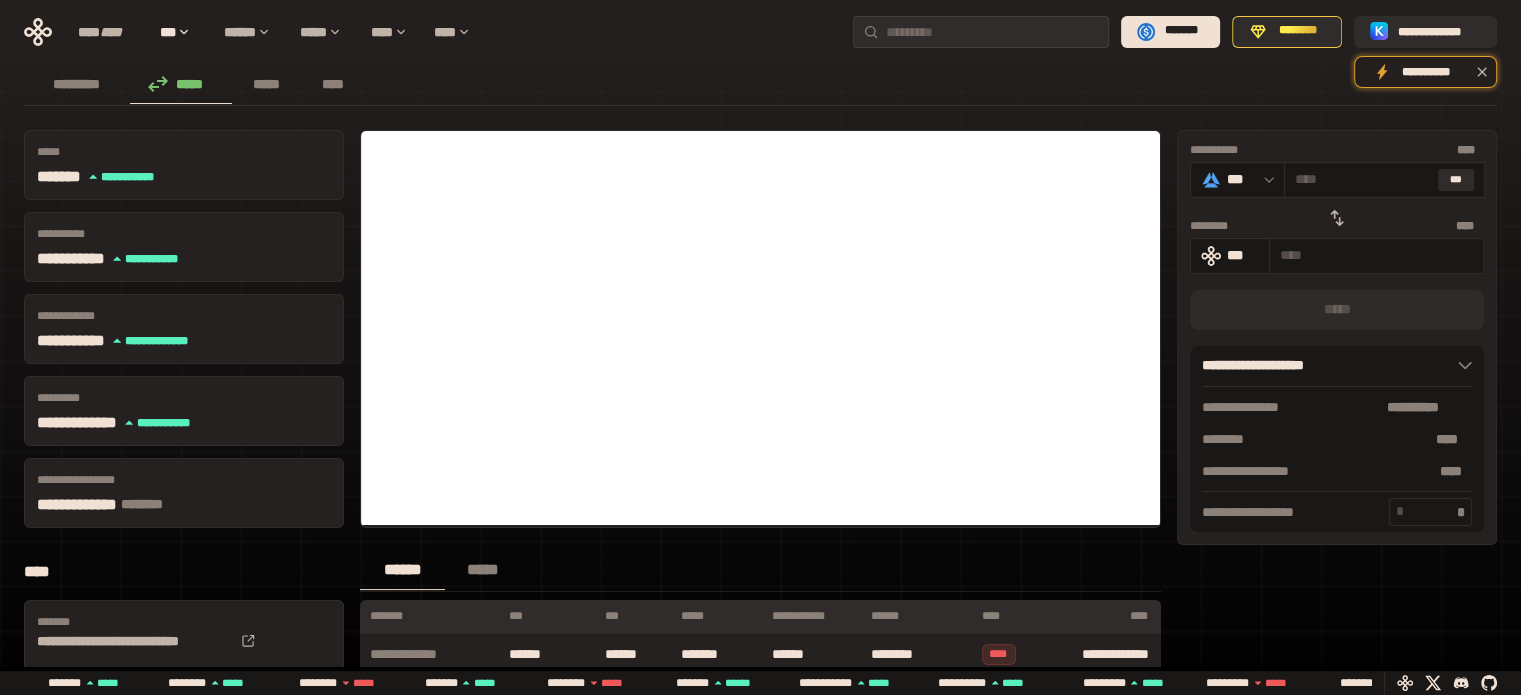 click 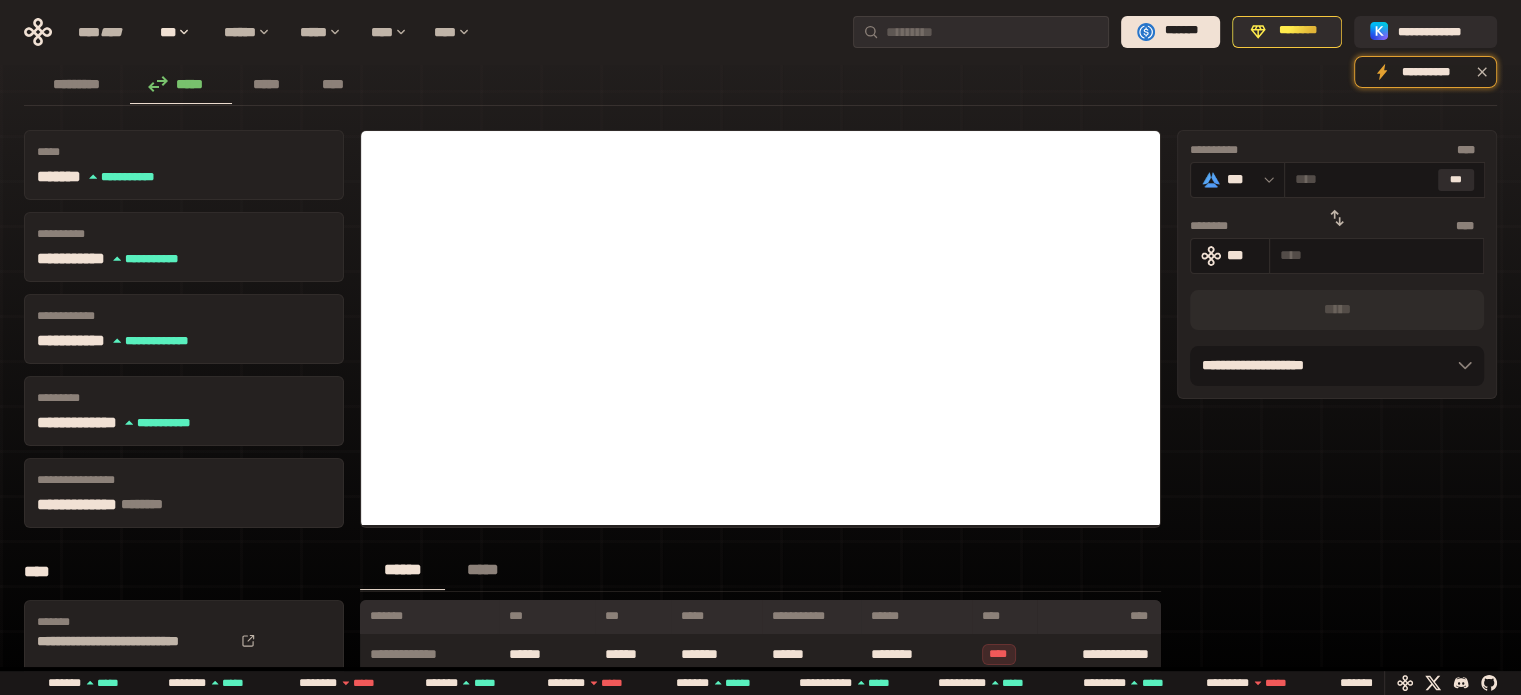 click 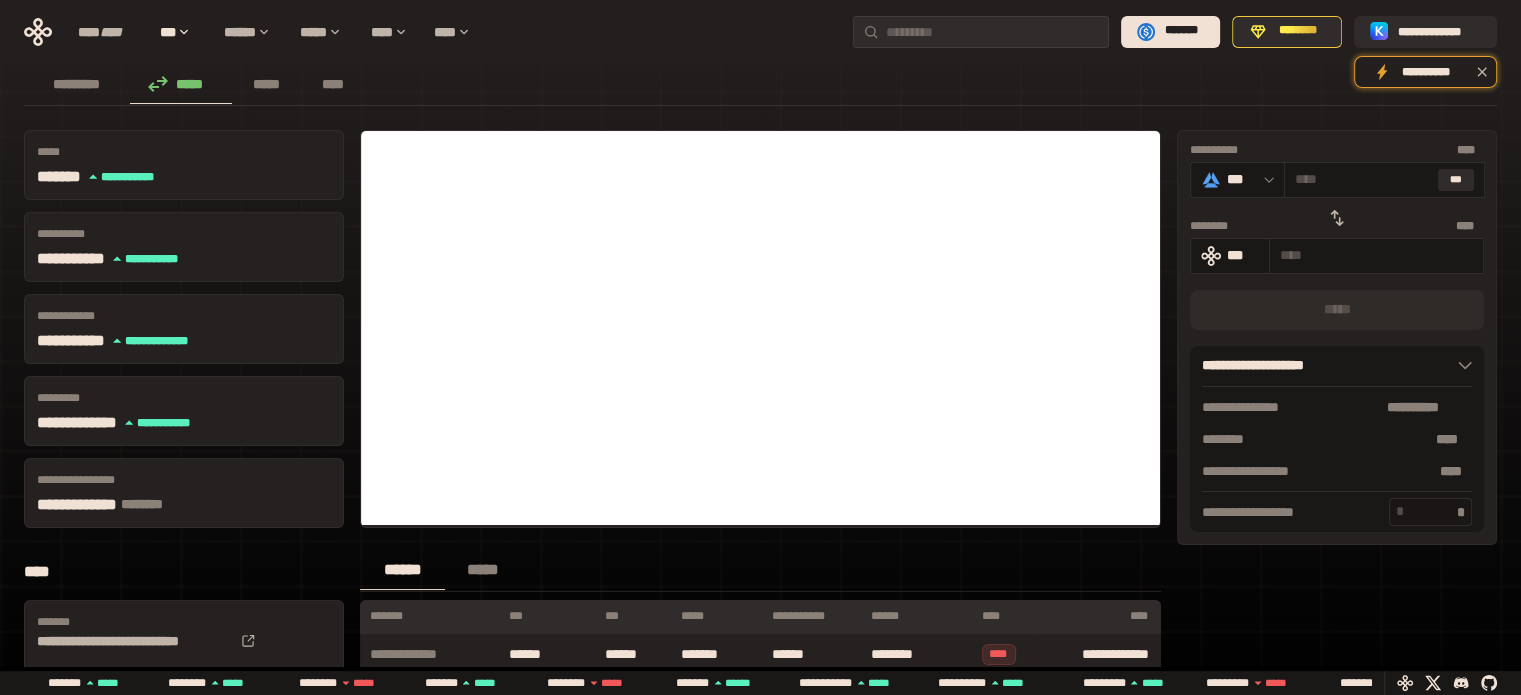 click at bounding box center [1426, 511] 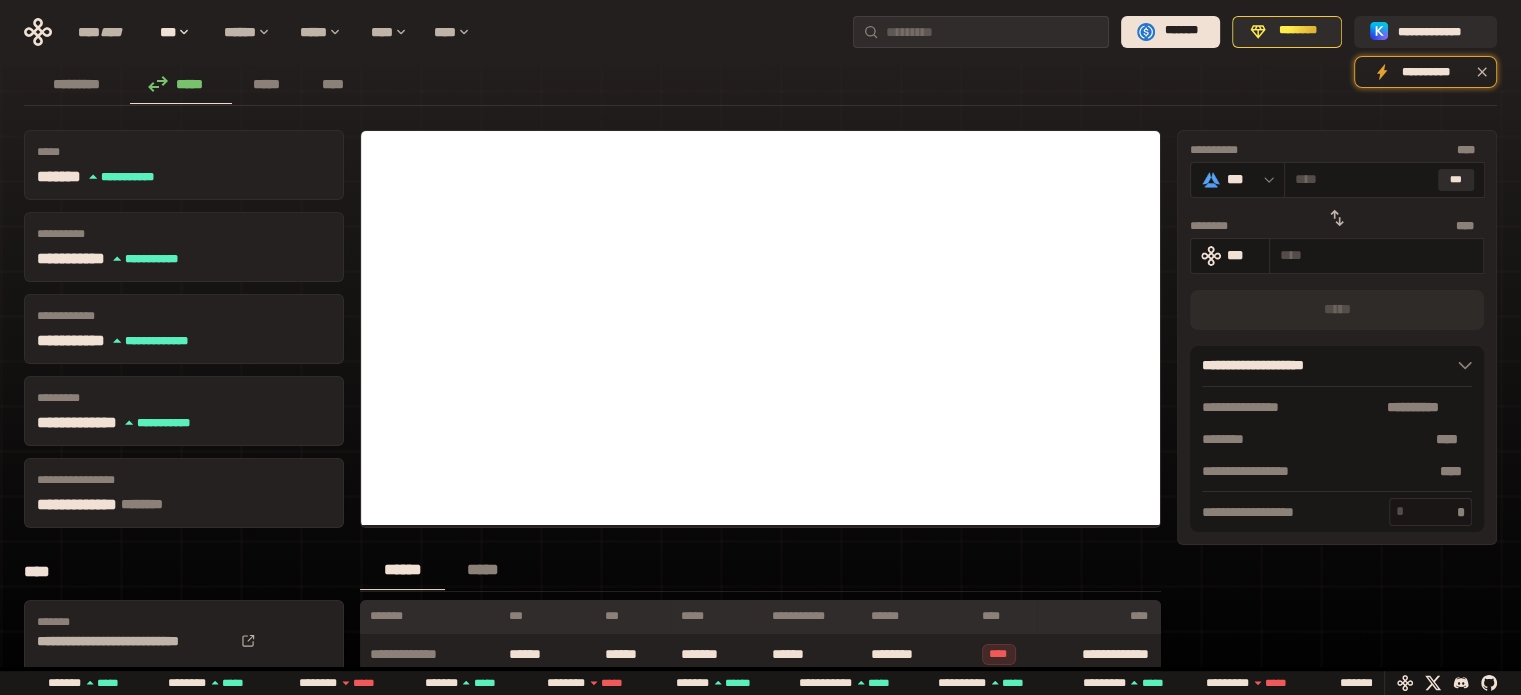 type on "*" 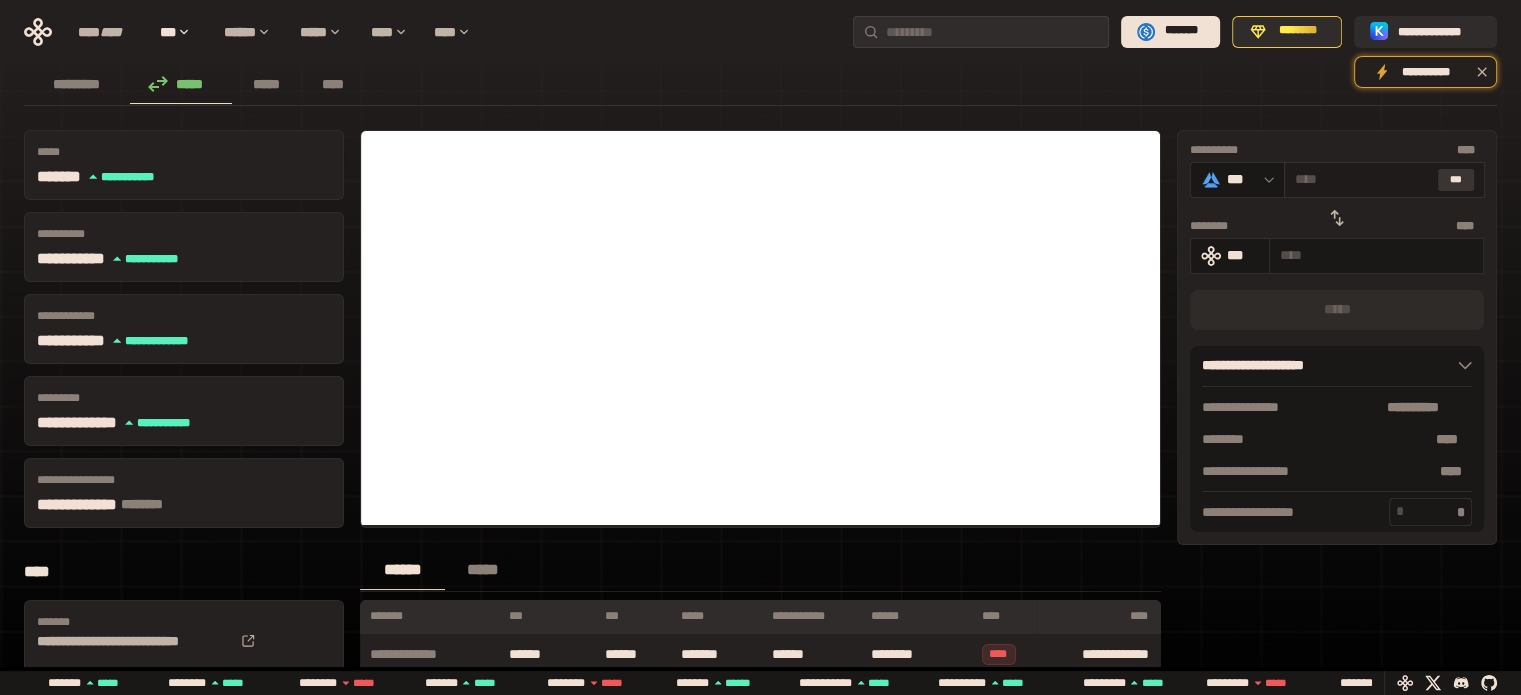type on "***" 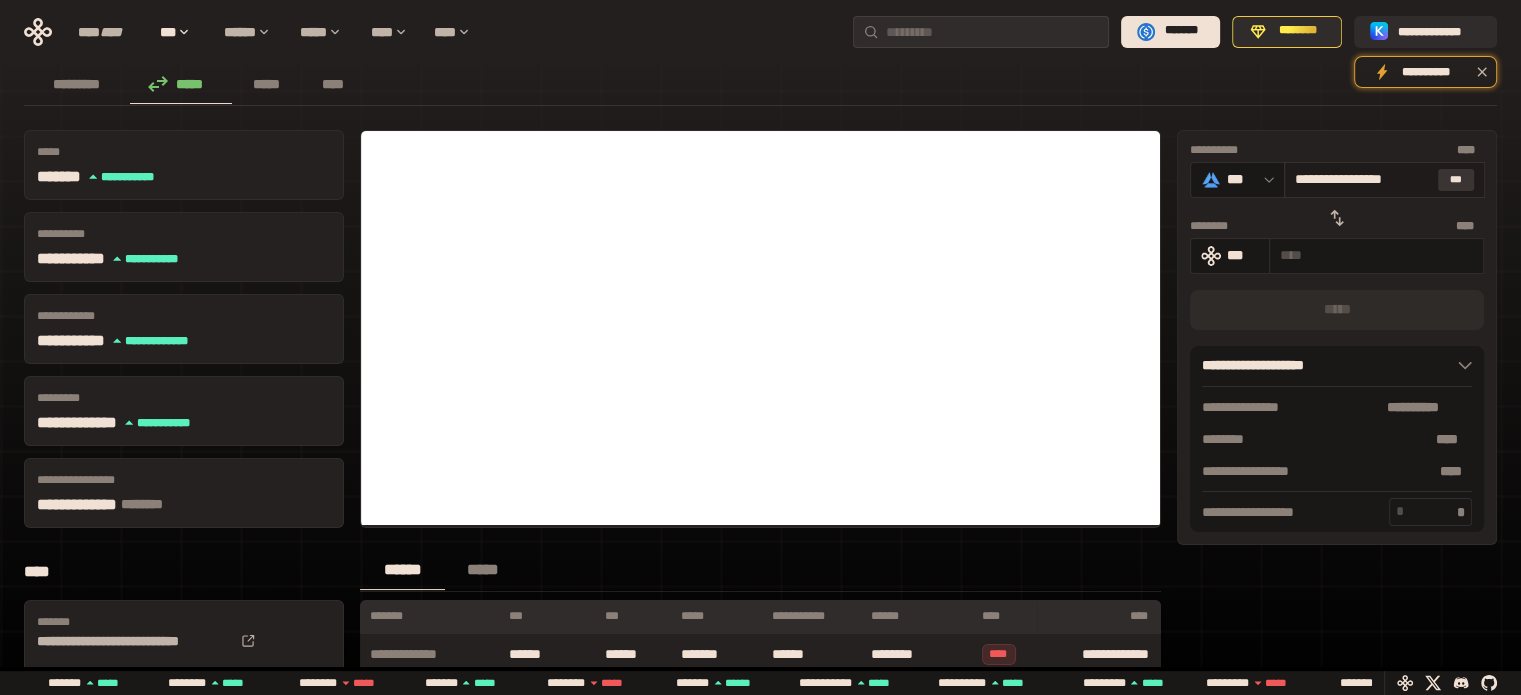 type on "**********" 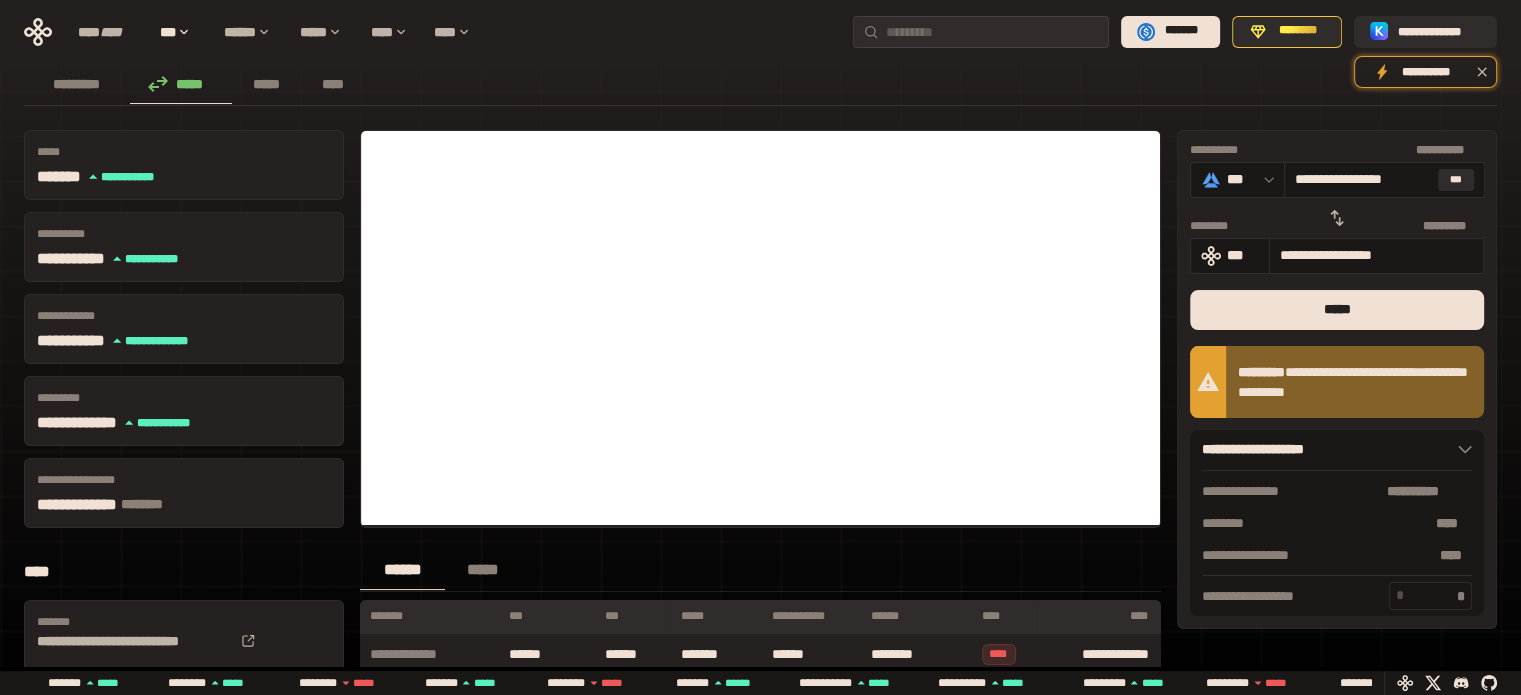 click on "***" at bounding box center (1426, 595) 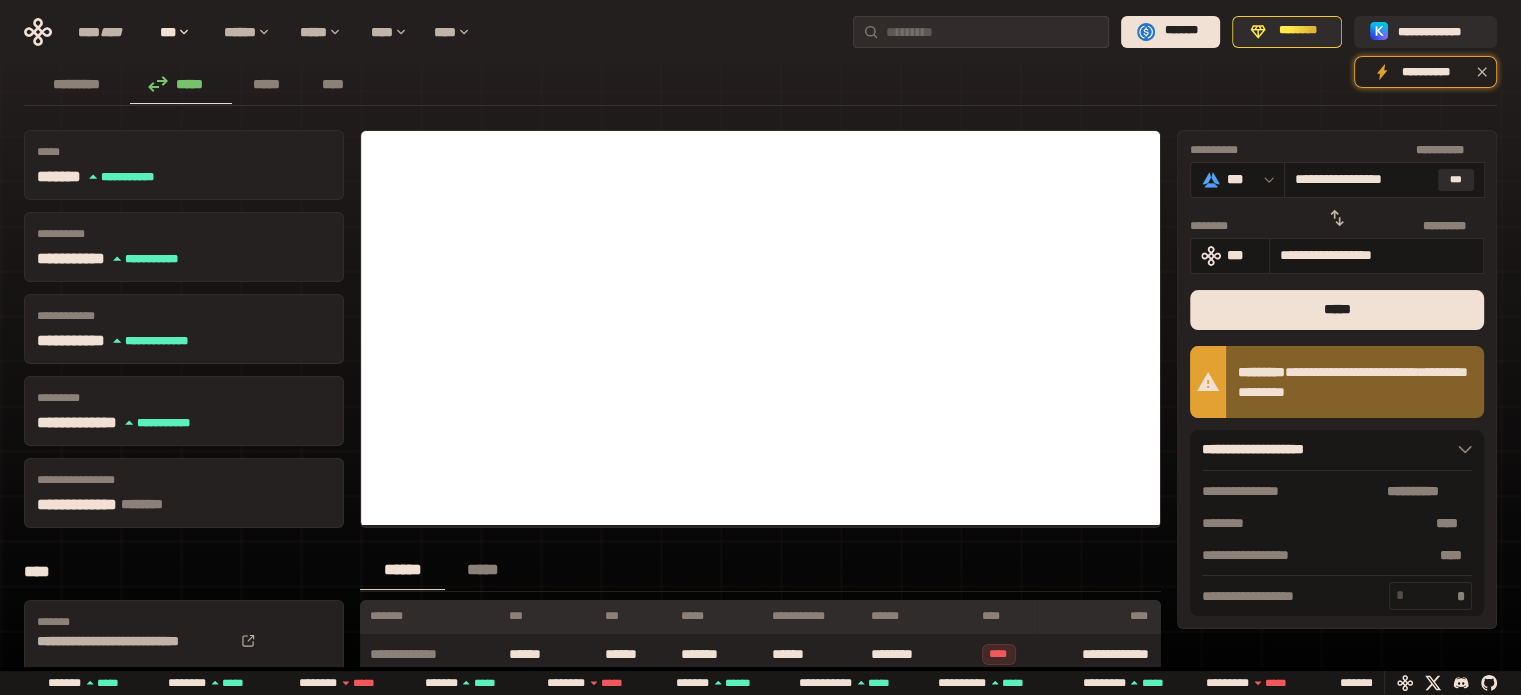 drag, startPoint x: 1429, startPoint y: 597, endPoint x: 1361, endPoint y: 611, distance: 69.426216 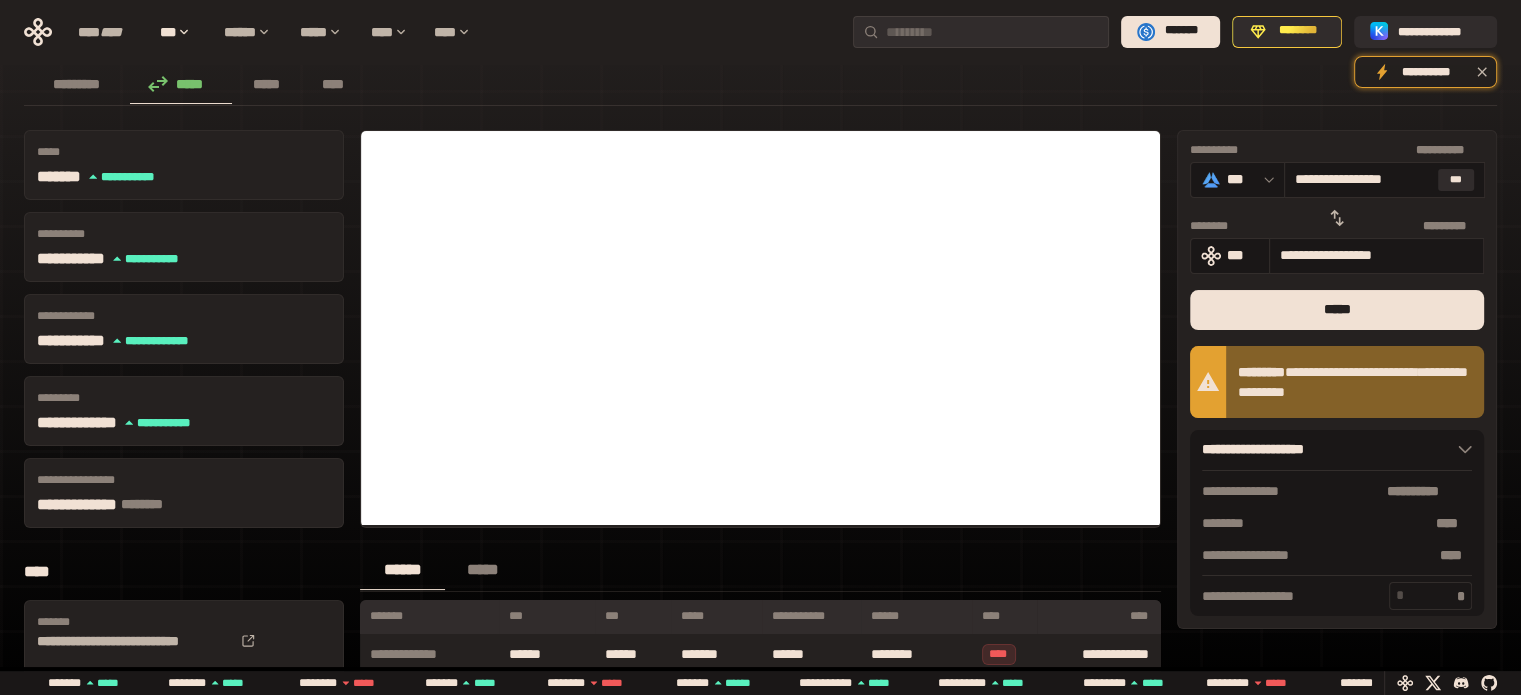 type on "*" 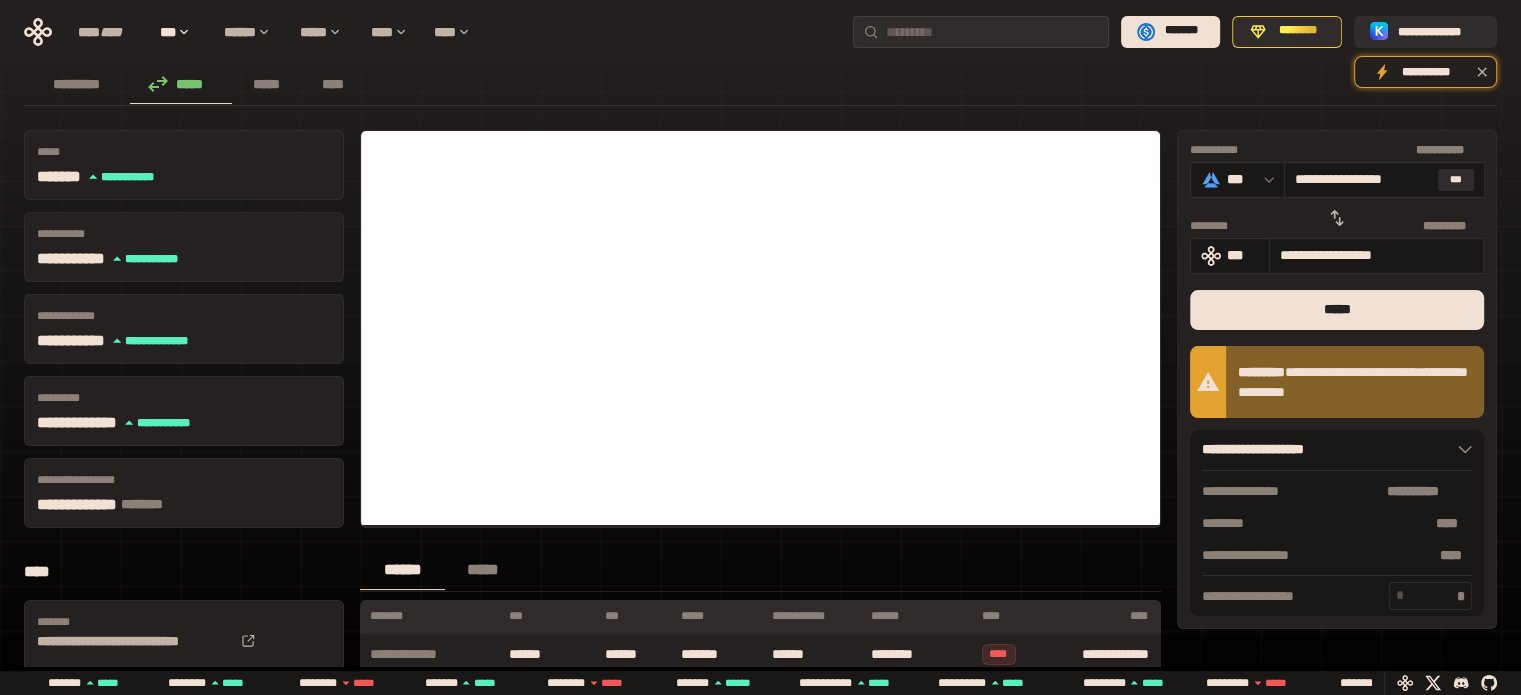 click 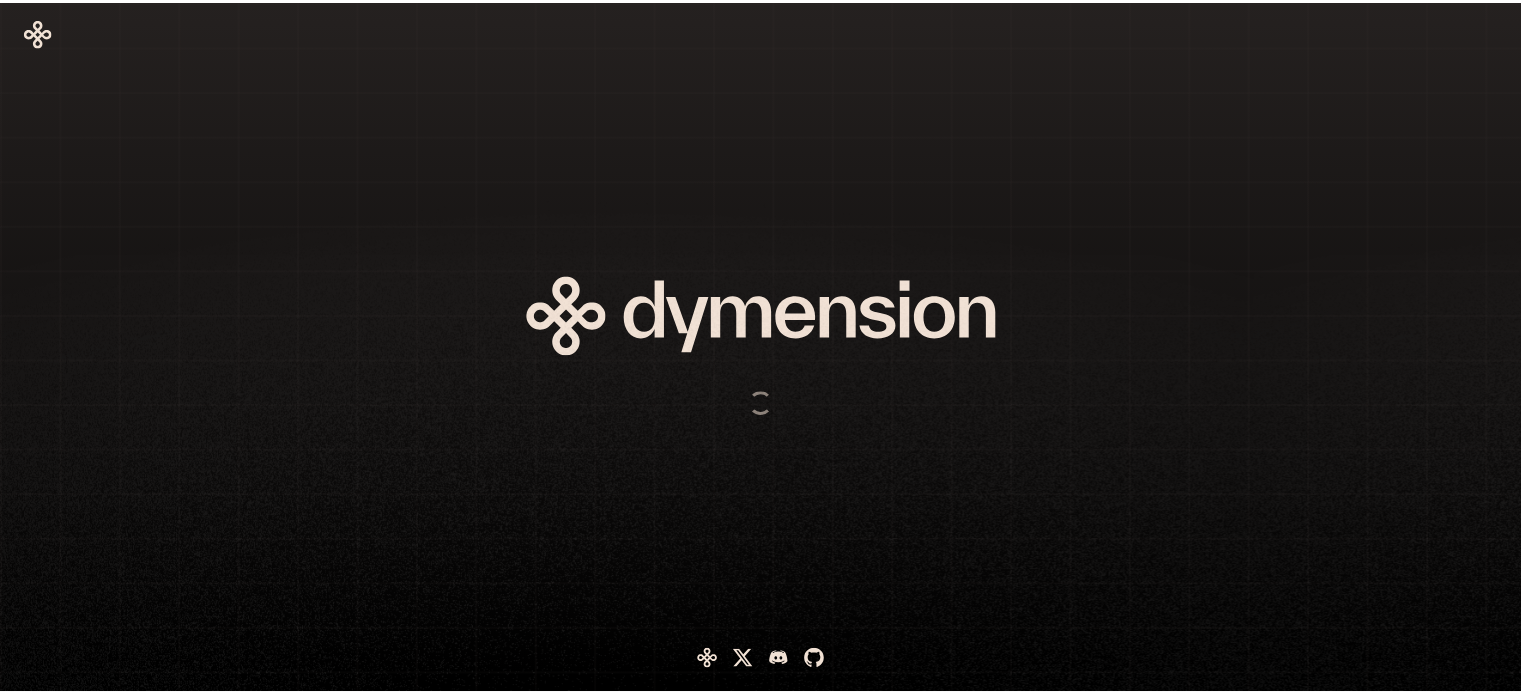 scroll, scrollTop: 0, scrollLeft: 0, axis: both 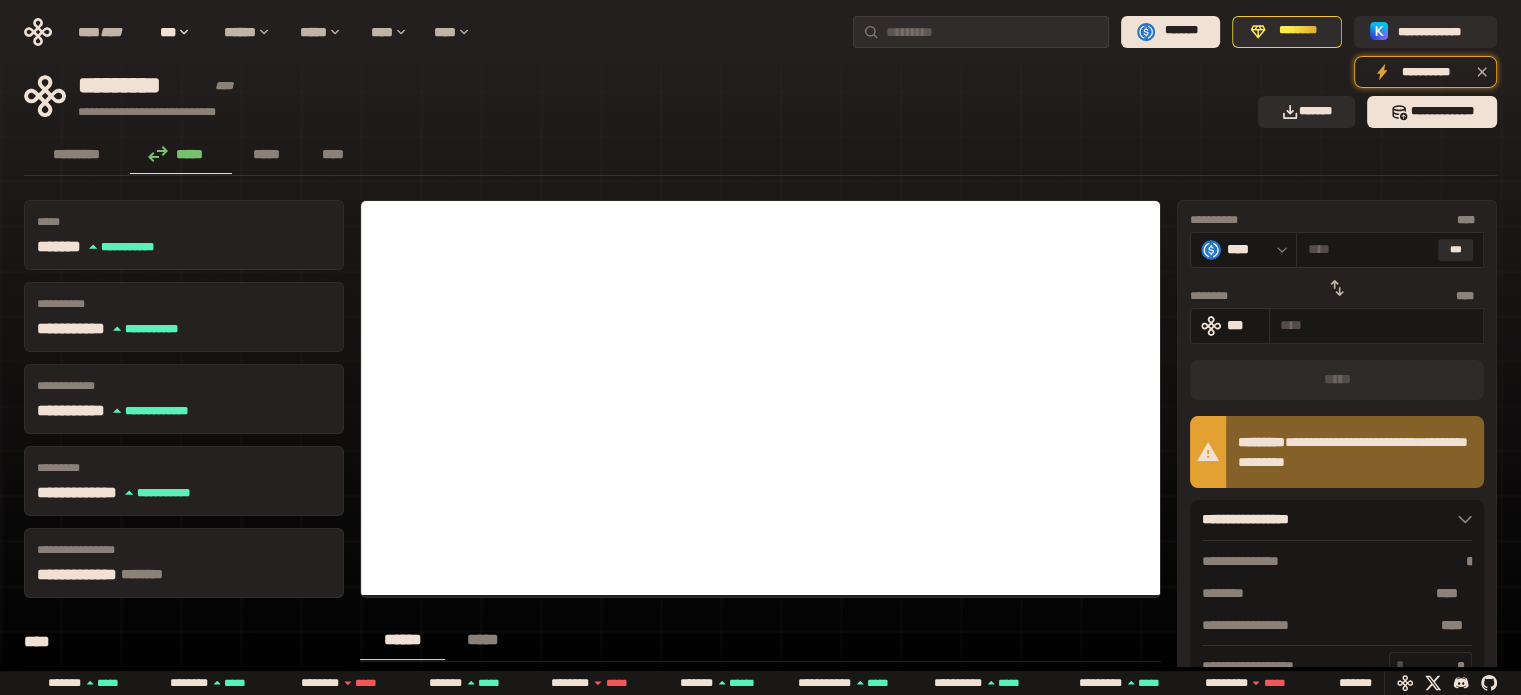 click 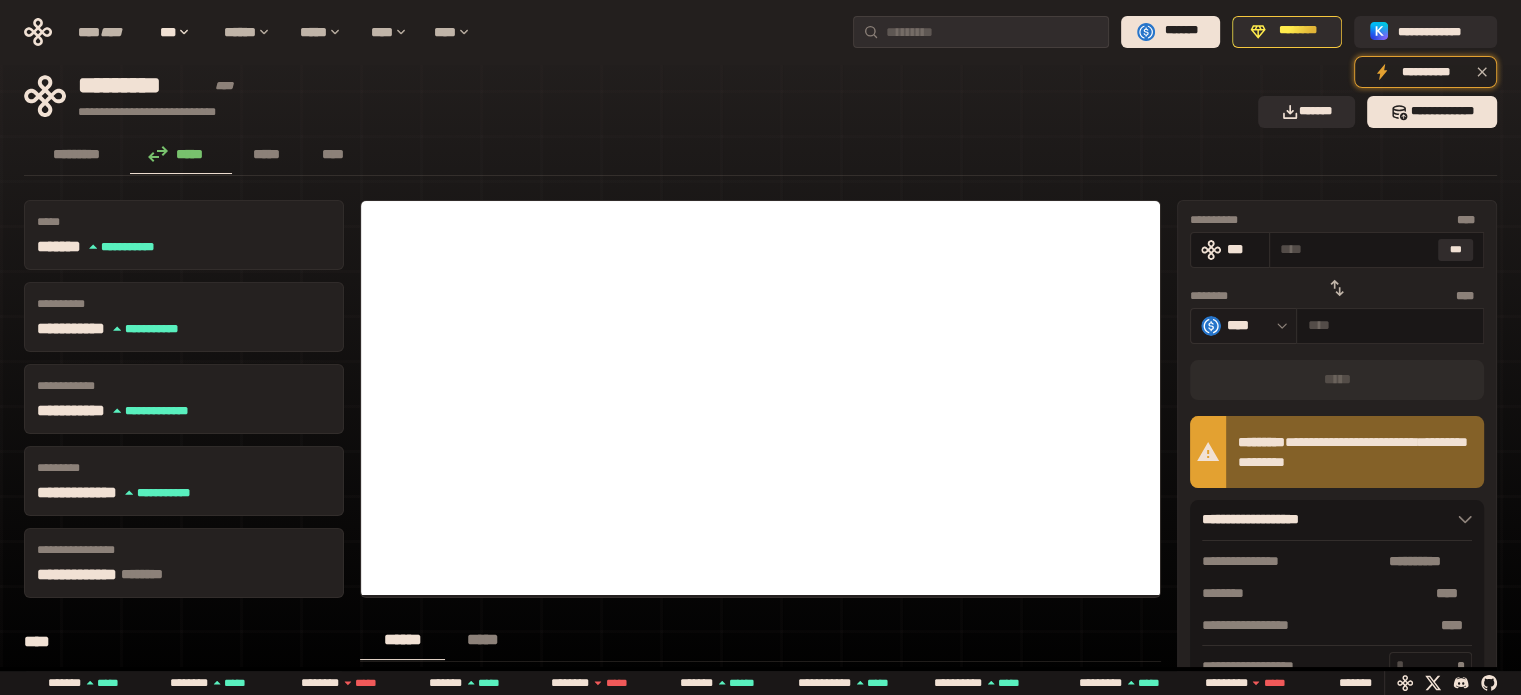 click 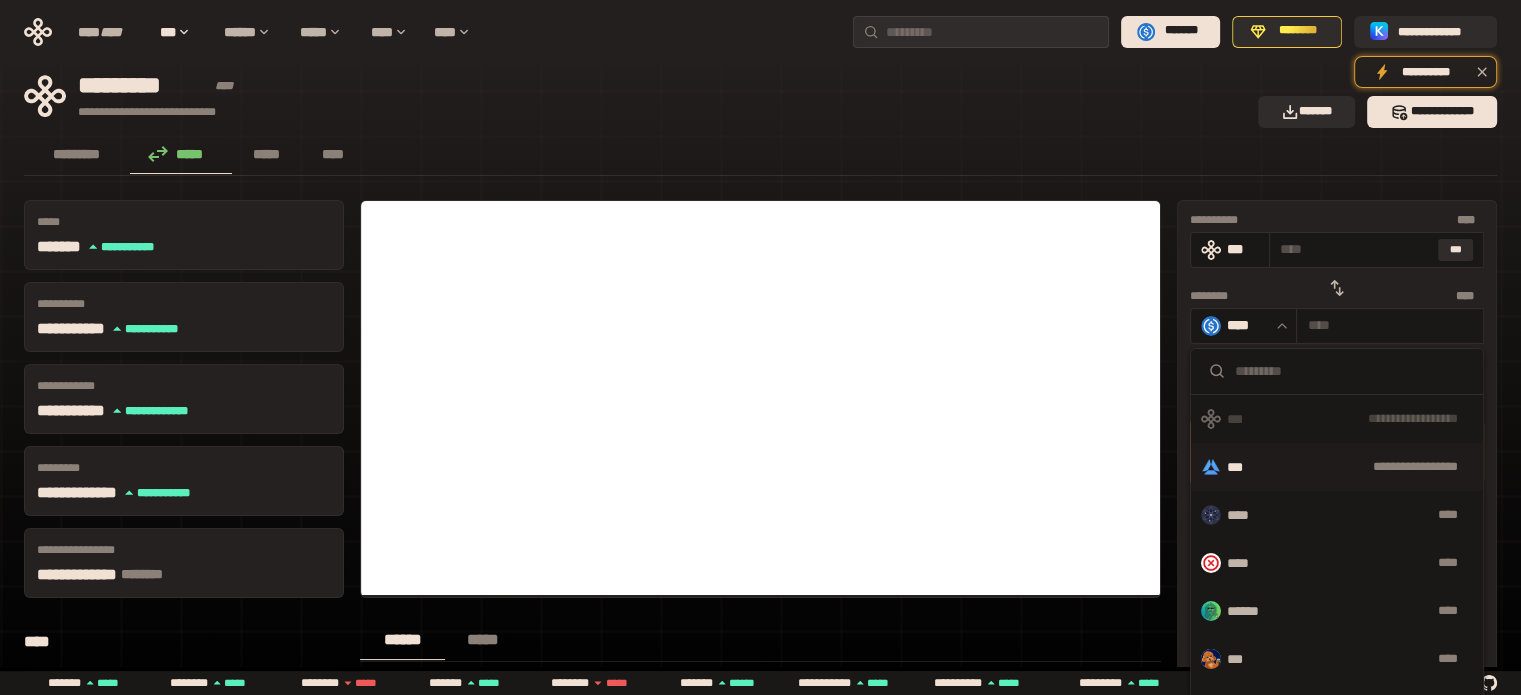 click on "**********" at bounding box center [1337, 467] 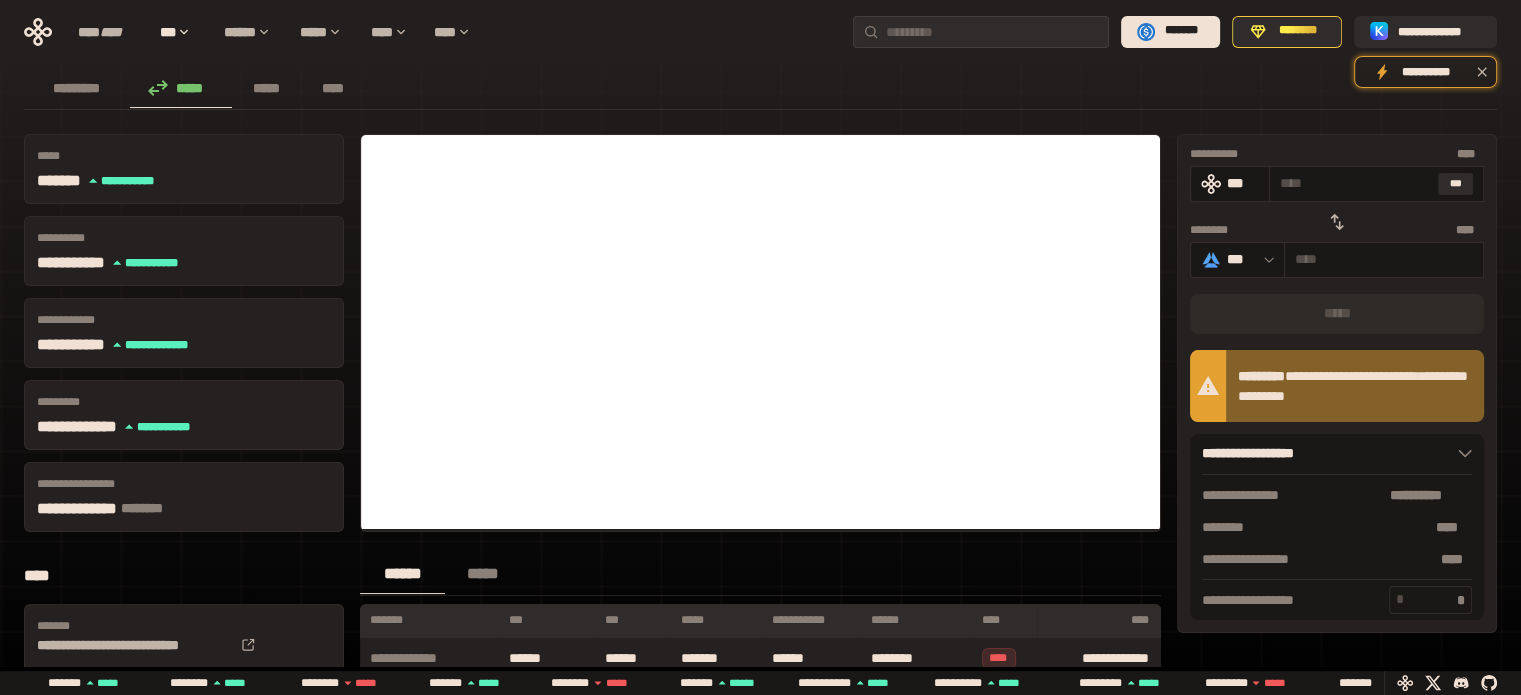 scroll, scrollTop: 0, scrollLeft: 0, axis: both 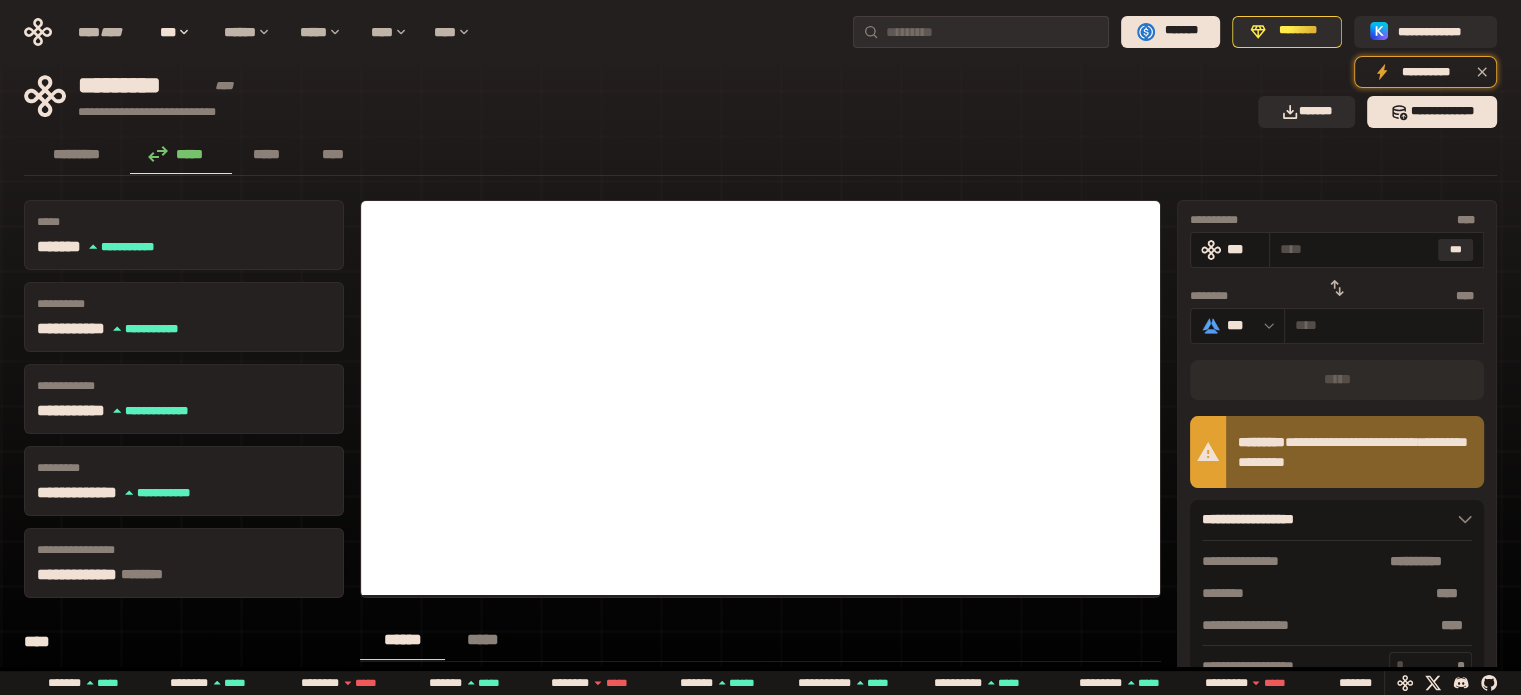 click 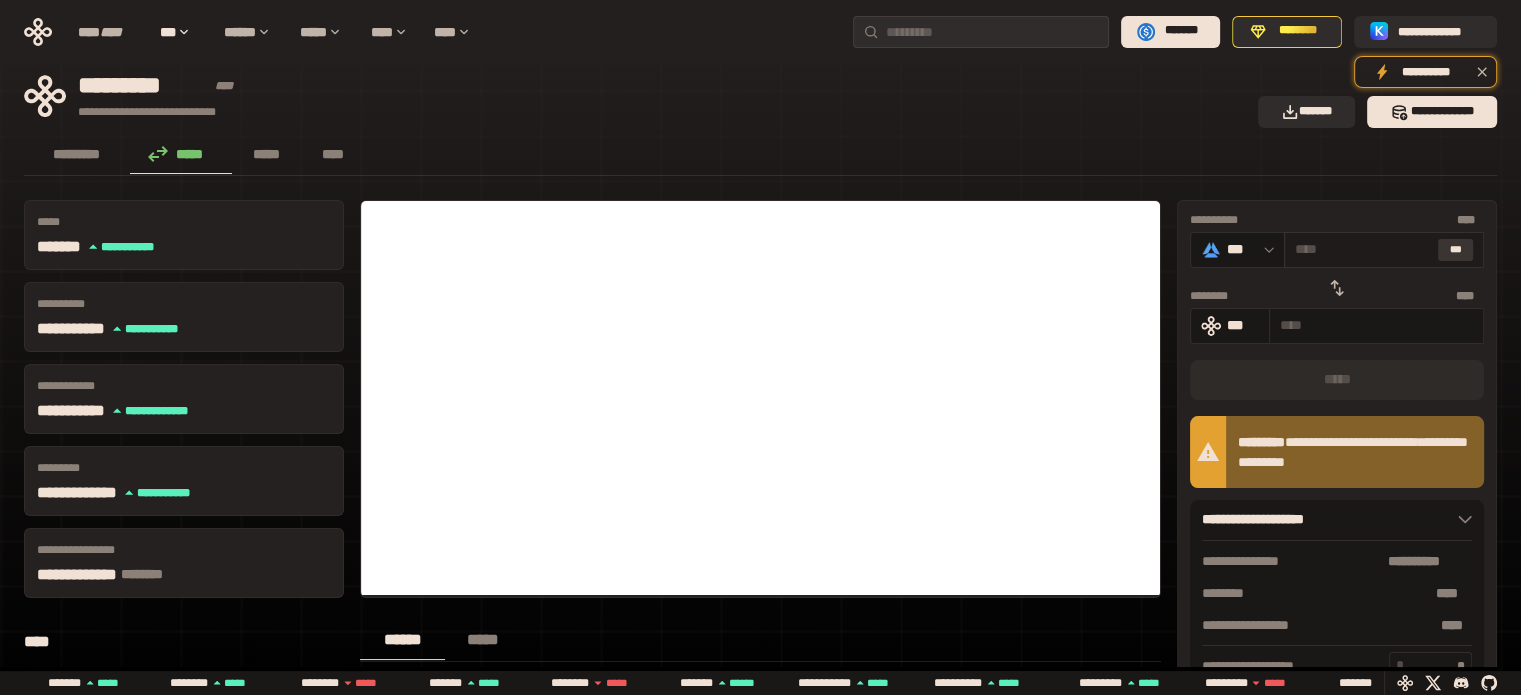 click on "***" at bounding box center [1456, 250] 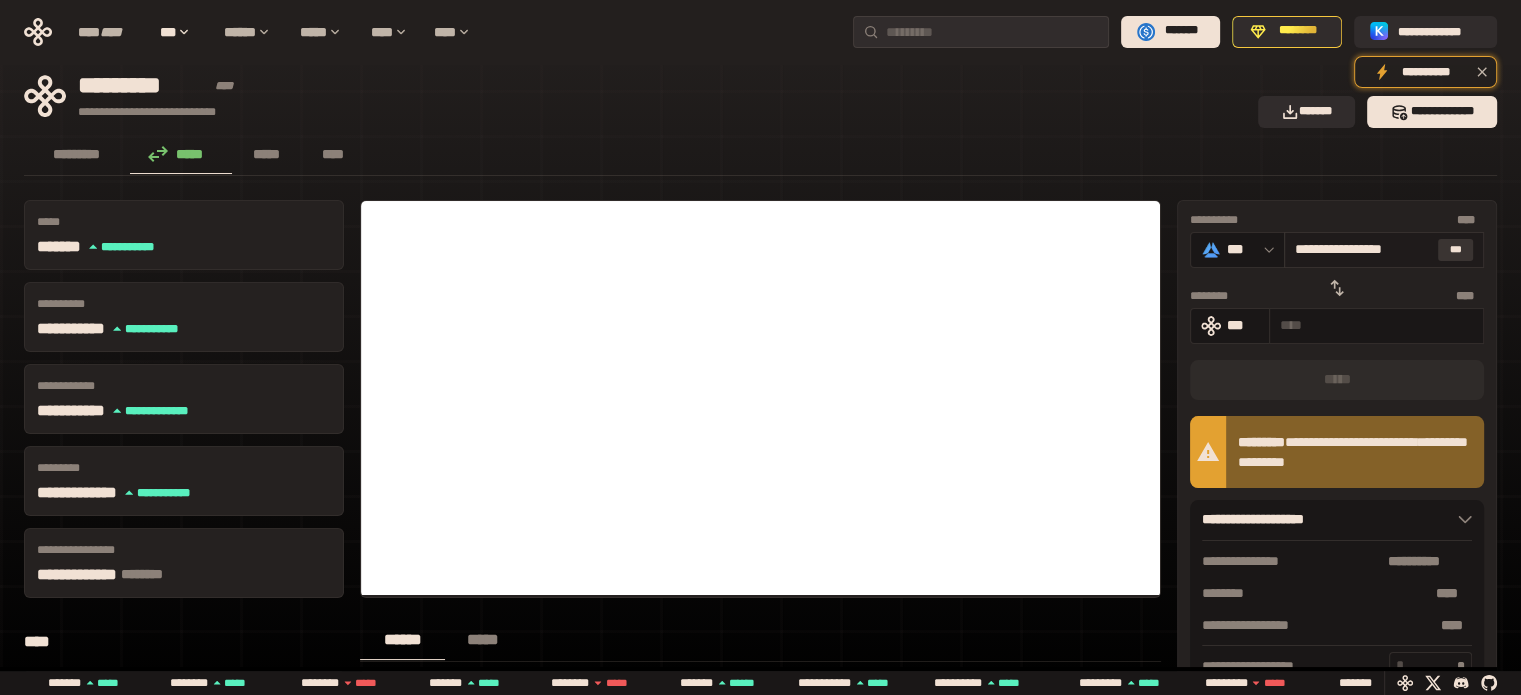 type on "**********" 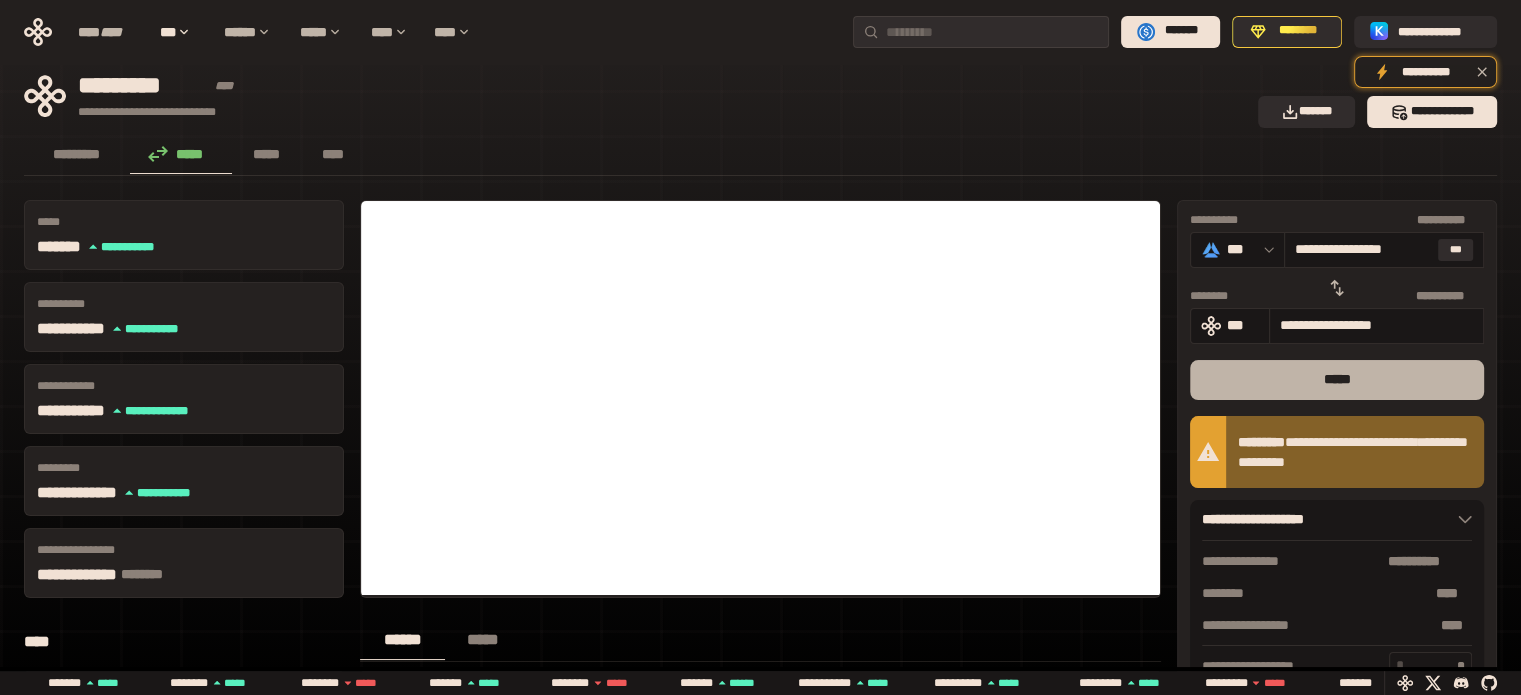 click on "*****" at bounding box center (1337, 380) 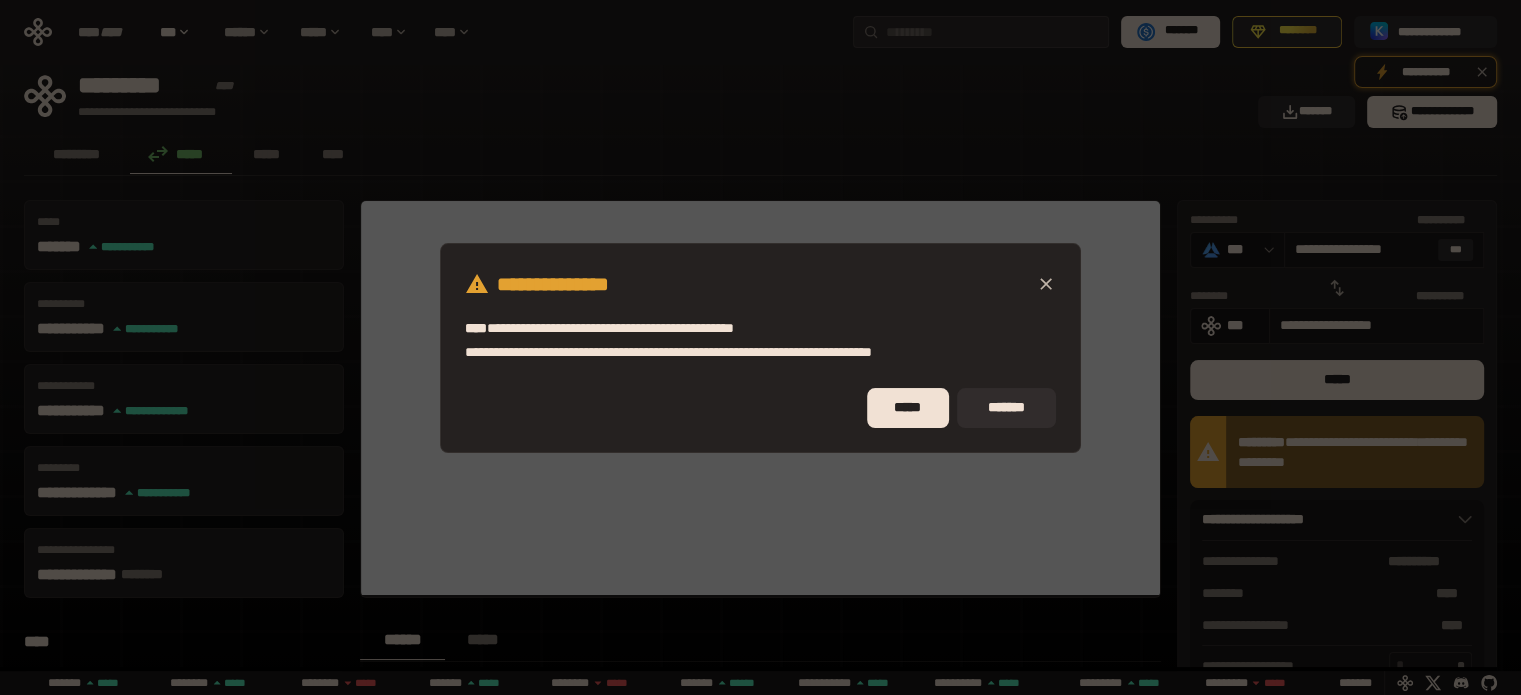 click 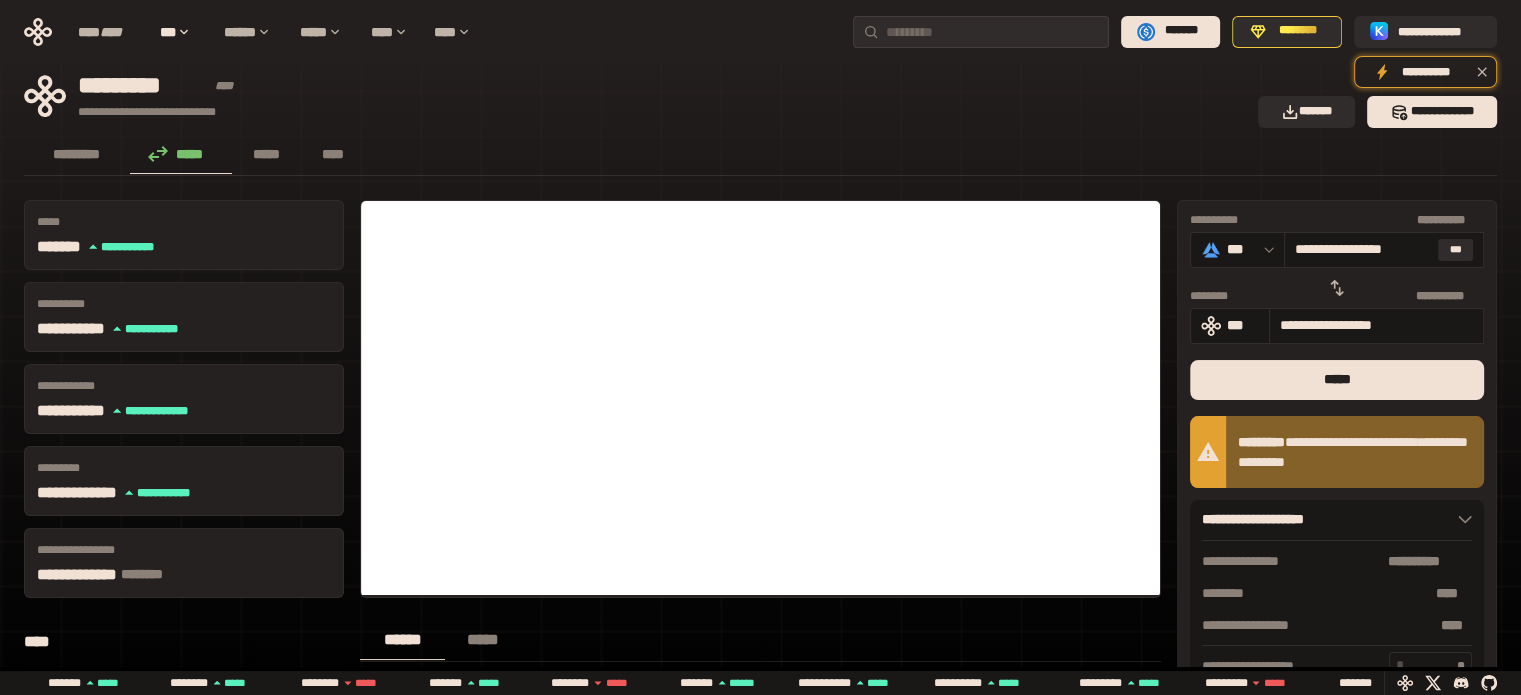 drag, startPoint x: 280, startPoint y: 209, endPoint x: 576, endPoint y: 120, distance: 309.0906 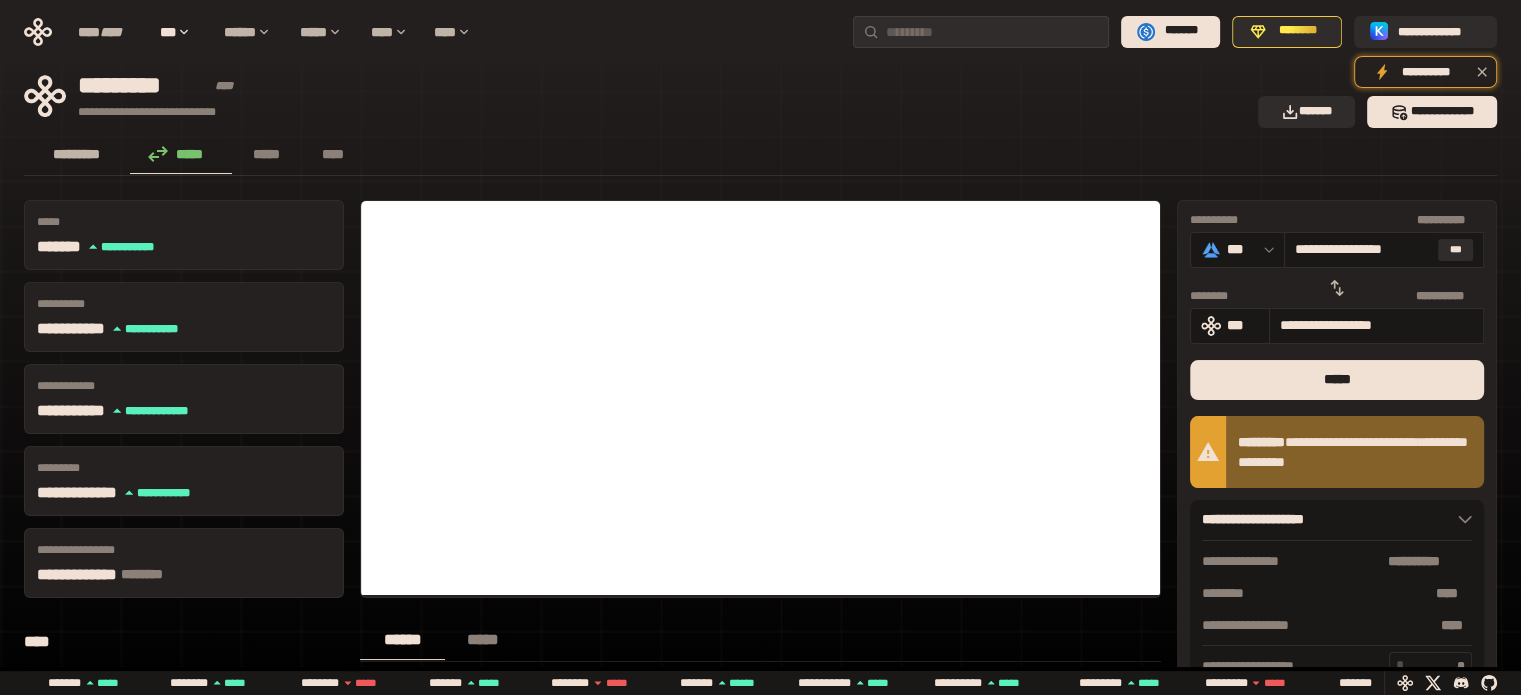 click on "*********" at bounding box center [77, 154] 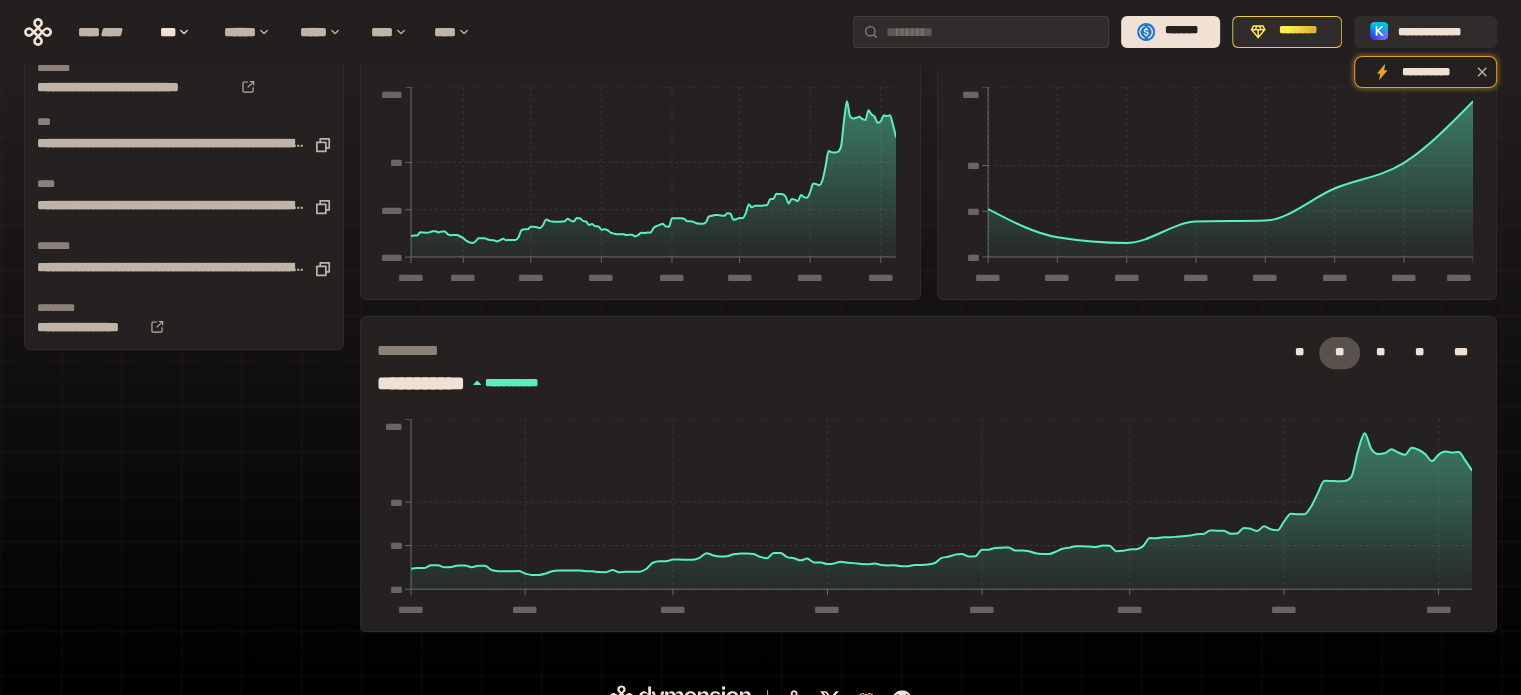 scroll, scrollTop: 631, scrollLeft: 0, axis: vertical 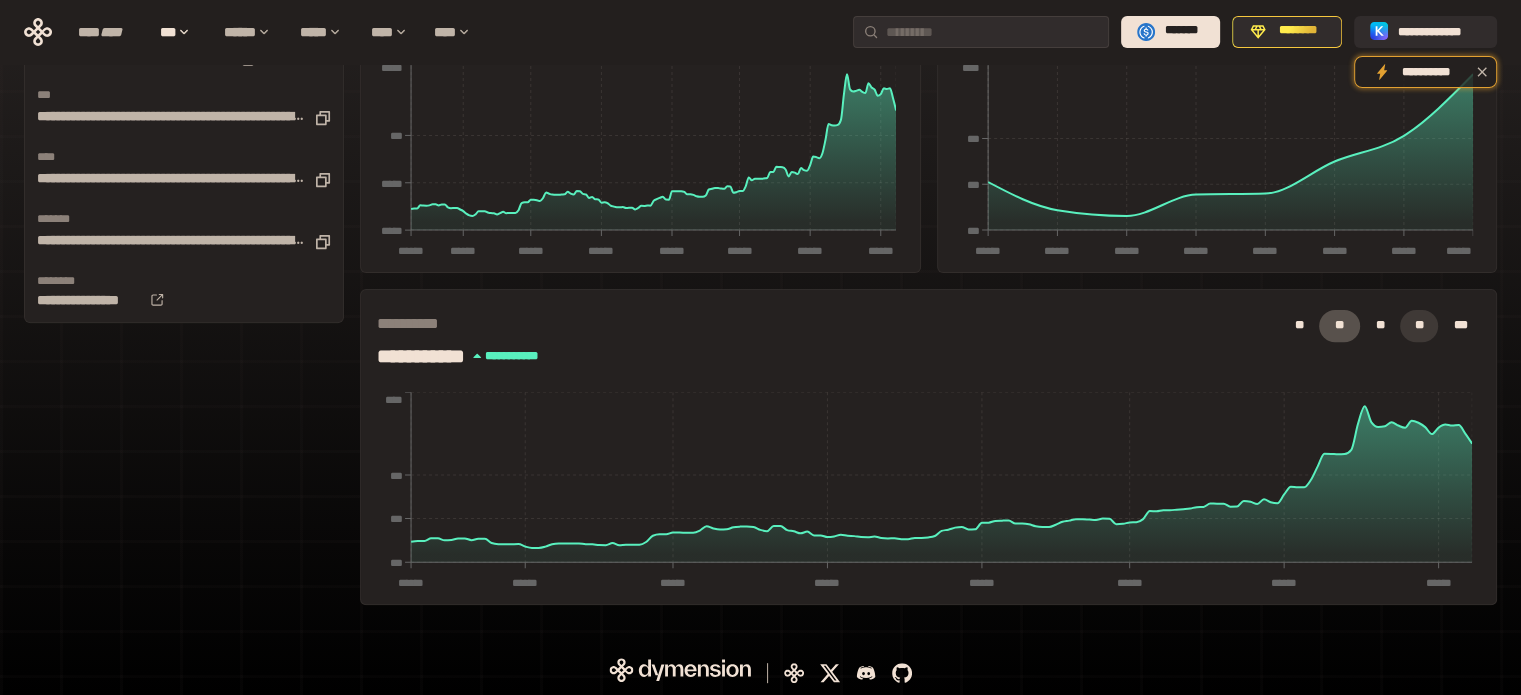click on "**" at bounding box center (1419, 326) 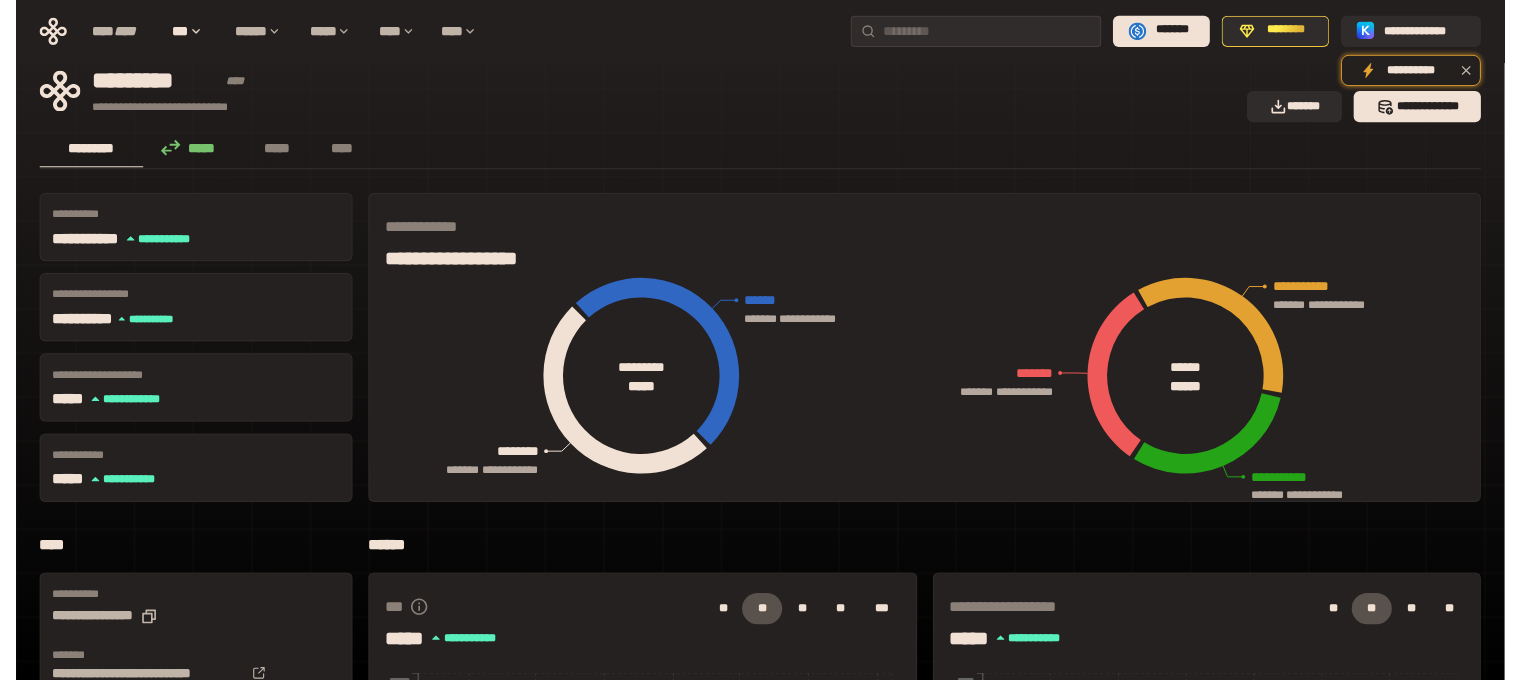 scroll, scrollTop: 0, scrollLeft: 0, axis: both 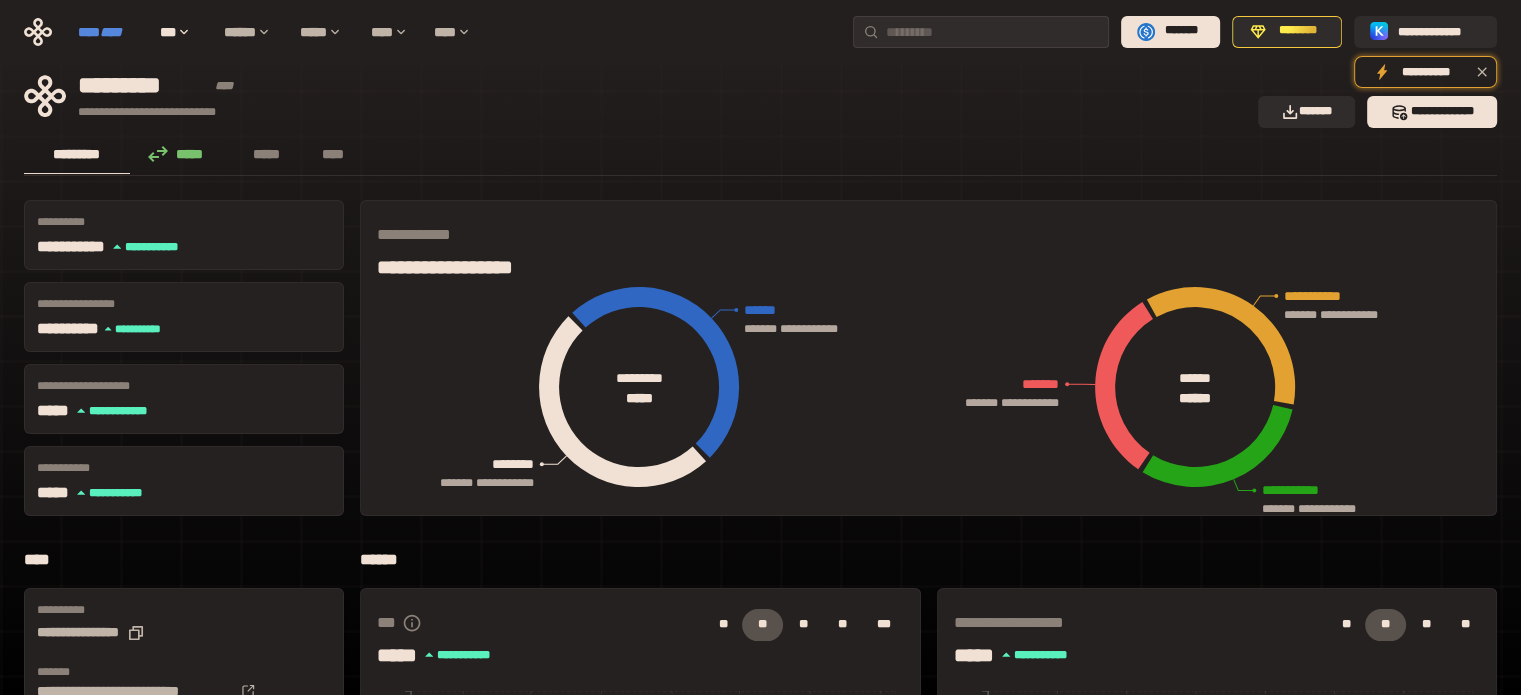 click on "****" at bounding box center [111, 32] 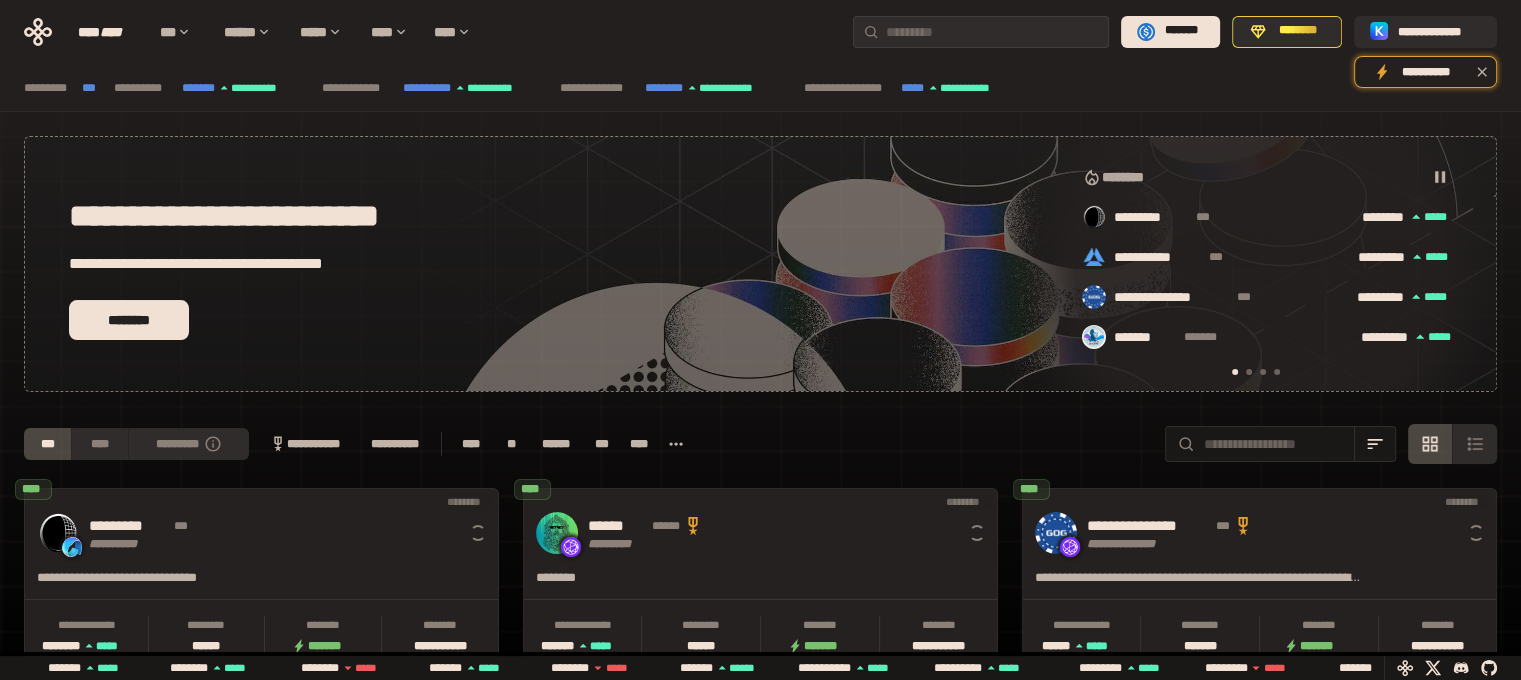 scroll, scrollTop: 0, scrollLeft: 16, axis: horizontal 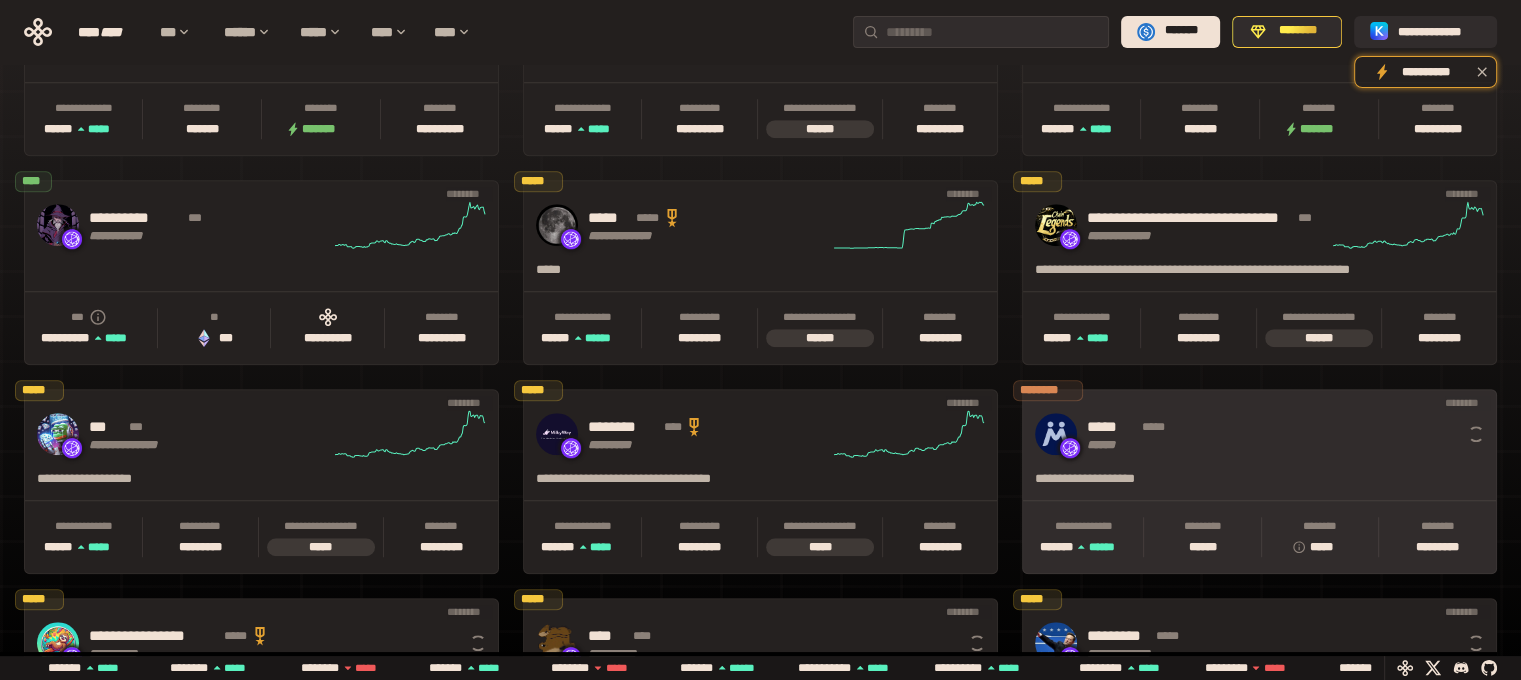 click at bounding box center [1056, 434] 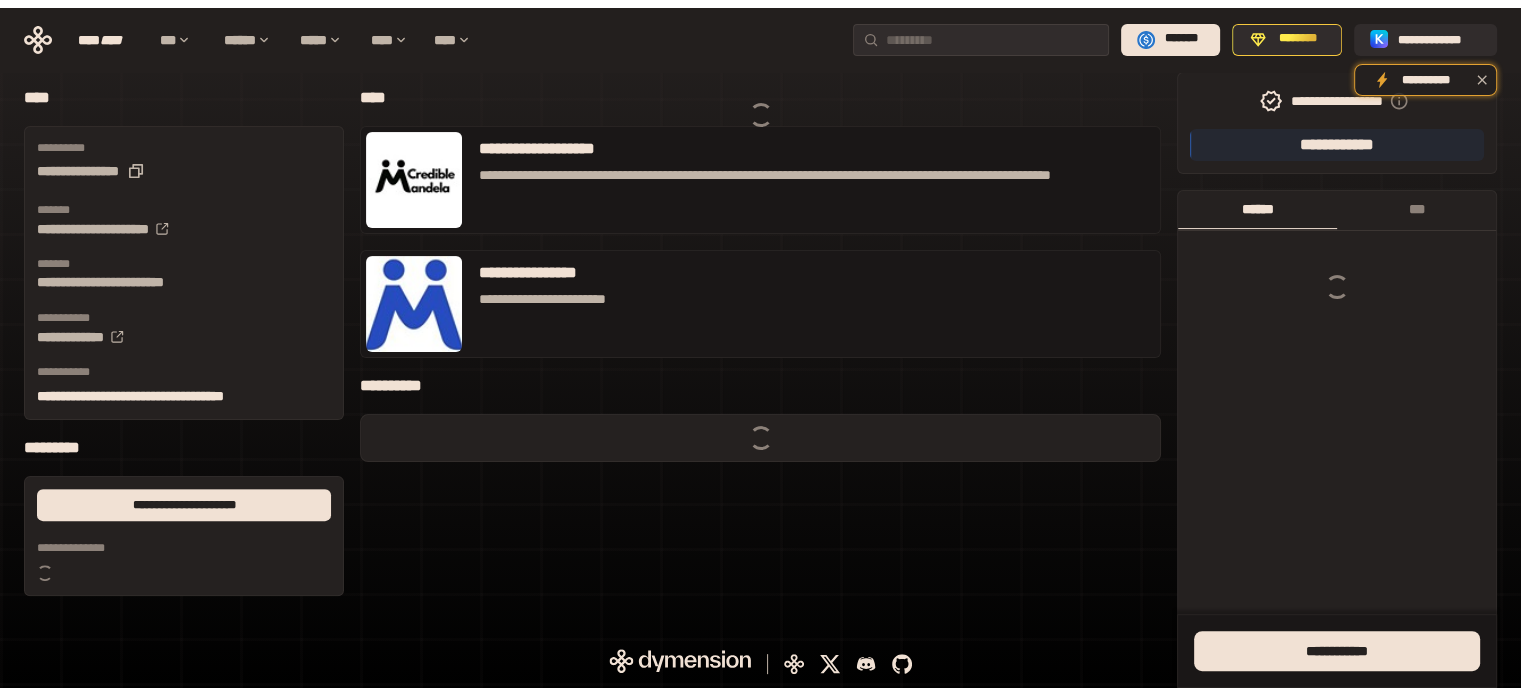 scroll, scrollTop: 0, scrollLeft: 0, axis: both 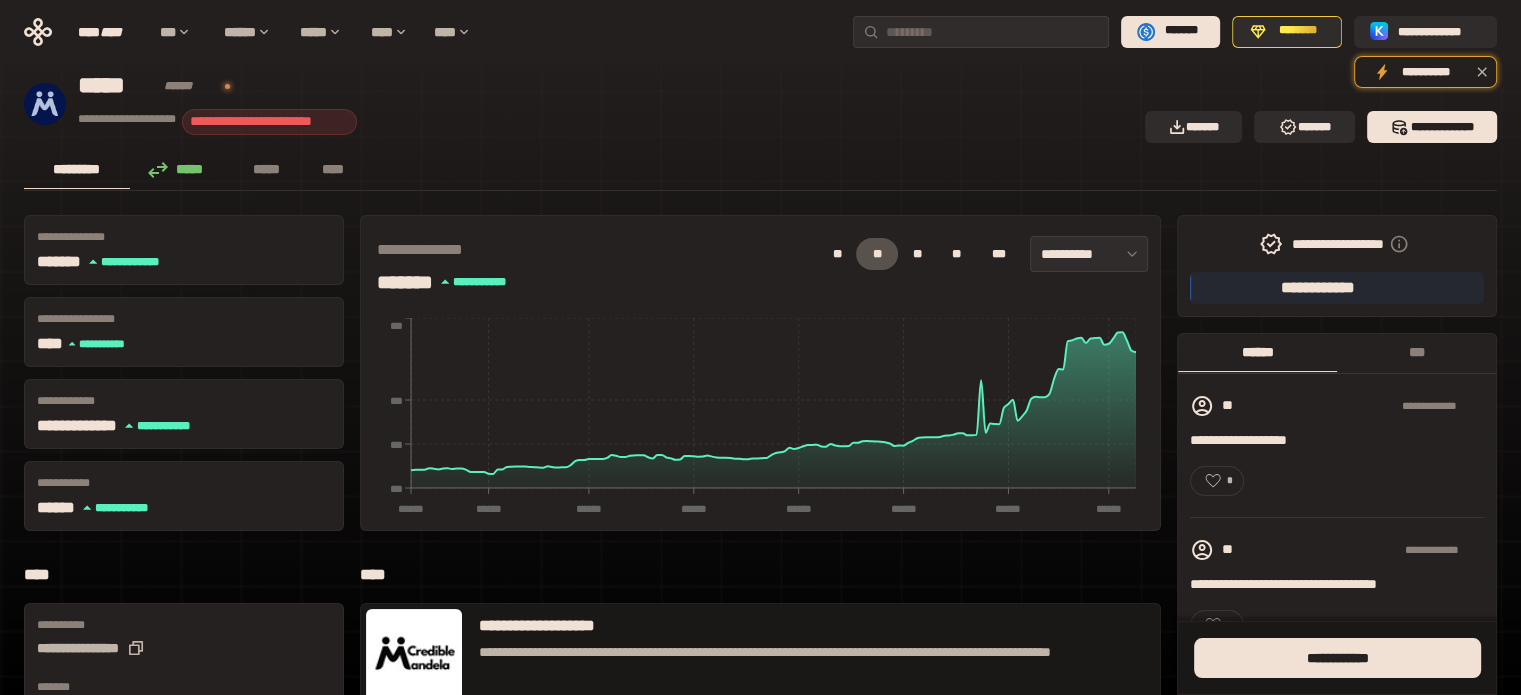 click on "*****" at bounding box center [181, 169] 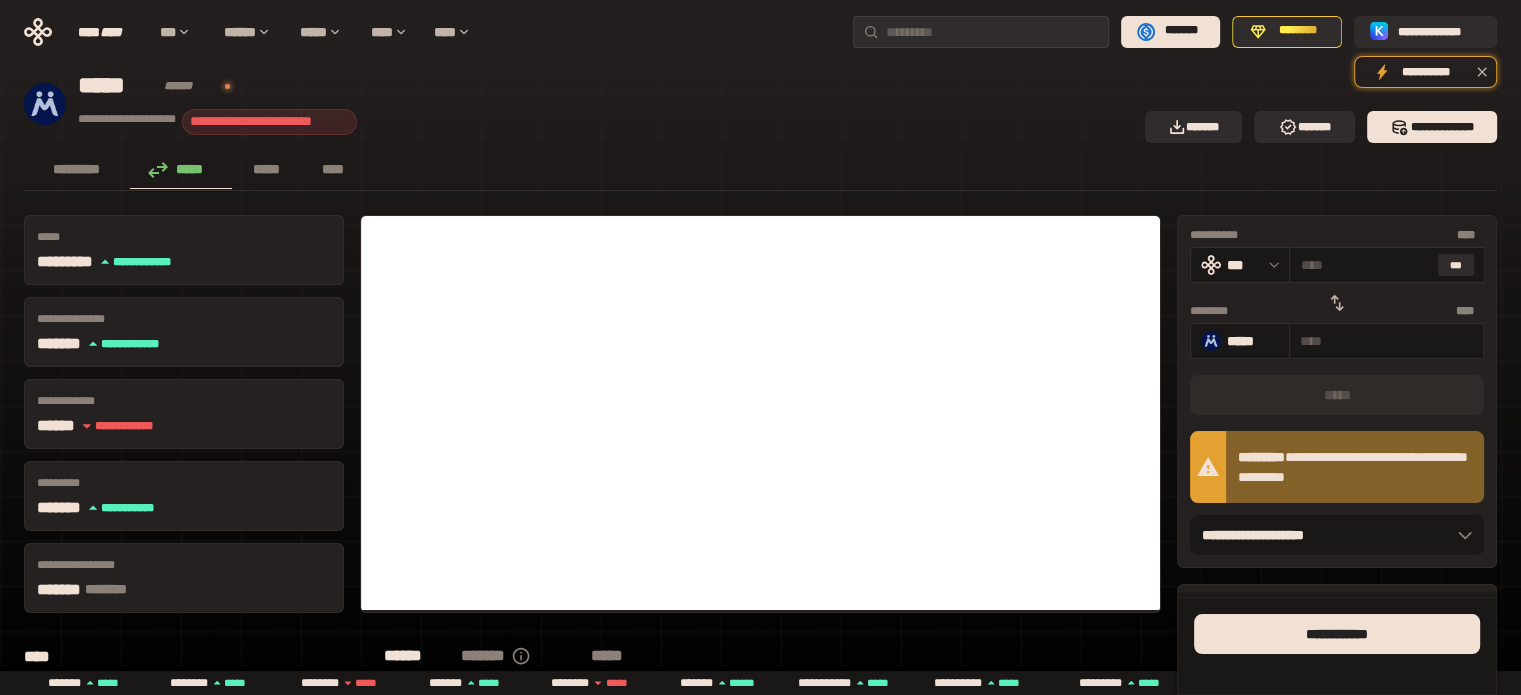 click 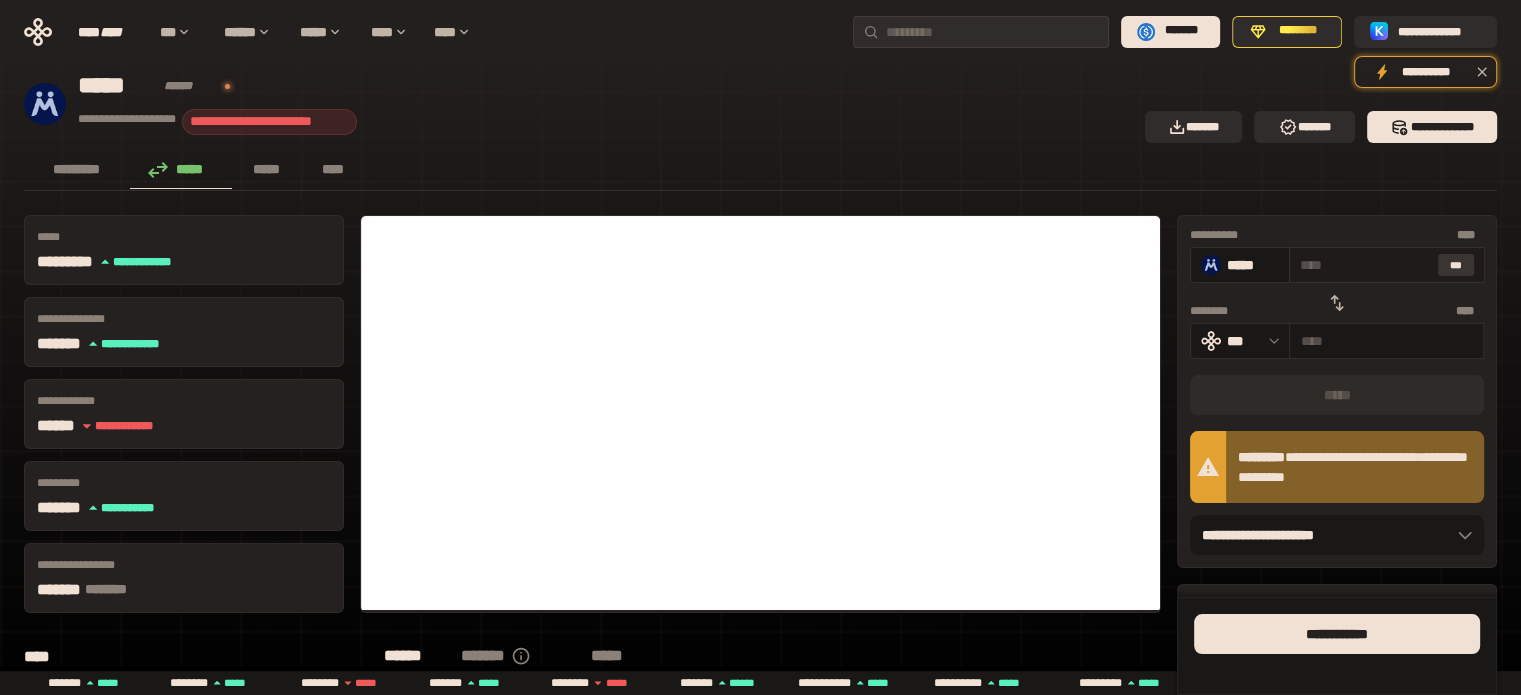 click on "***" at bounding box center [1456, 265] 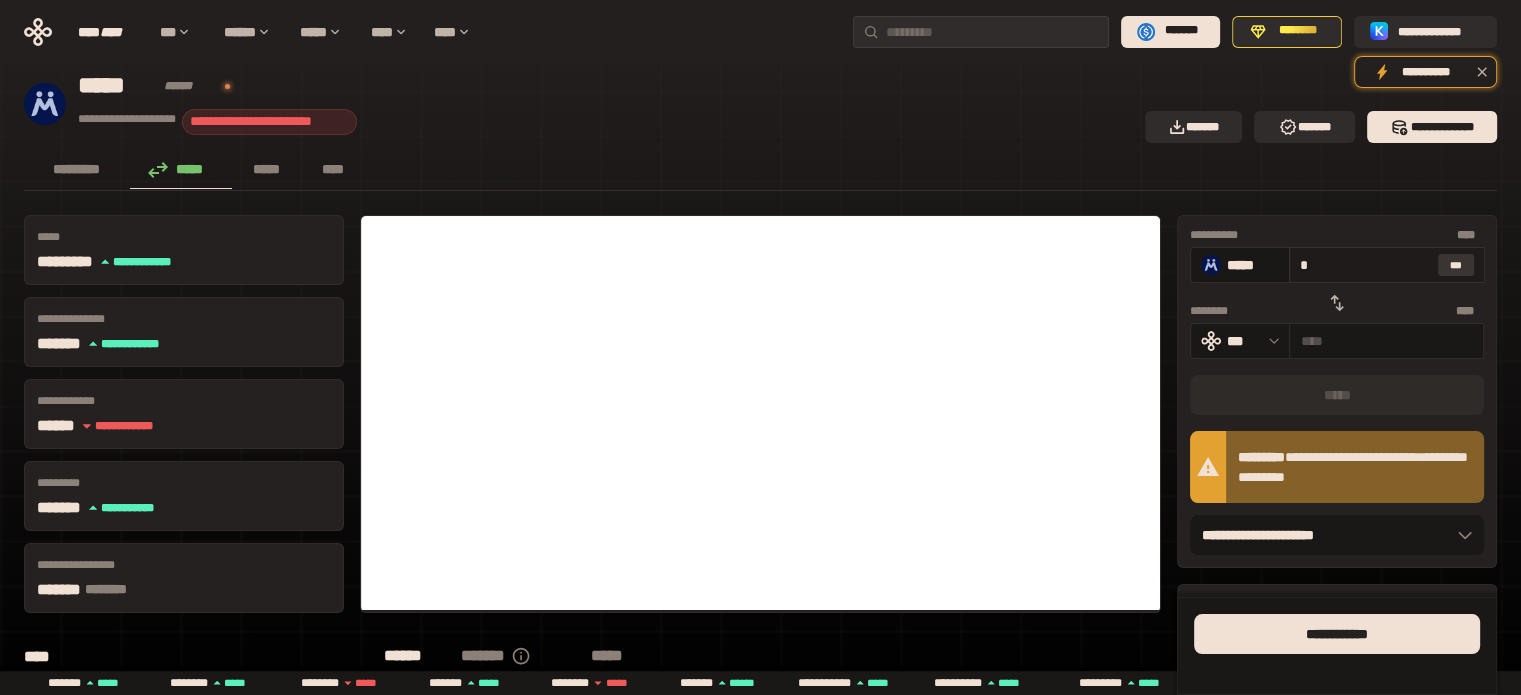 type 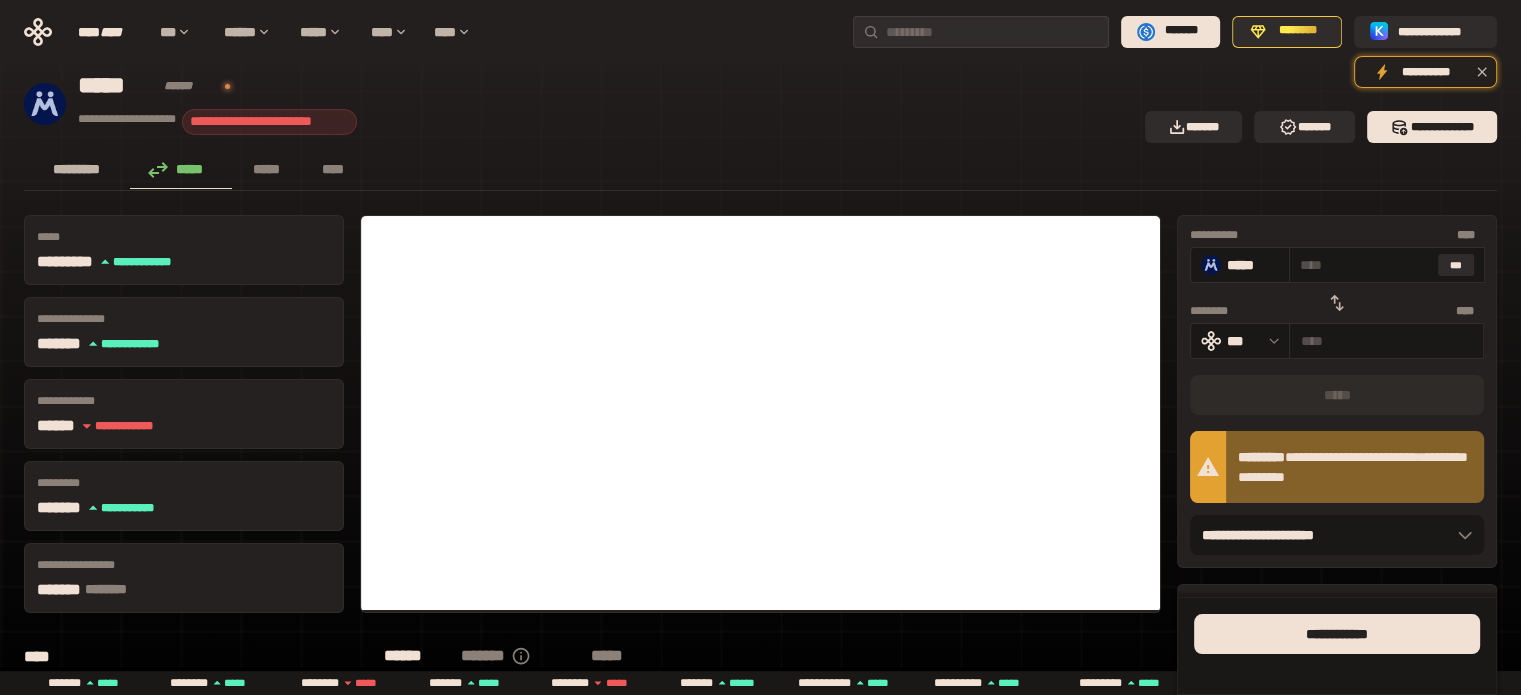 click on "*********" at bounding box center [77, 169] 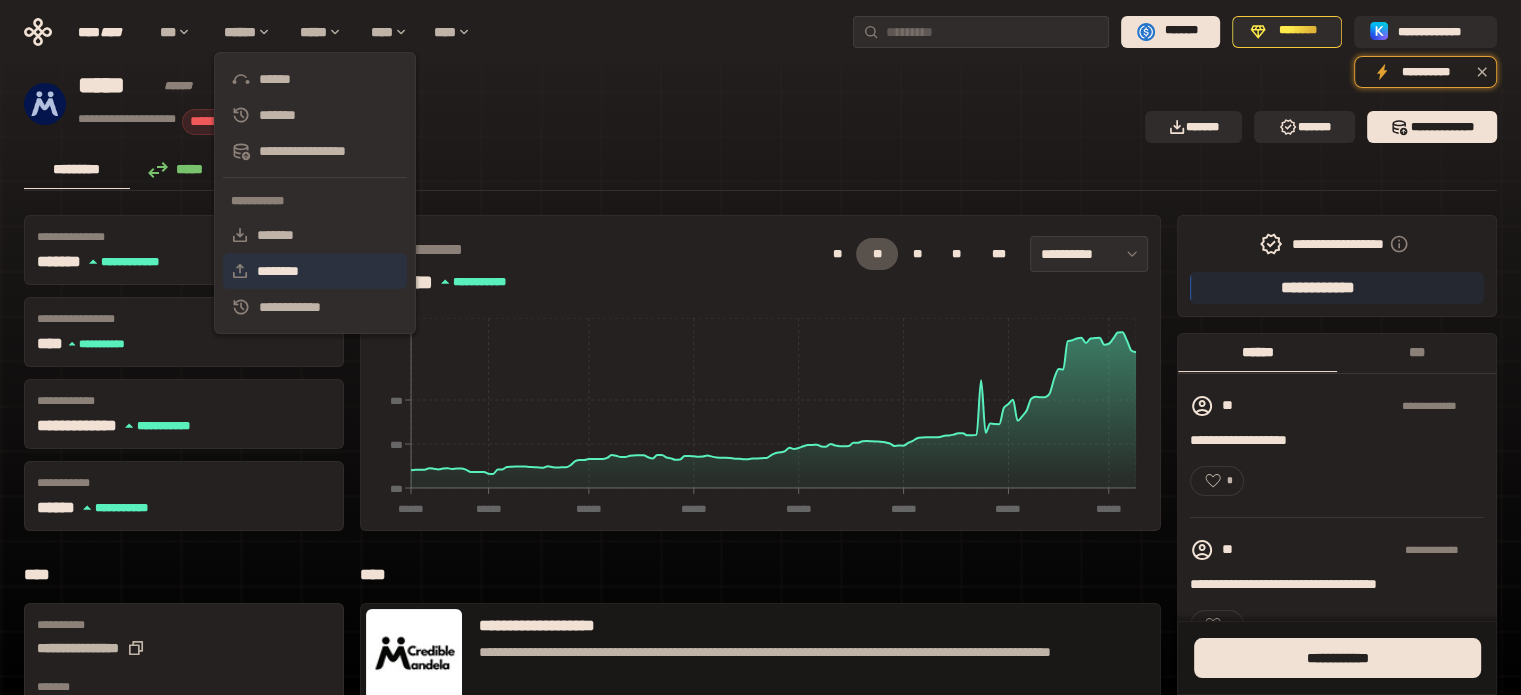 click on "********" at bounding box center (315, 271) 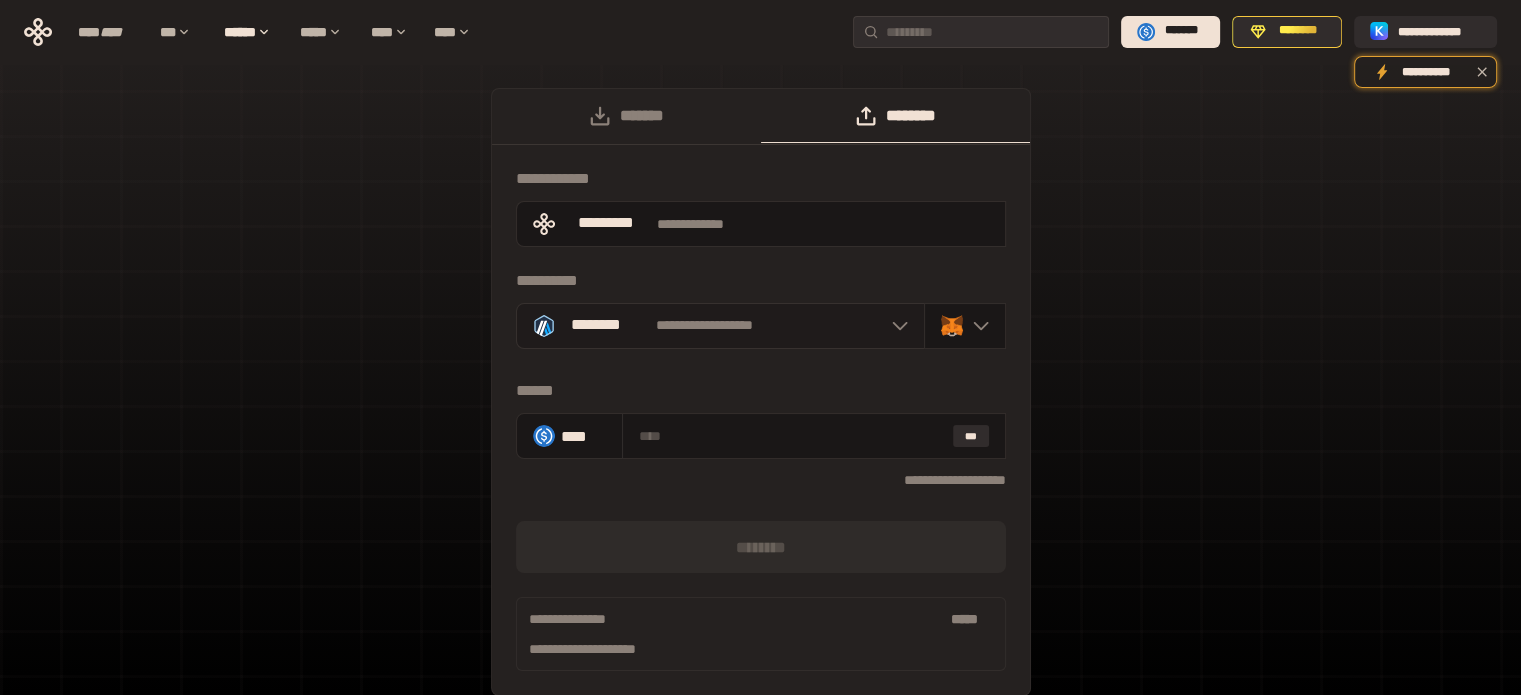 click 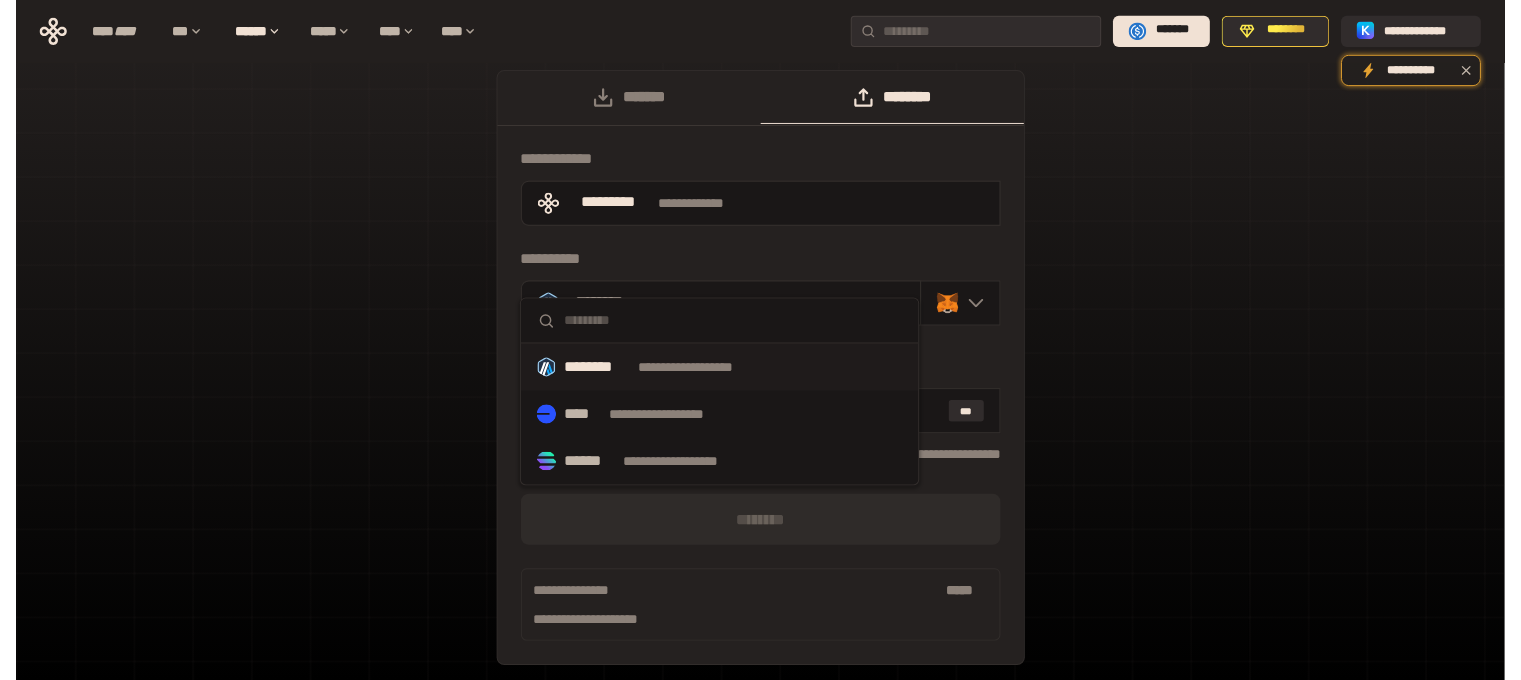 scroll, scrollTop: 0, scrollLeft: 0, axis: both 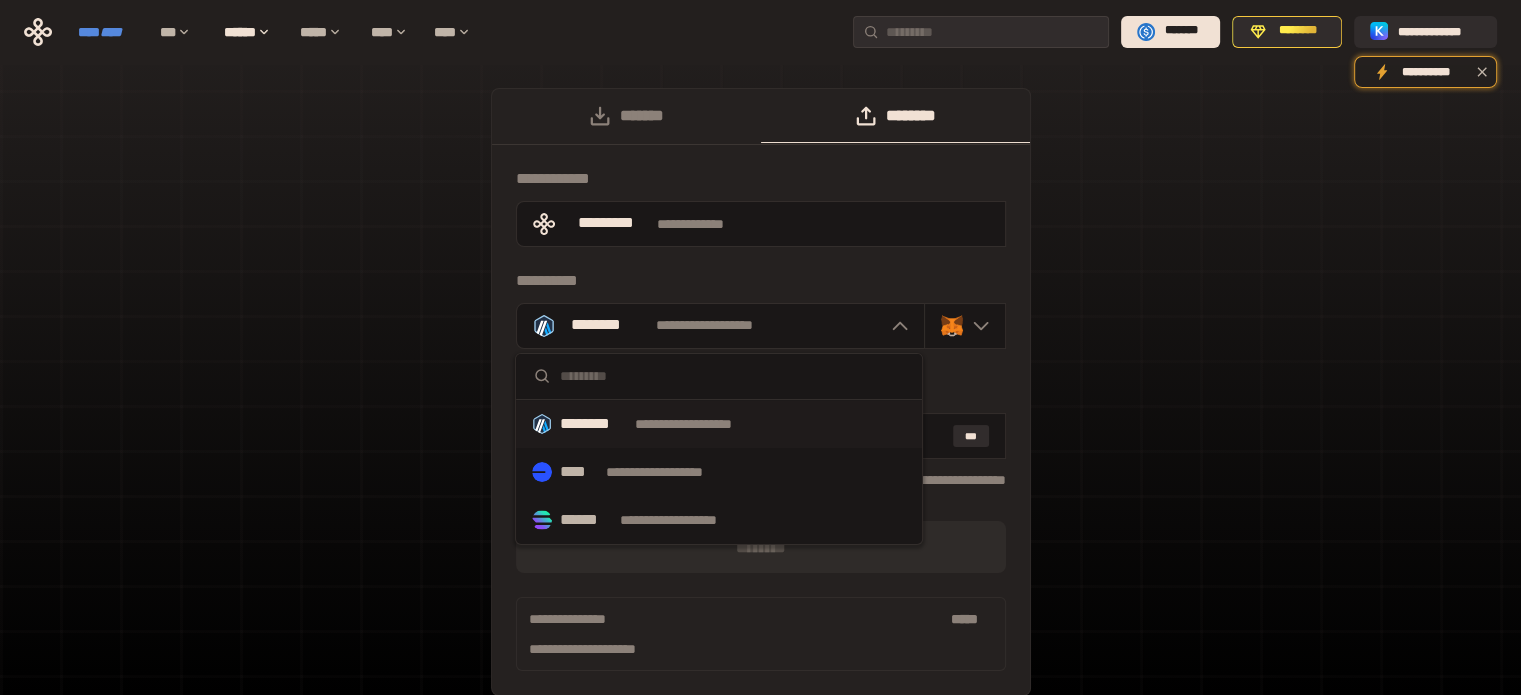 click on "****" at bounding box center (111, 32) 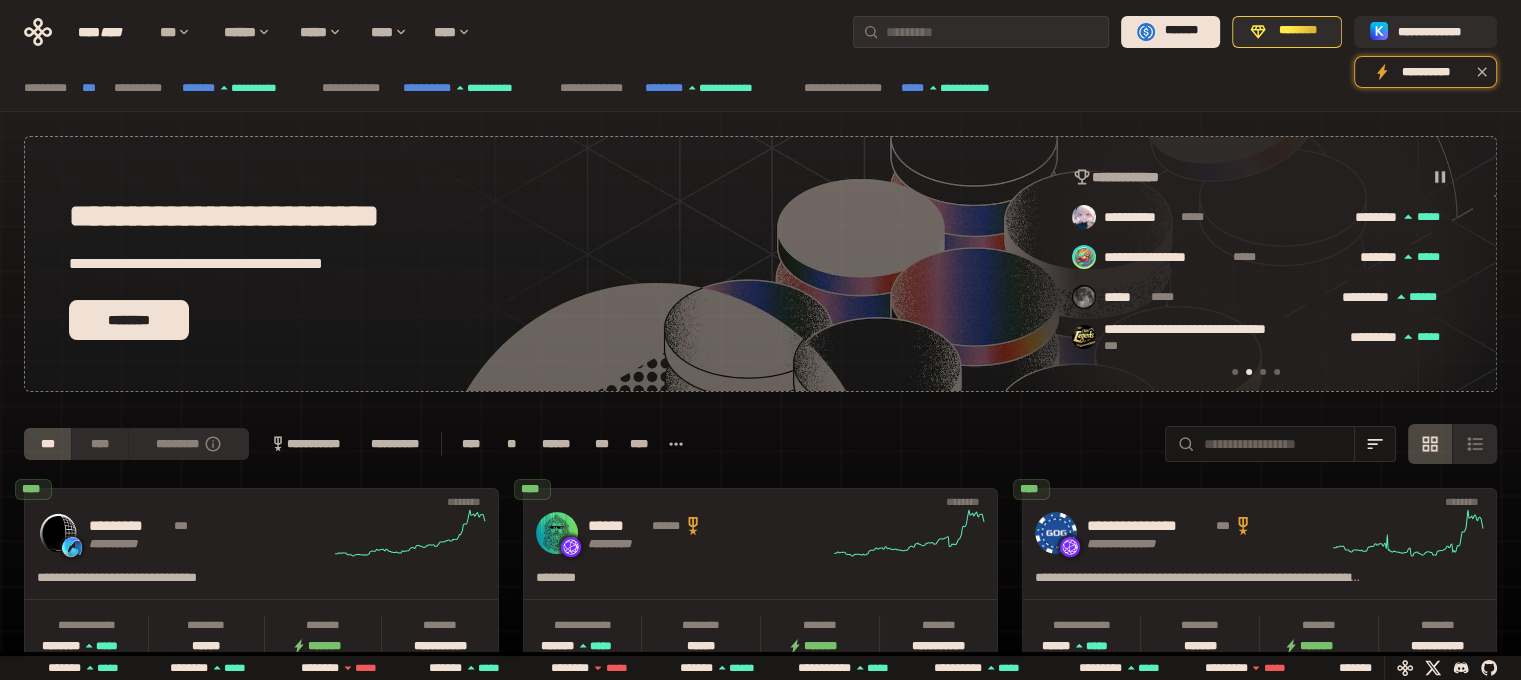 scroll, scrollTop: 0, scrollLeft: 436, axis: horizontal 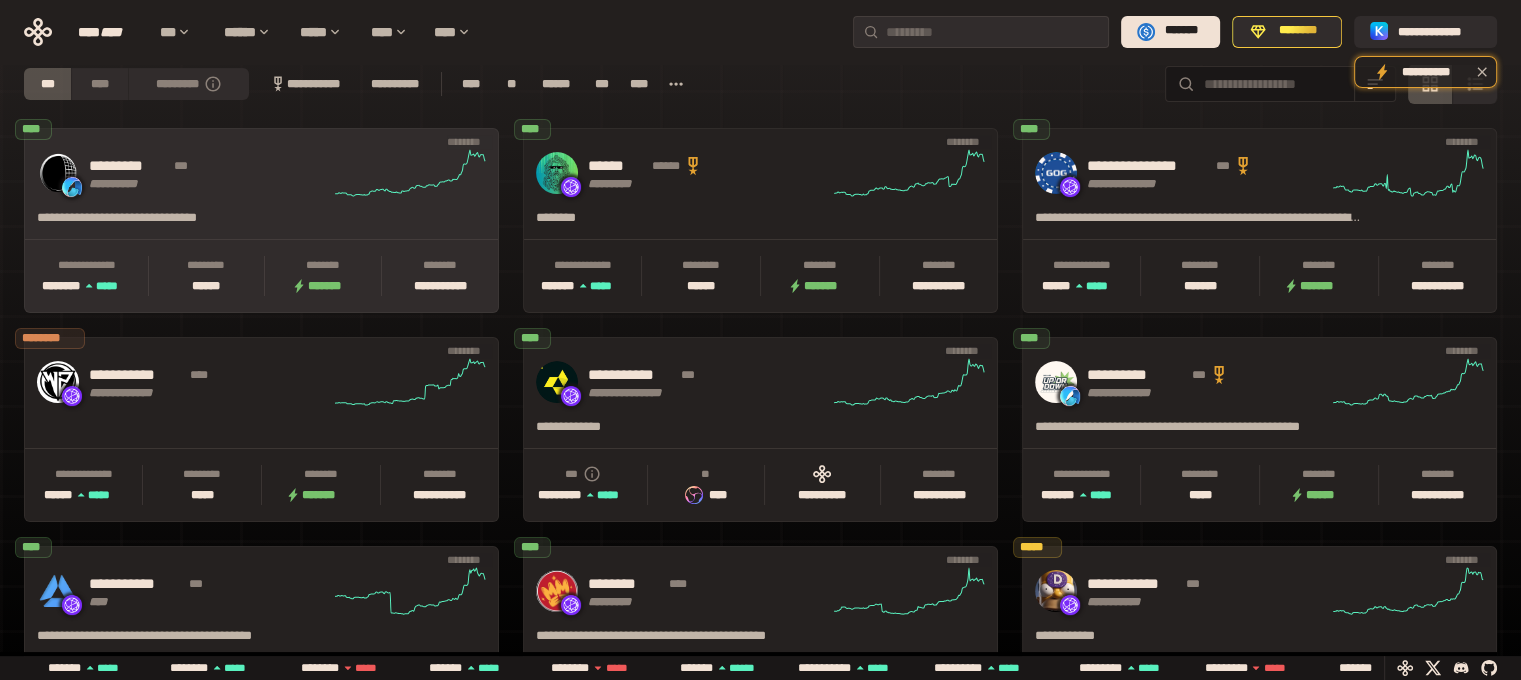 click on "********" at bounding box center [440, 265] 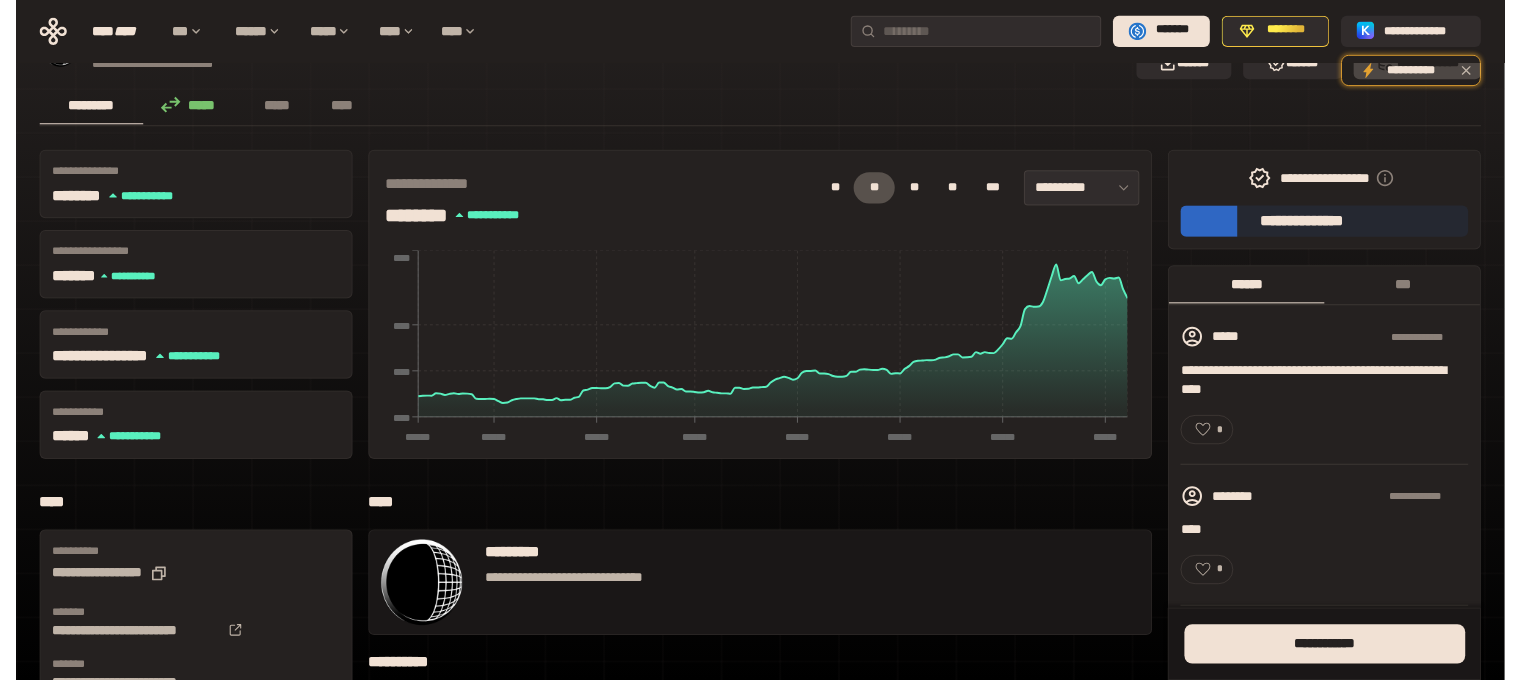 scroll, scrollTop: 0, scrollLeft: 0, axis: both 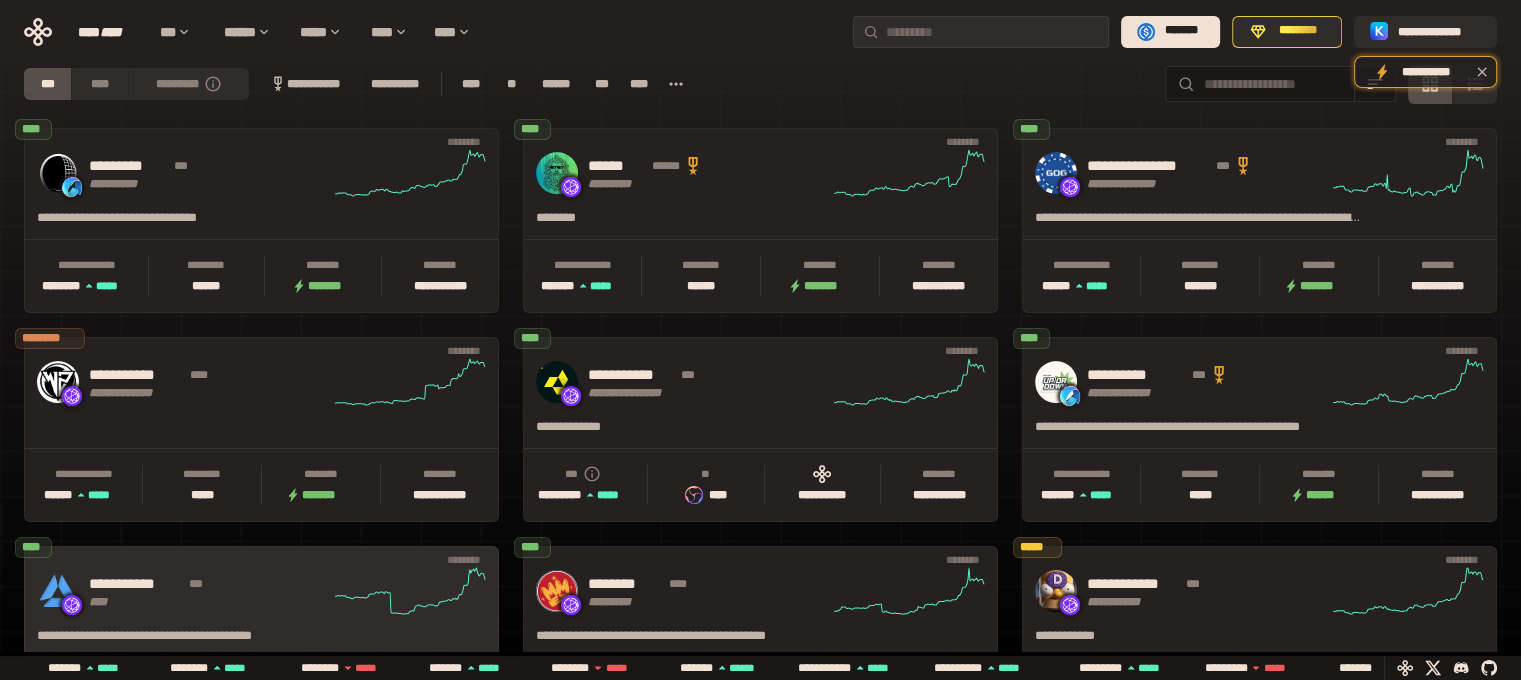 click 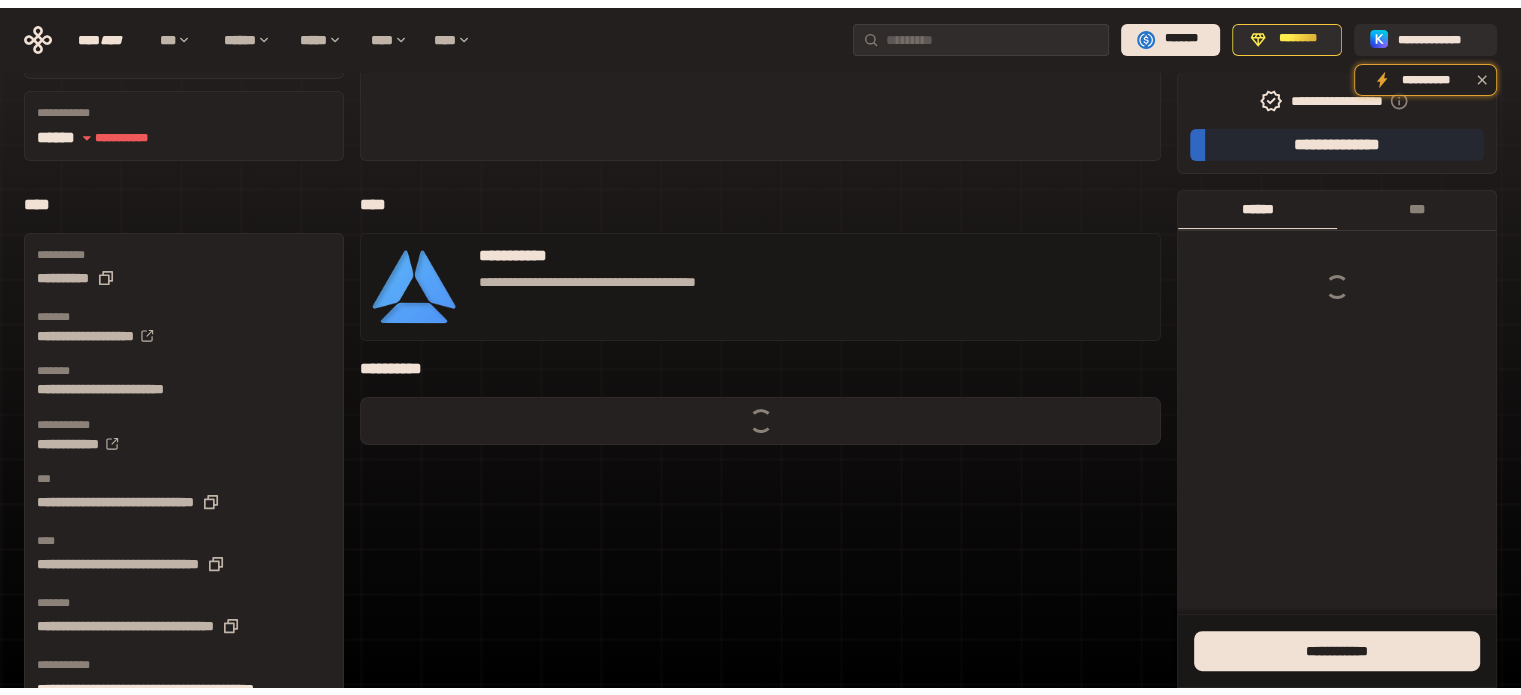 scroll, scrollTop: 0, scrollLeft: 0, axis: both 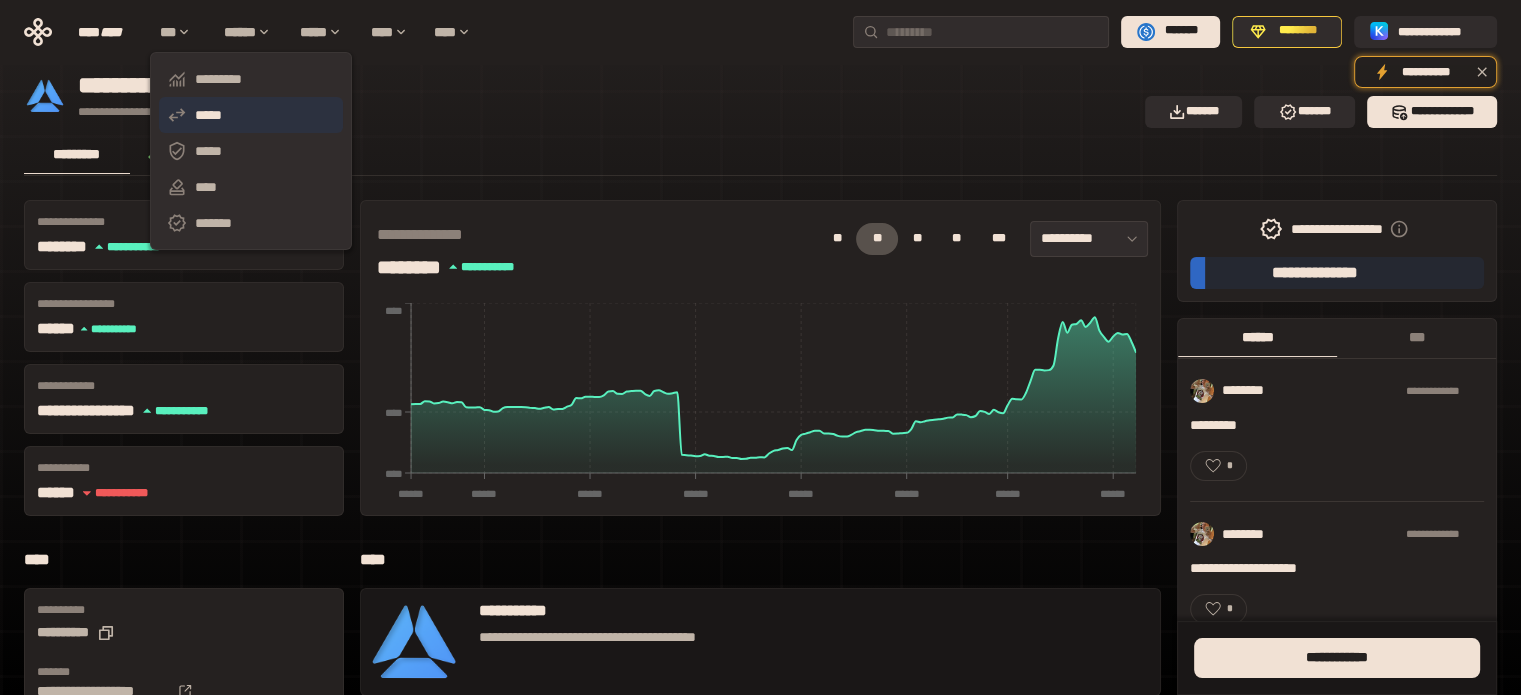 click on "*****" at bounding box center [251, 115] 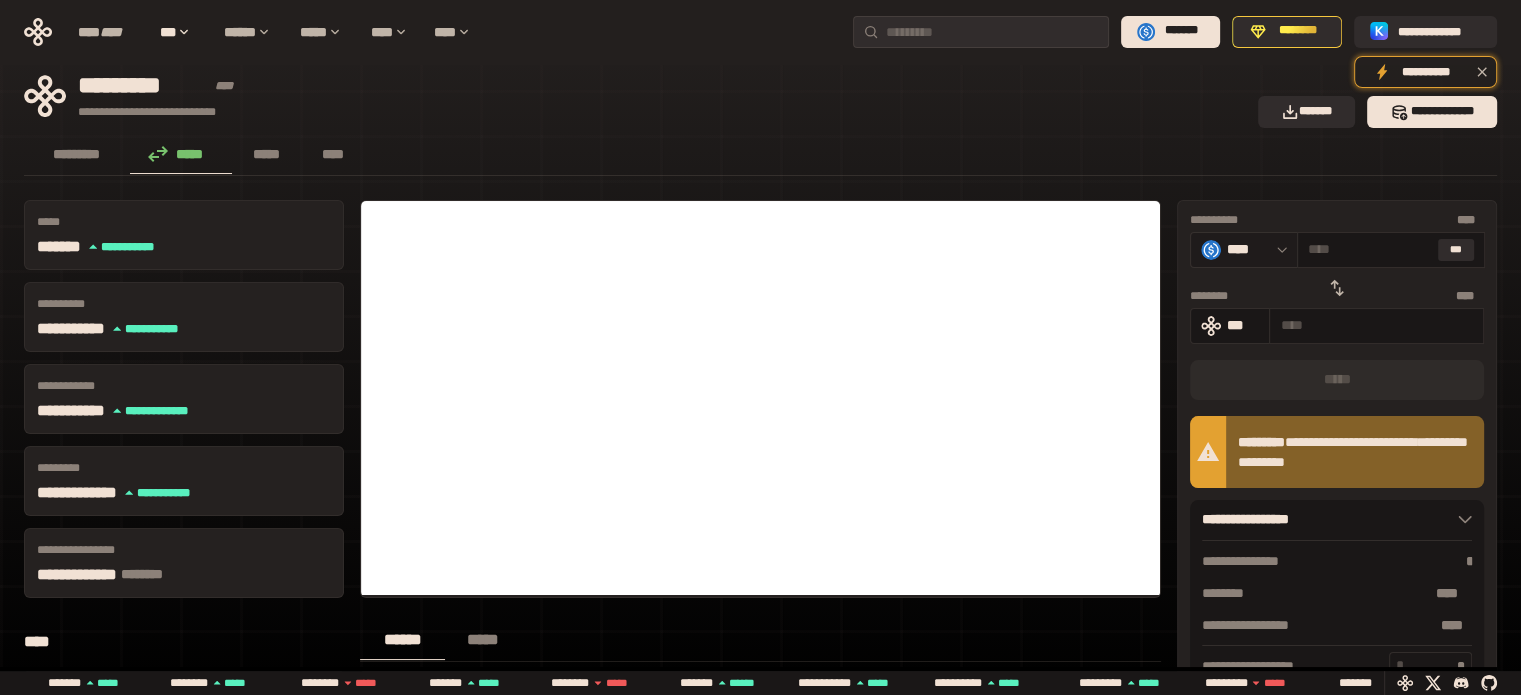 click 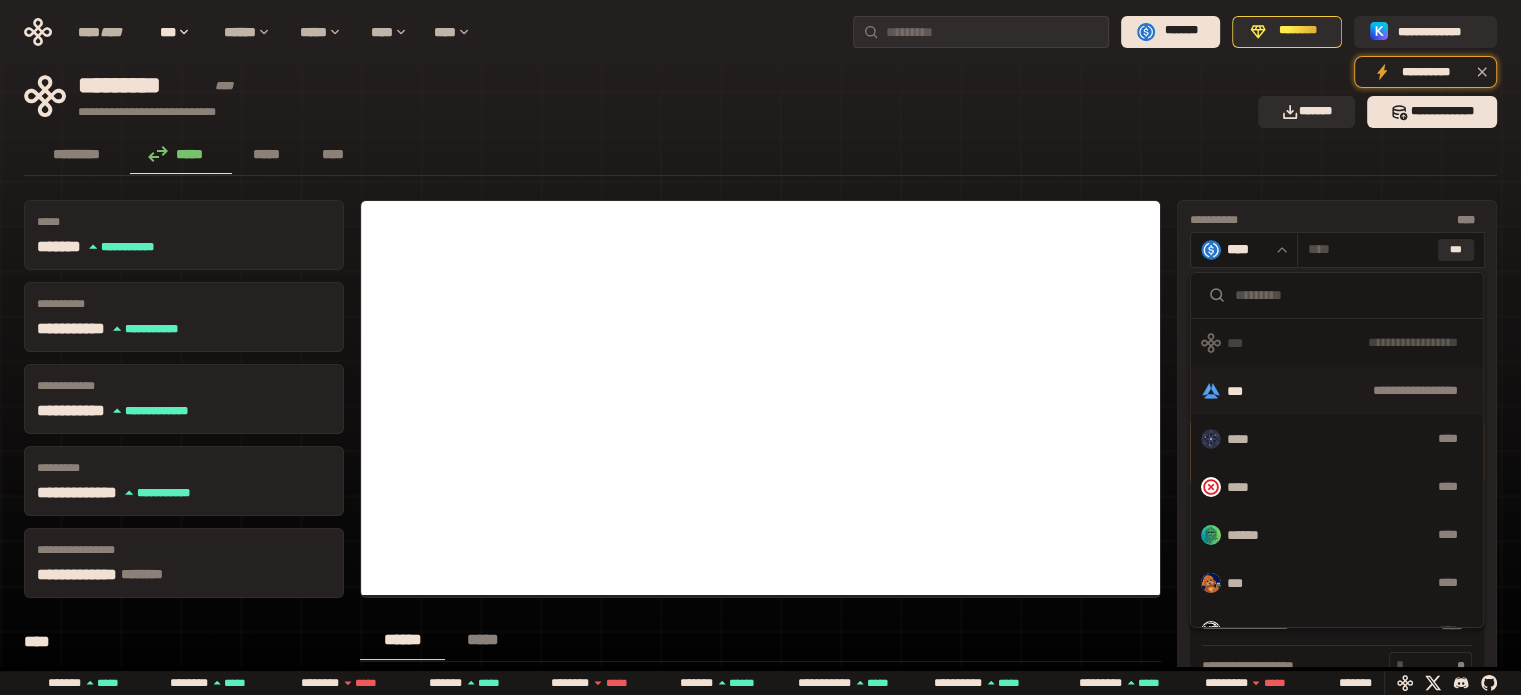 click on "**********" at bounding box center [1337, 391] 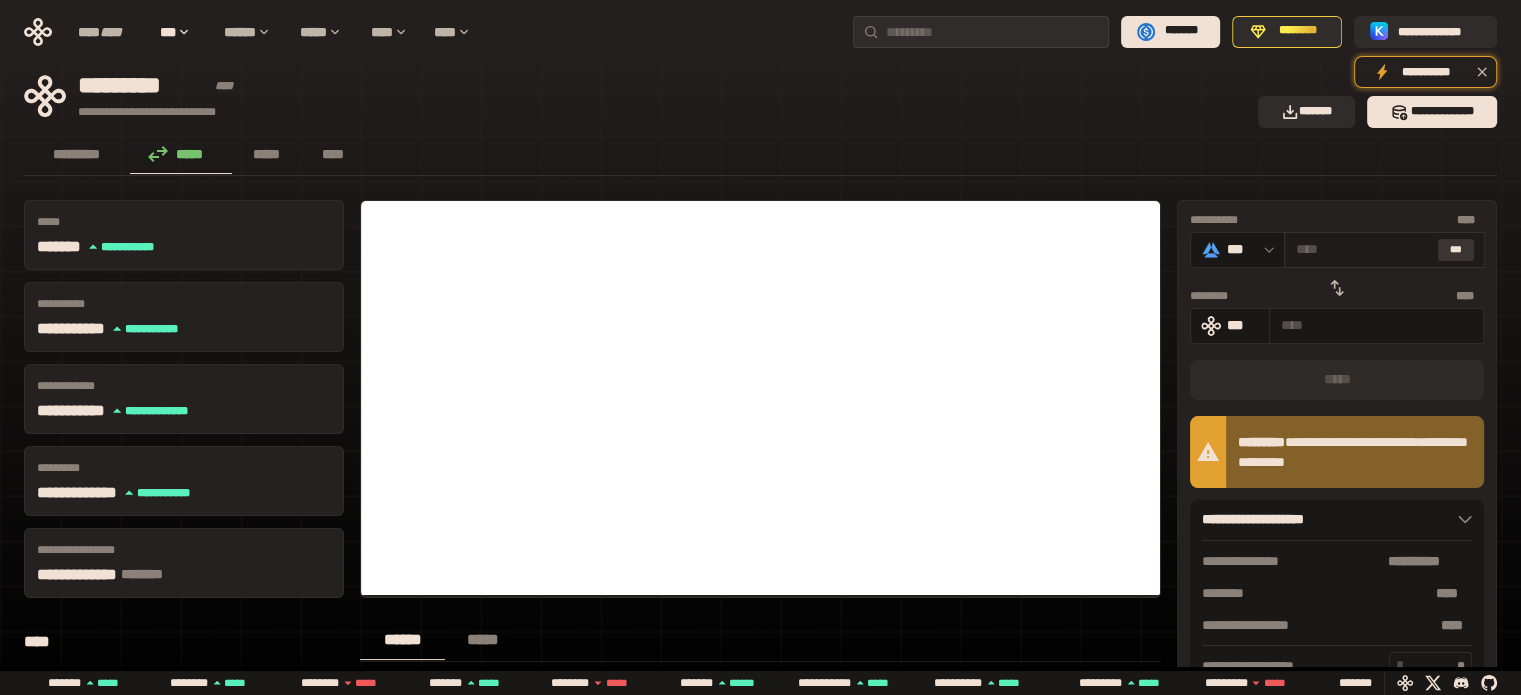 click on "***" at bounding box center [1456, 250] 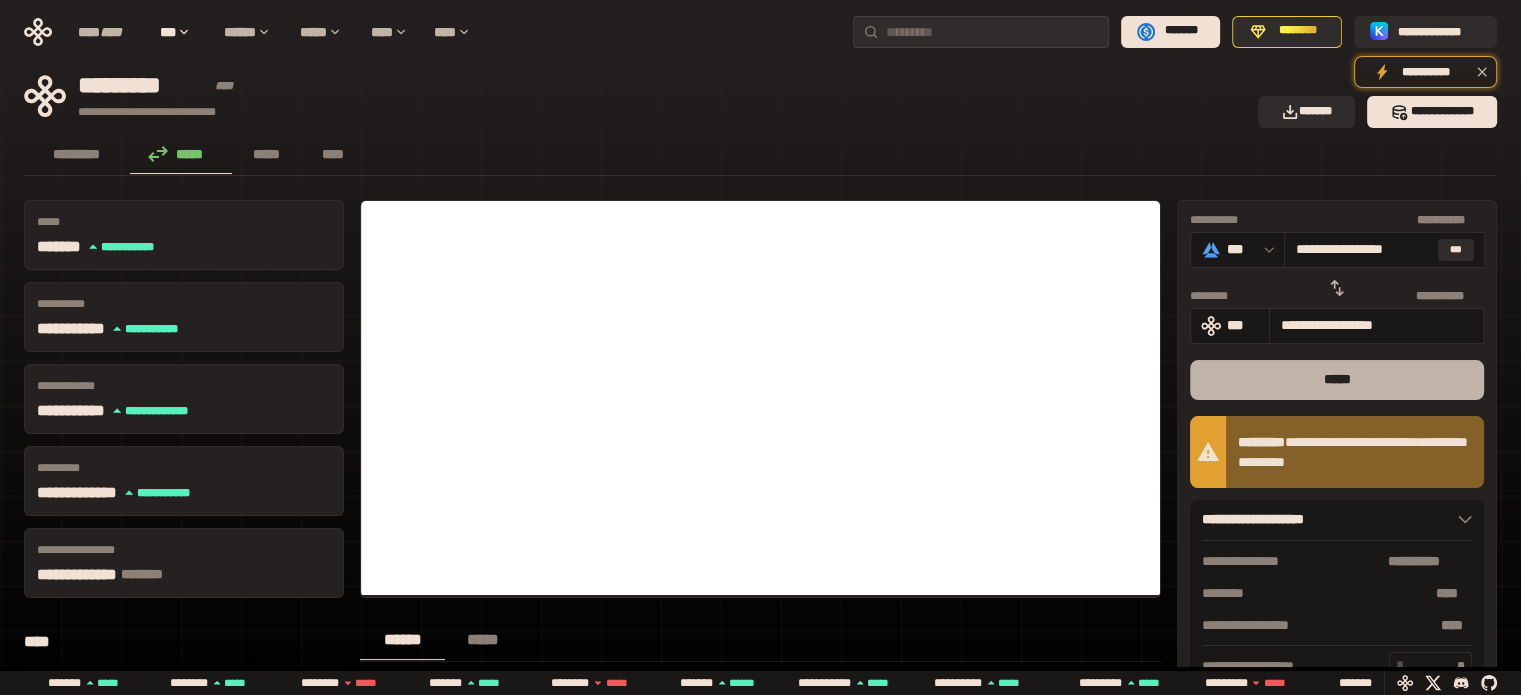 click on "*****" at bounding box center [1337, 380] 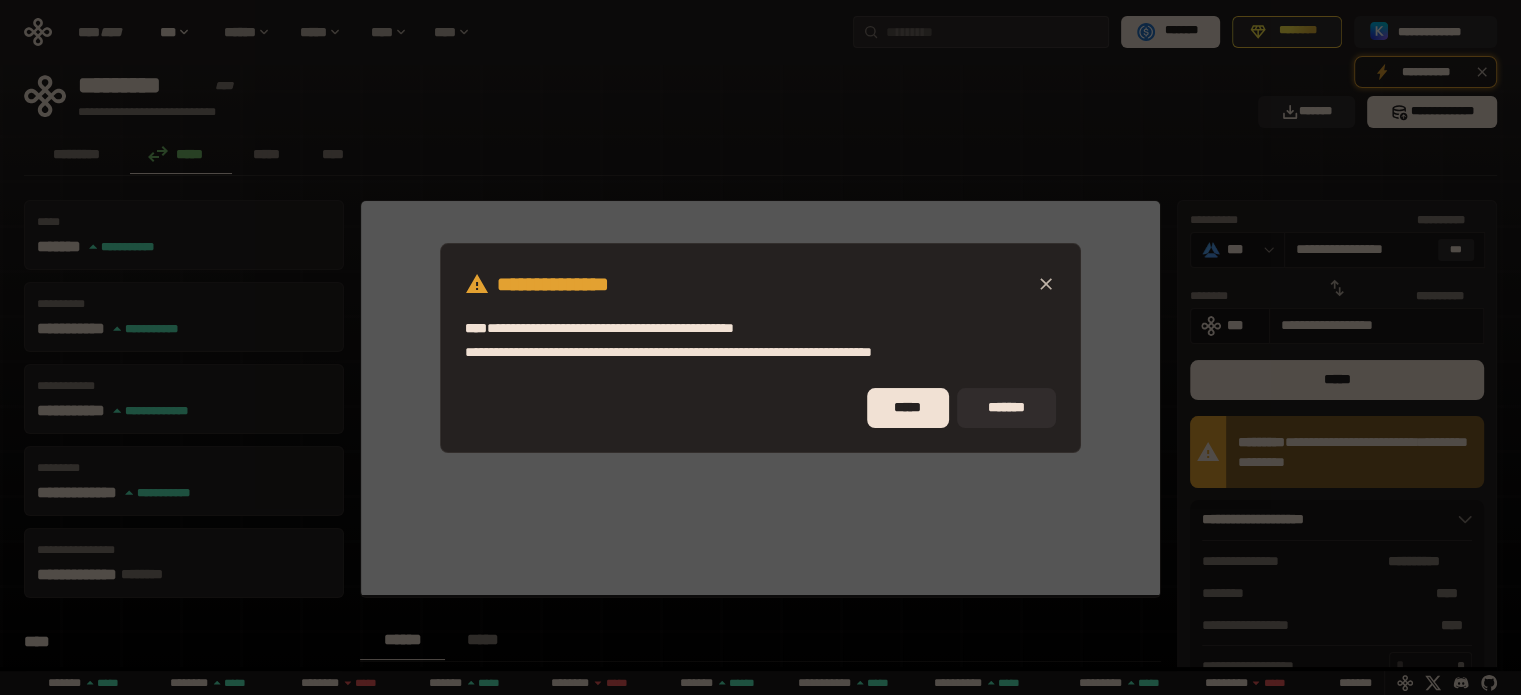 click 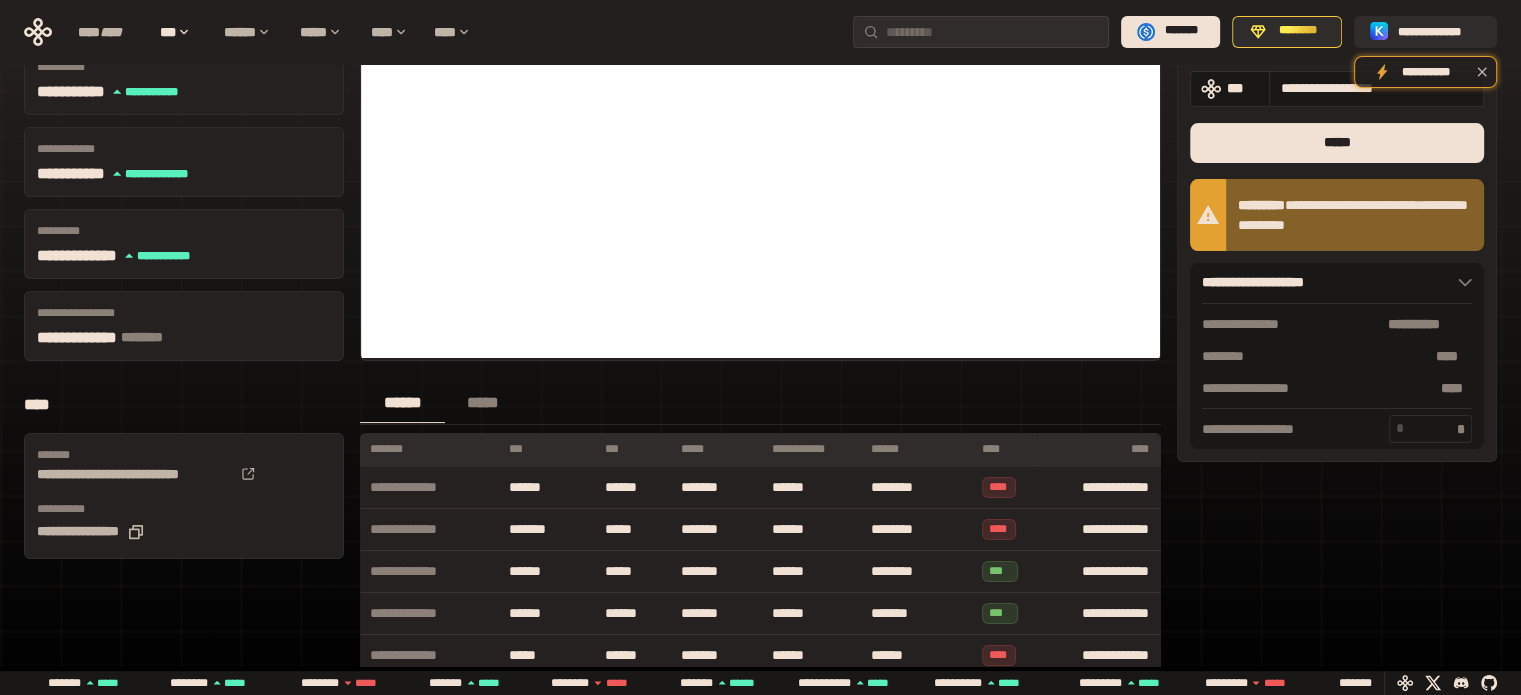 scroll, scrollTop: 236, scrollLeft: 0, axis: vertical 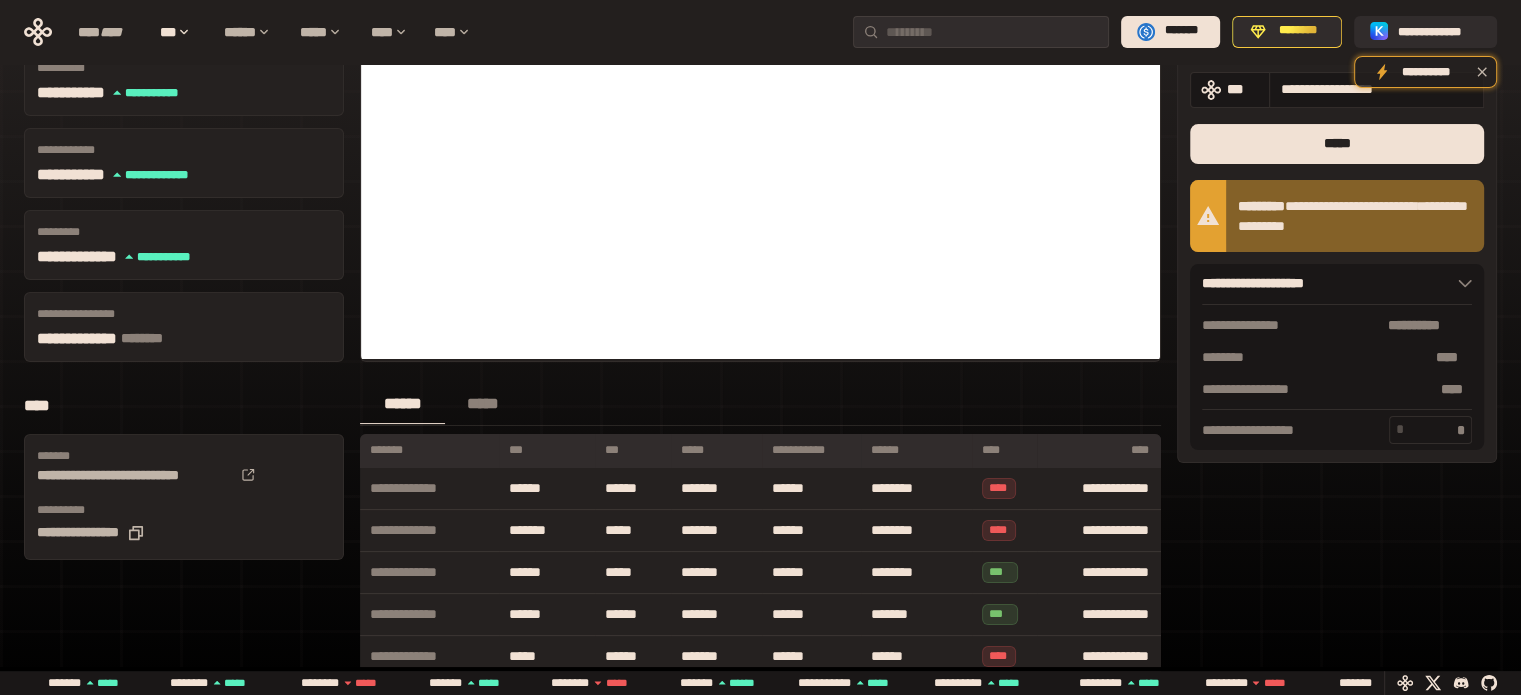 drag, startPoint x: 1420, startPoint y: 431, endPoint x: 1372, endPoint y: 440, distance: 48.83646 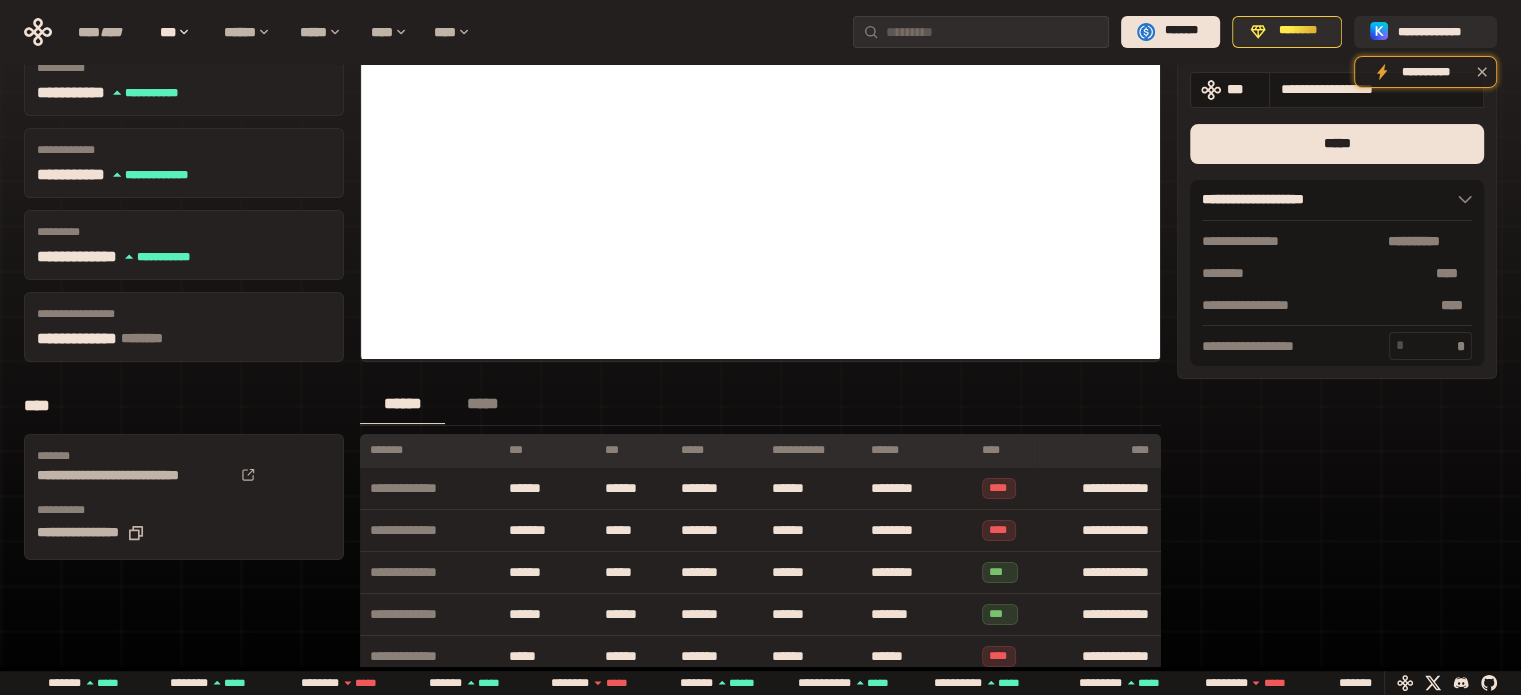 type on "*" 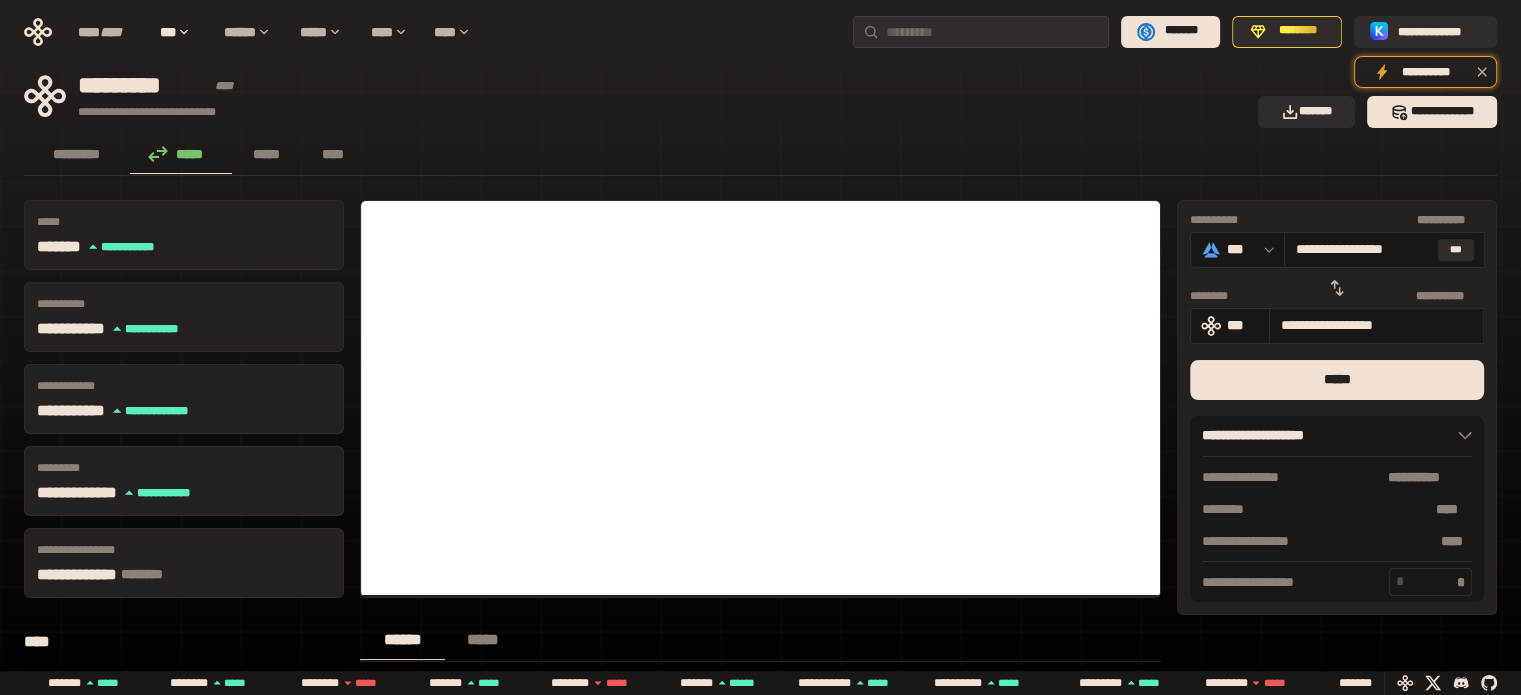 scroll, scrollTop: 0, scrollLeft: 0, axis: both 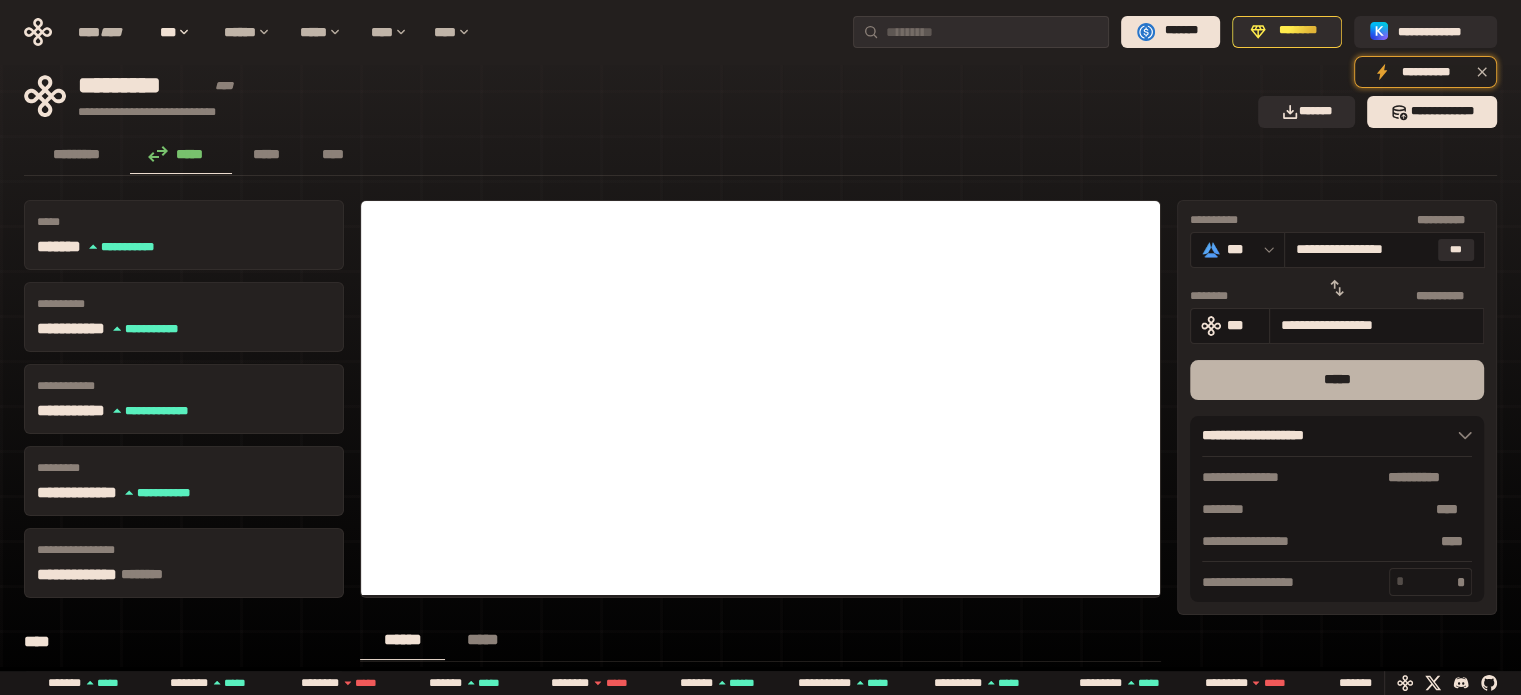 type on "*" 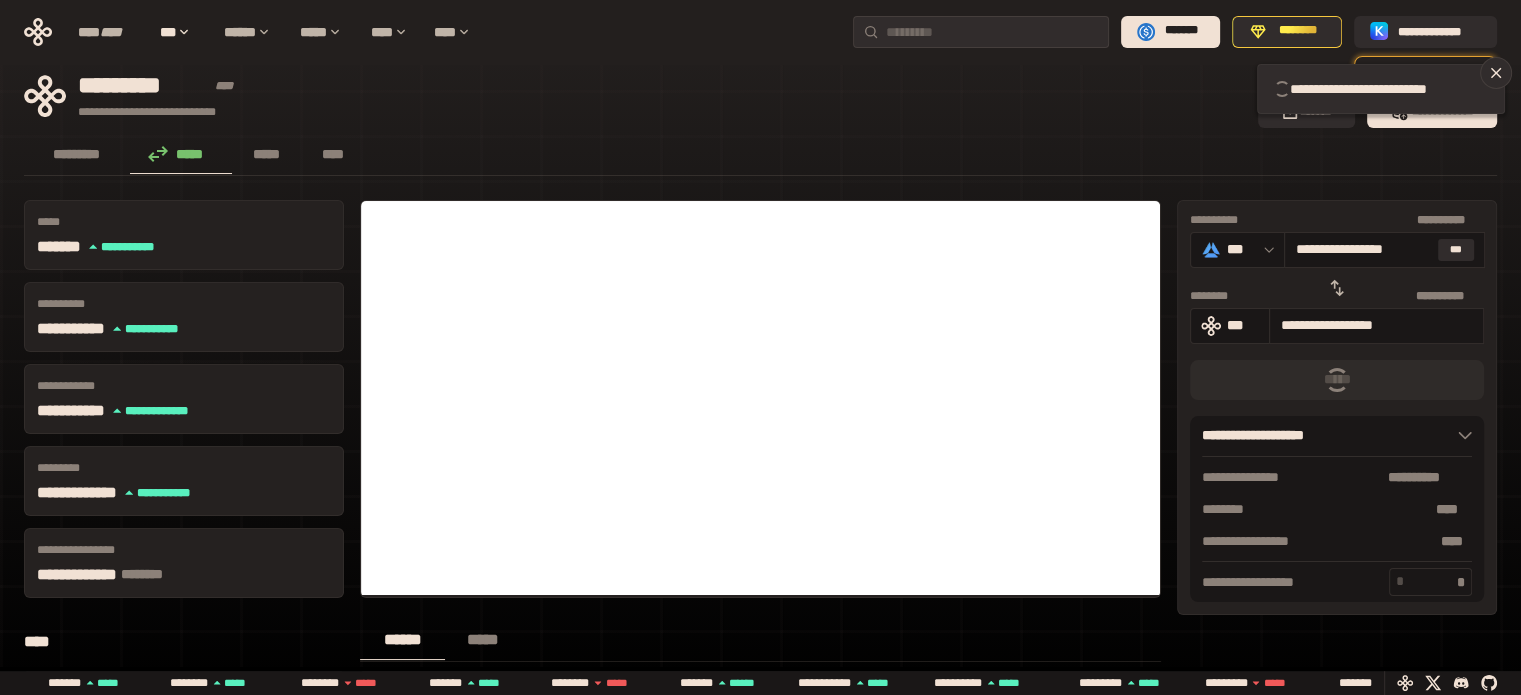 type 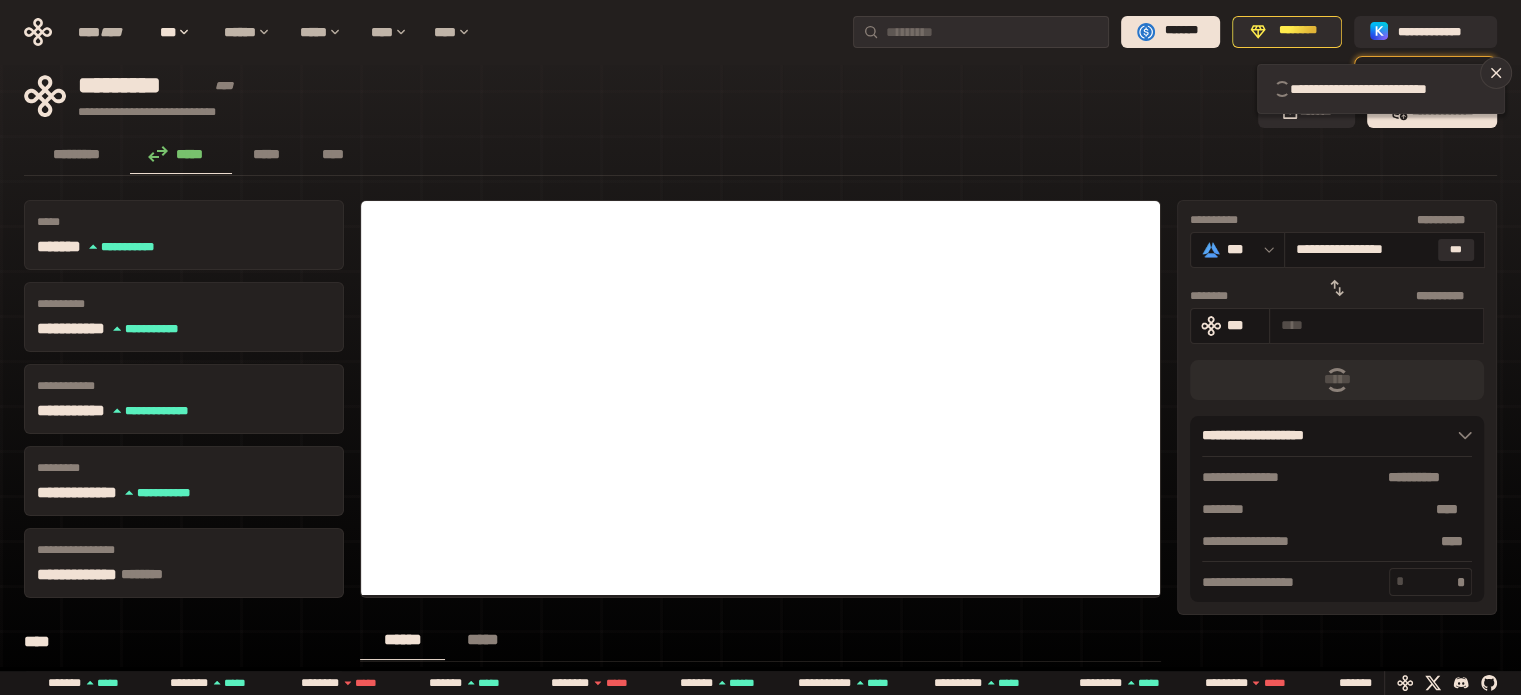 type 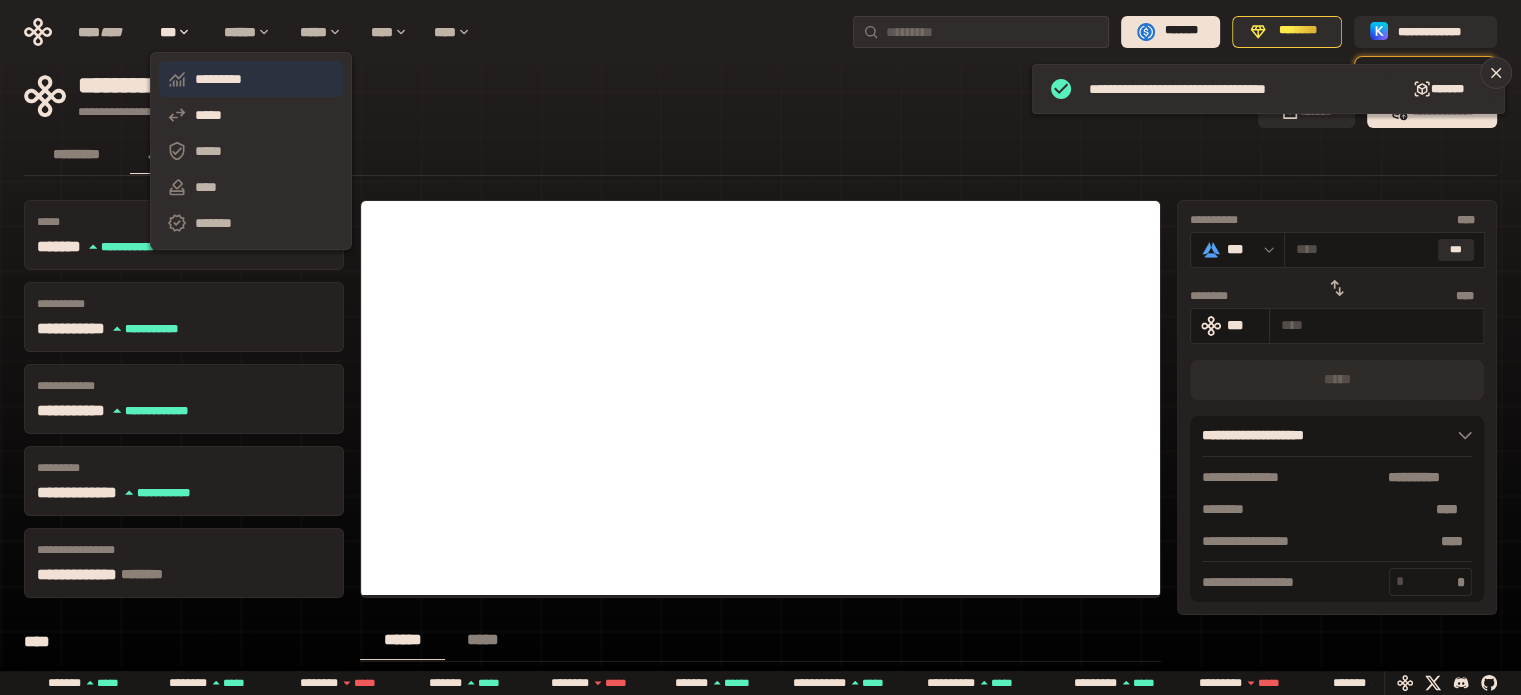 click on "*********" at bounding box center (251, 79) 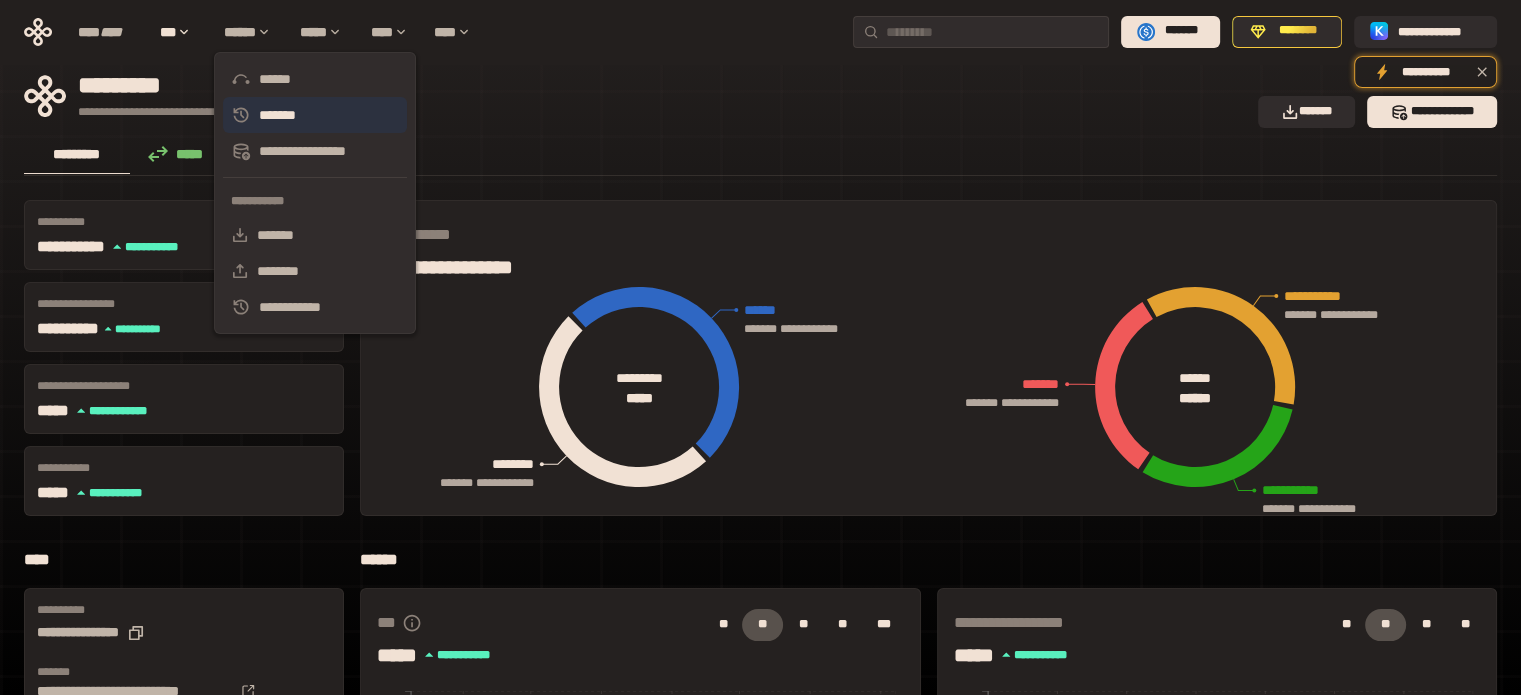 click on "*******" at bounding box center [315, 115] 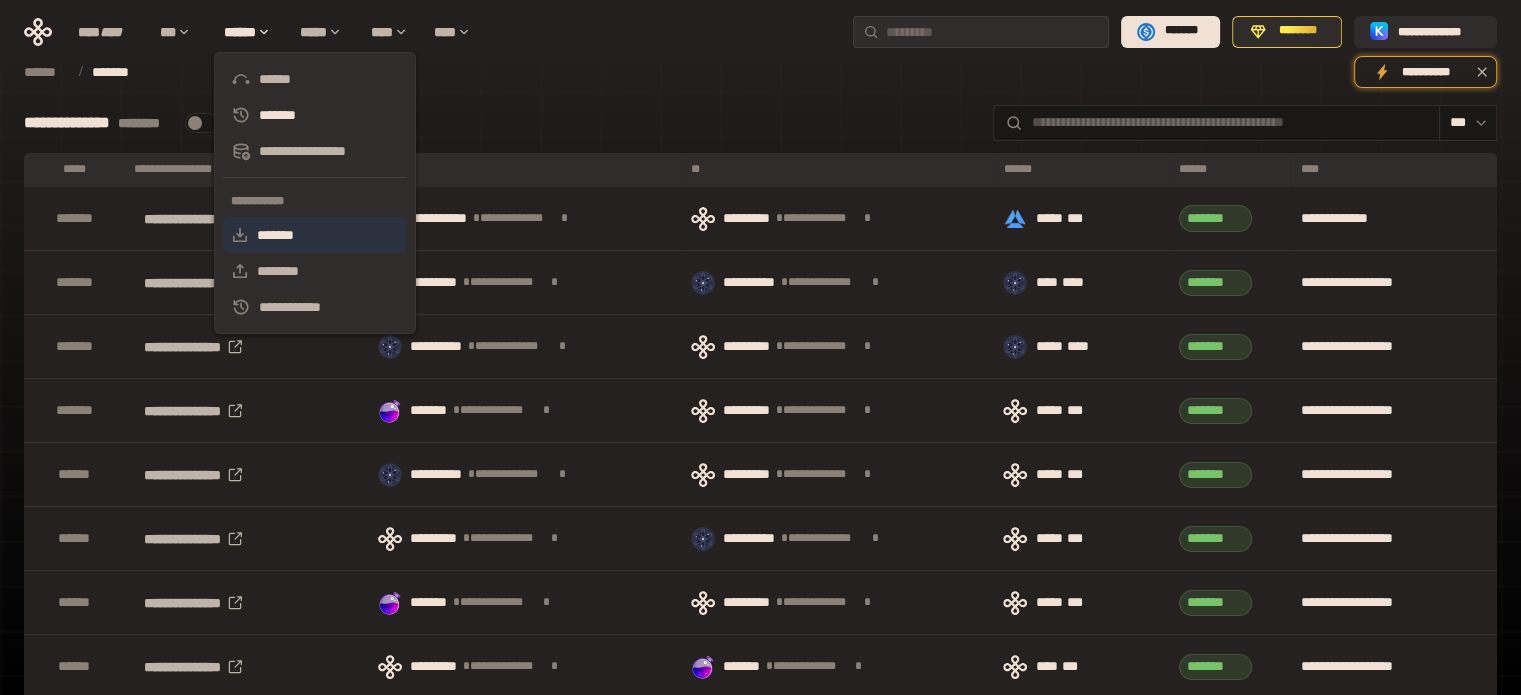 click on "*******" at bounding box center (315, 235) 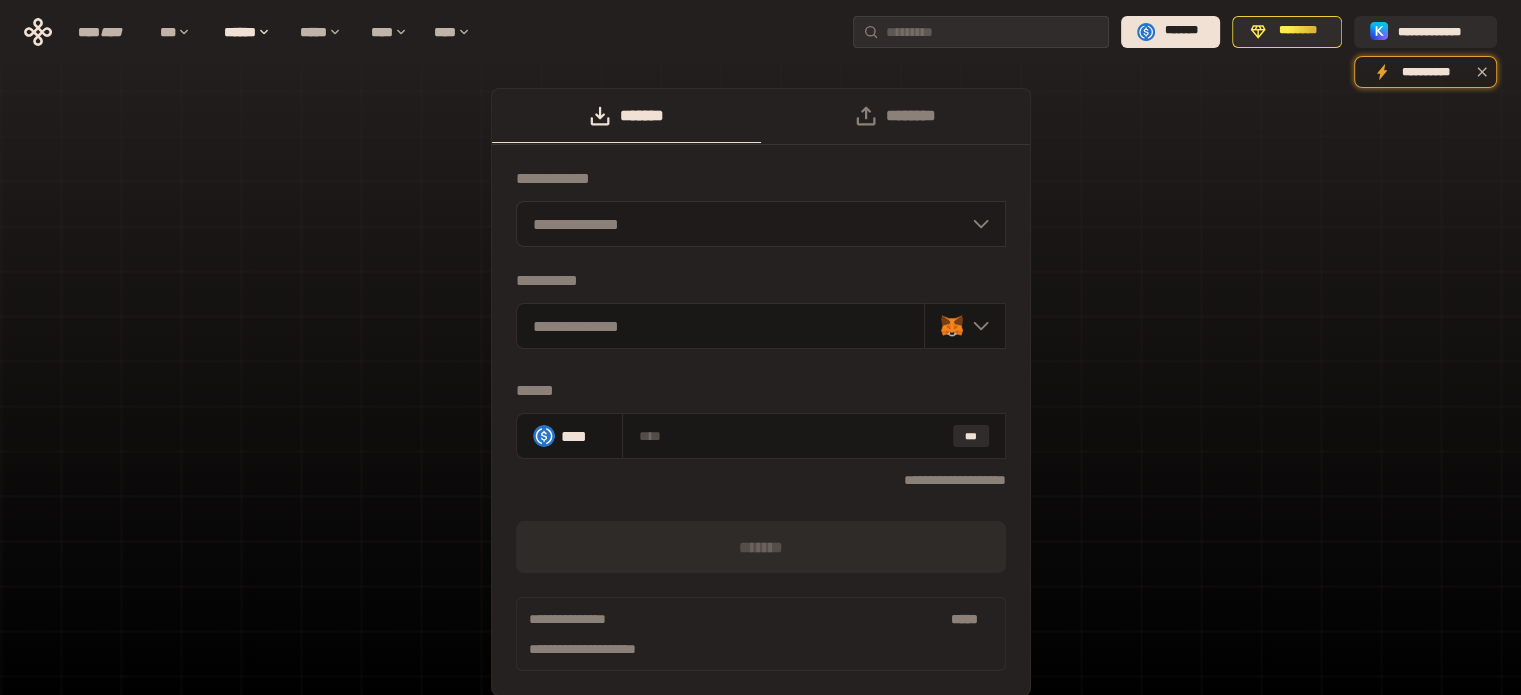 click at bounding box center [976, 224] 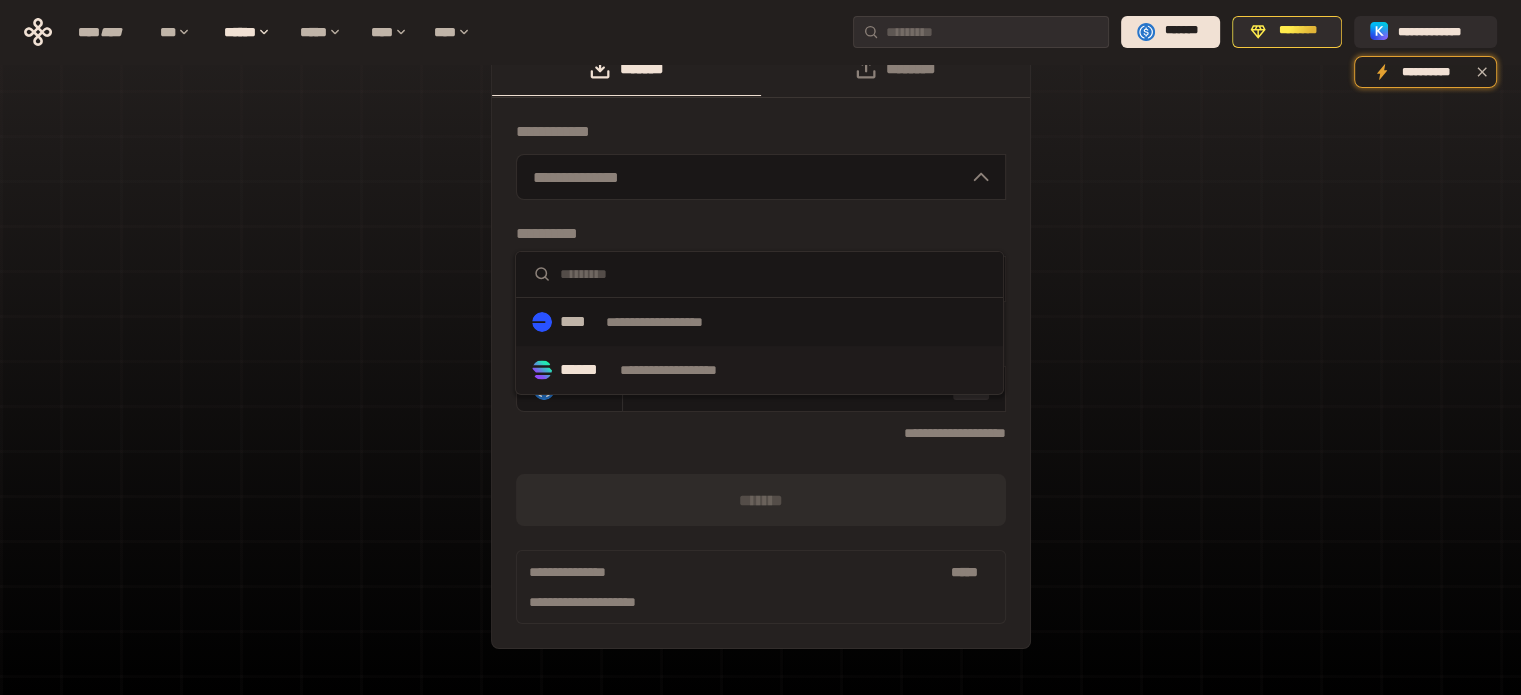 scroll, scrollTop: 92, scrollLeft: 0, axis: vertical 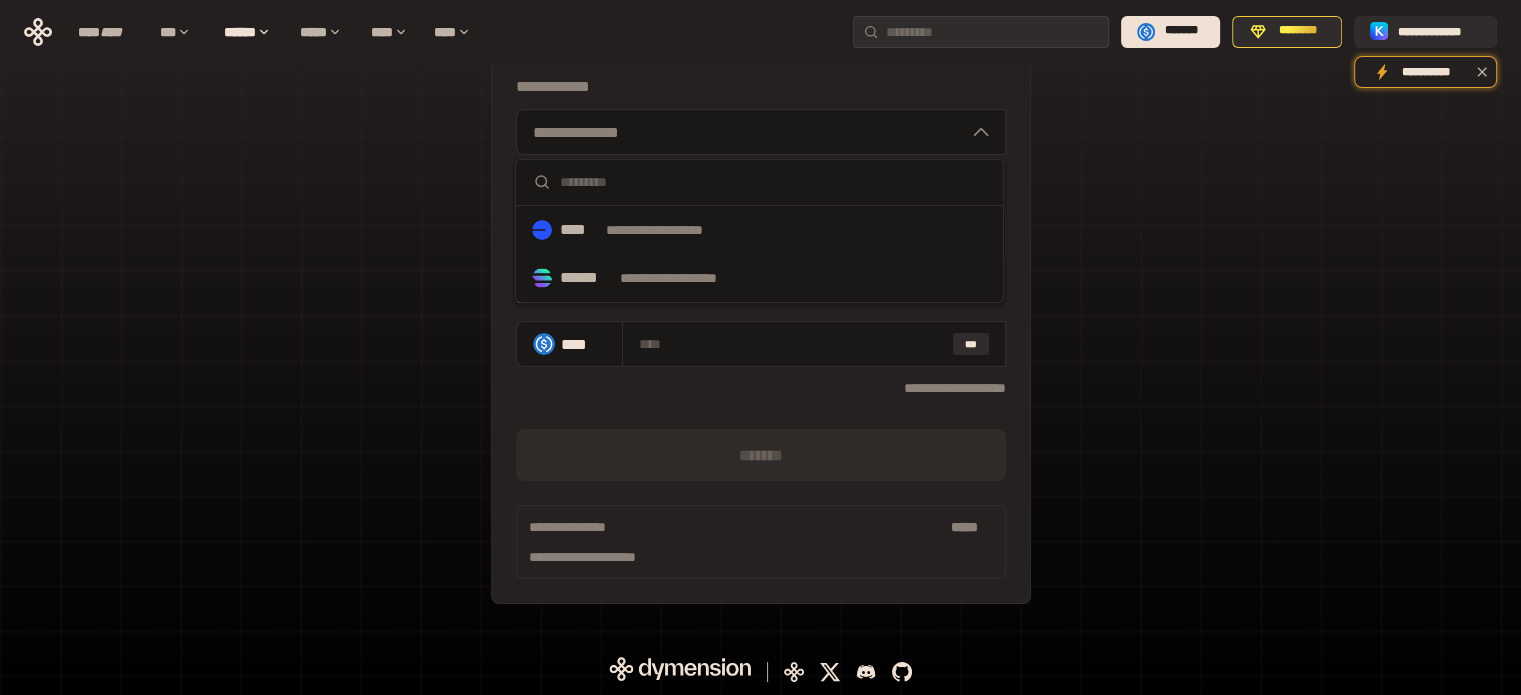 click on "**********" at bounding box center [760, 310] 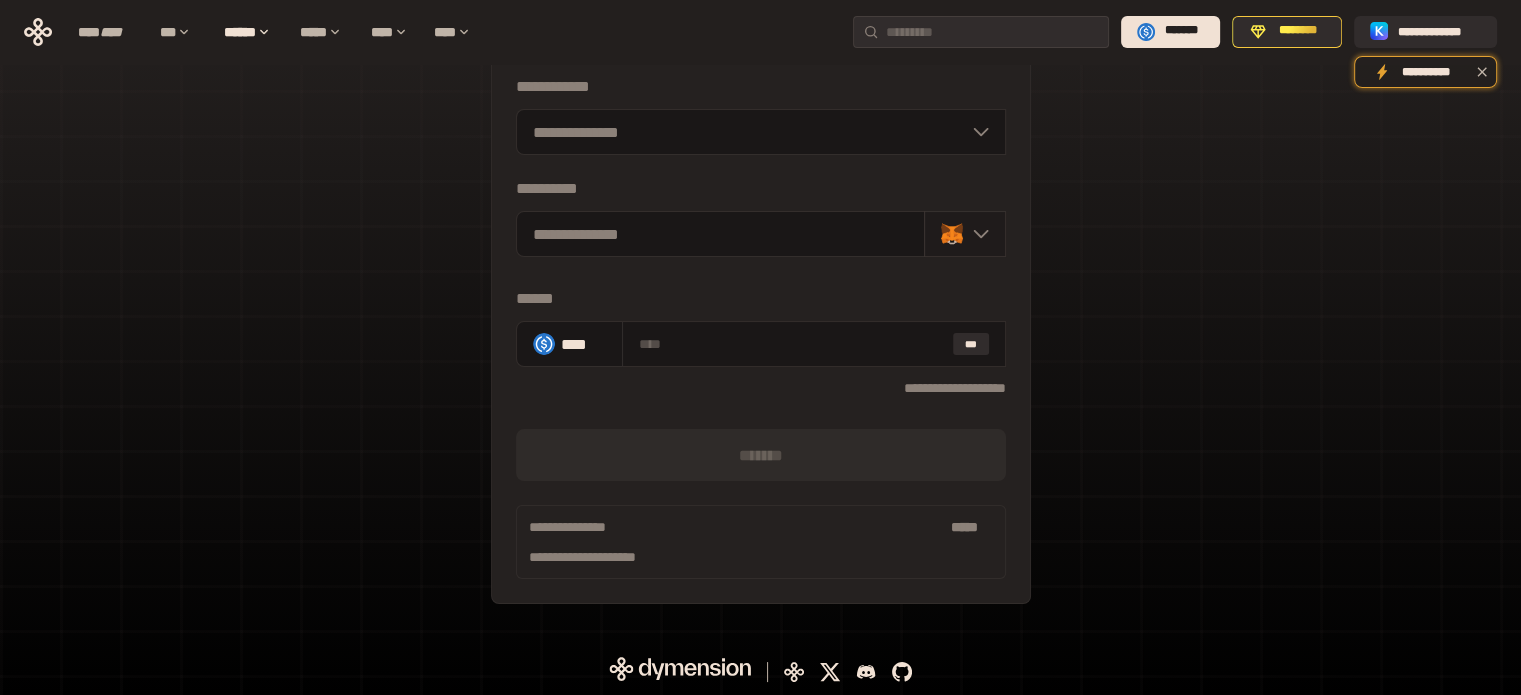 click 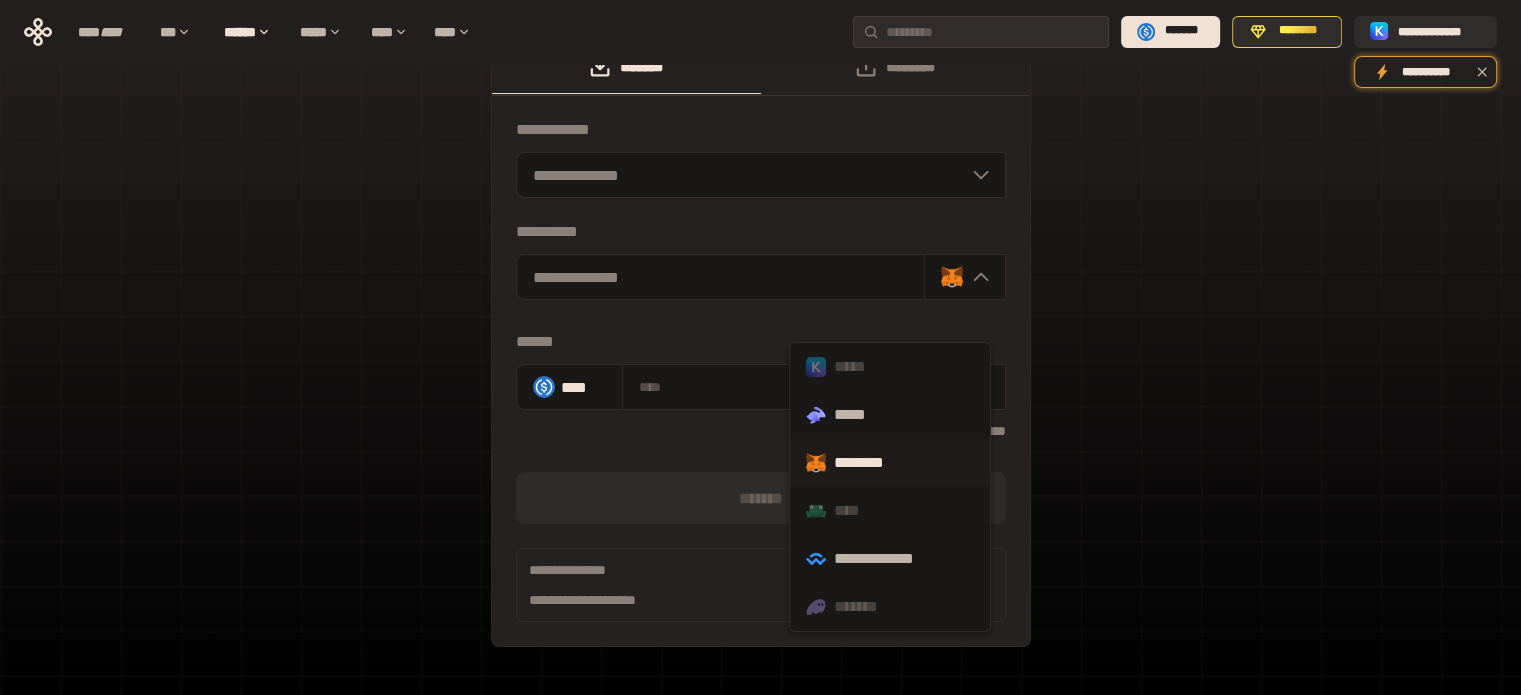 scroll, scrollTop: 0, scrollLeft: 0, axis: both 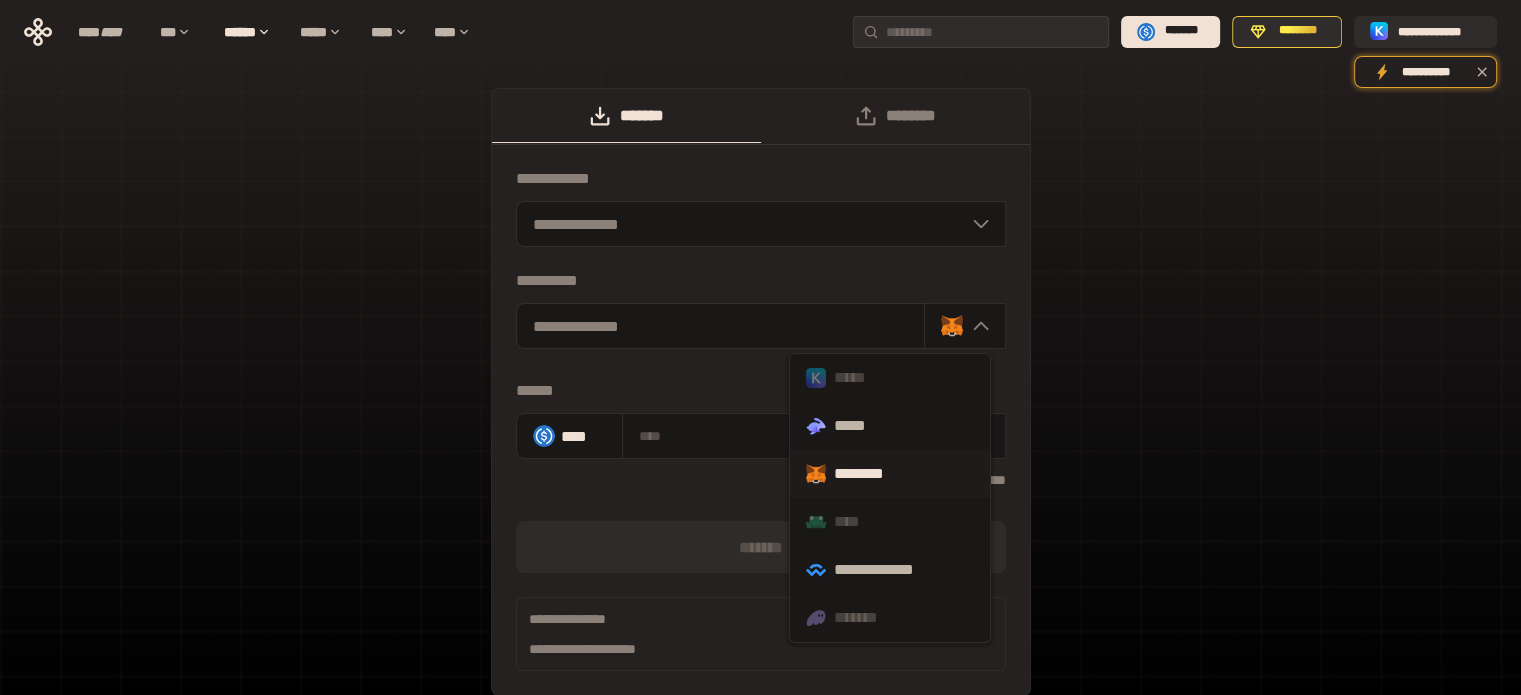 click on "**********" at bounding box center (760, 402) 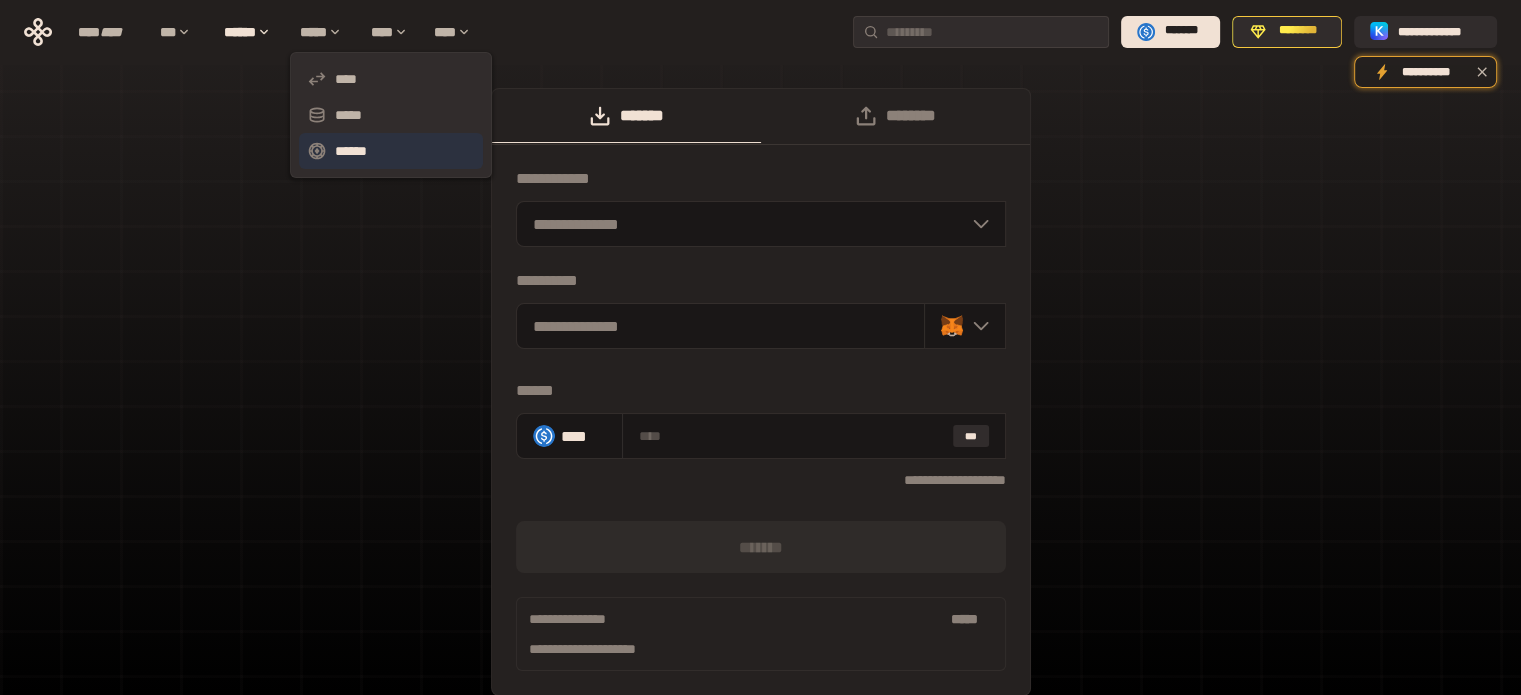 click on "******" at bounding box center (391, 151) 